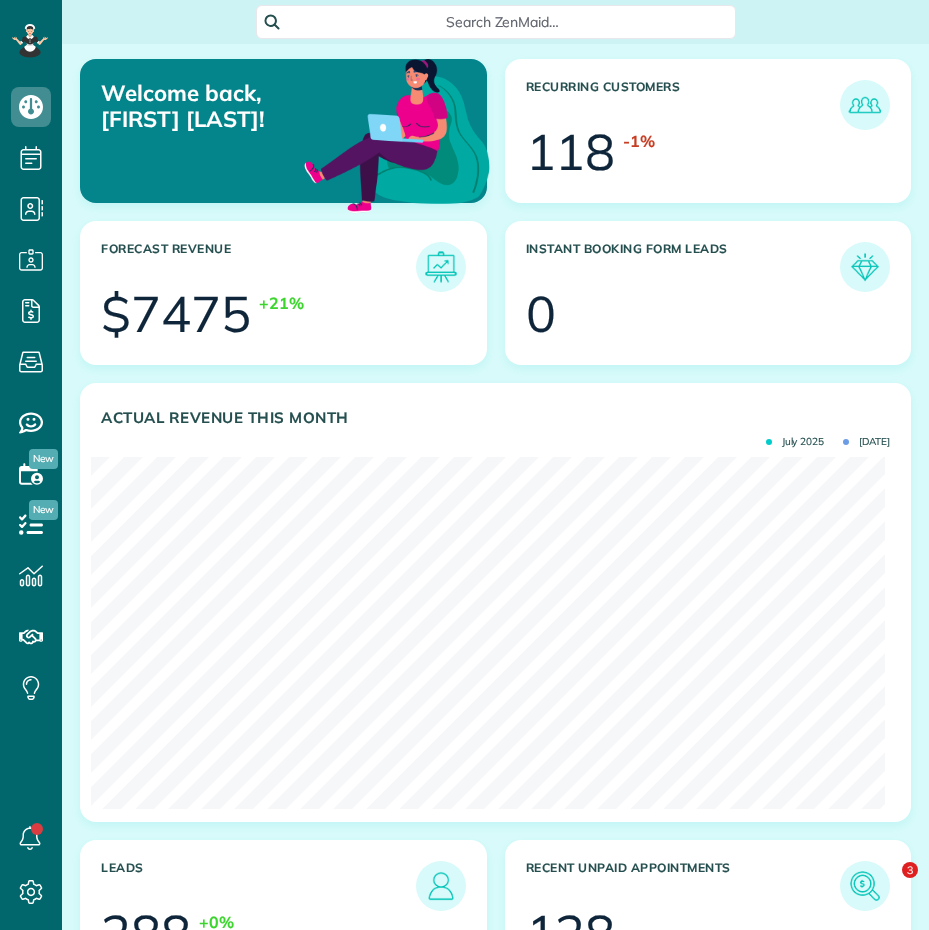 scroll, scrollTop: 0, scrollLeft: 0, axis: both 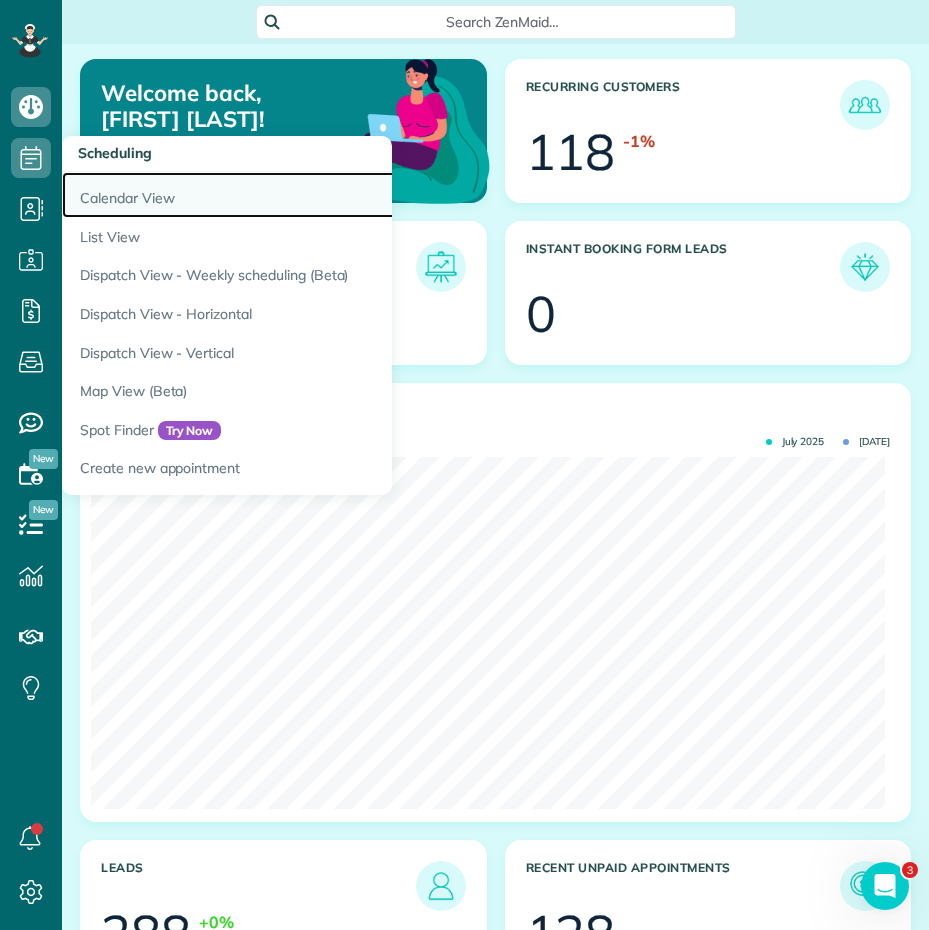 click on "Calendar View" at bounding box center (312, 195) 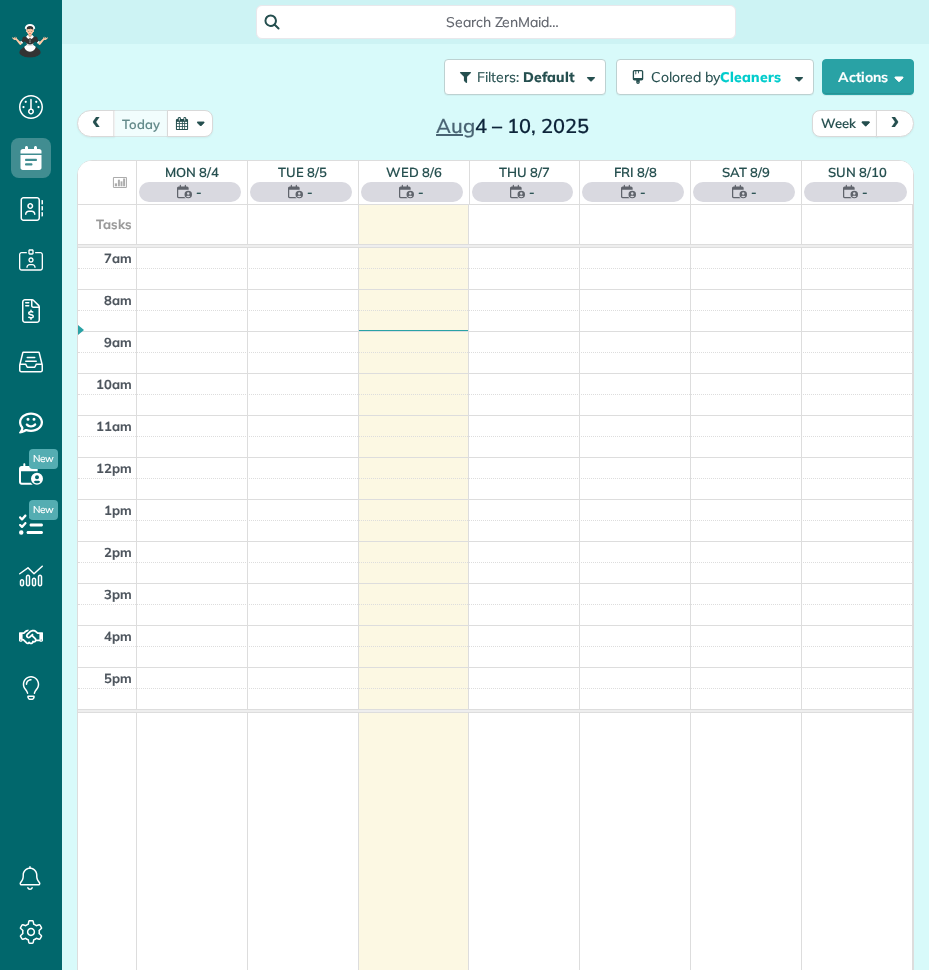 scroll, scrollTop: 0, scrollLeft: 0, axis: both 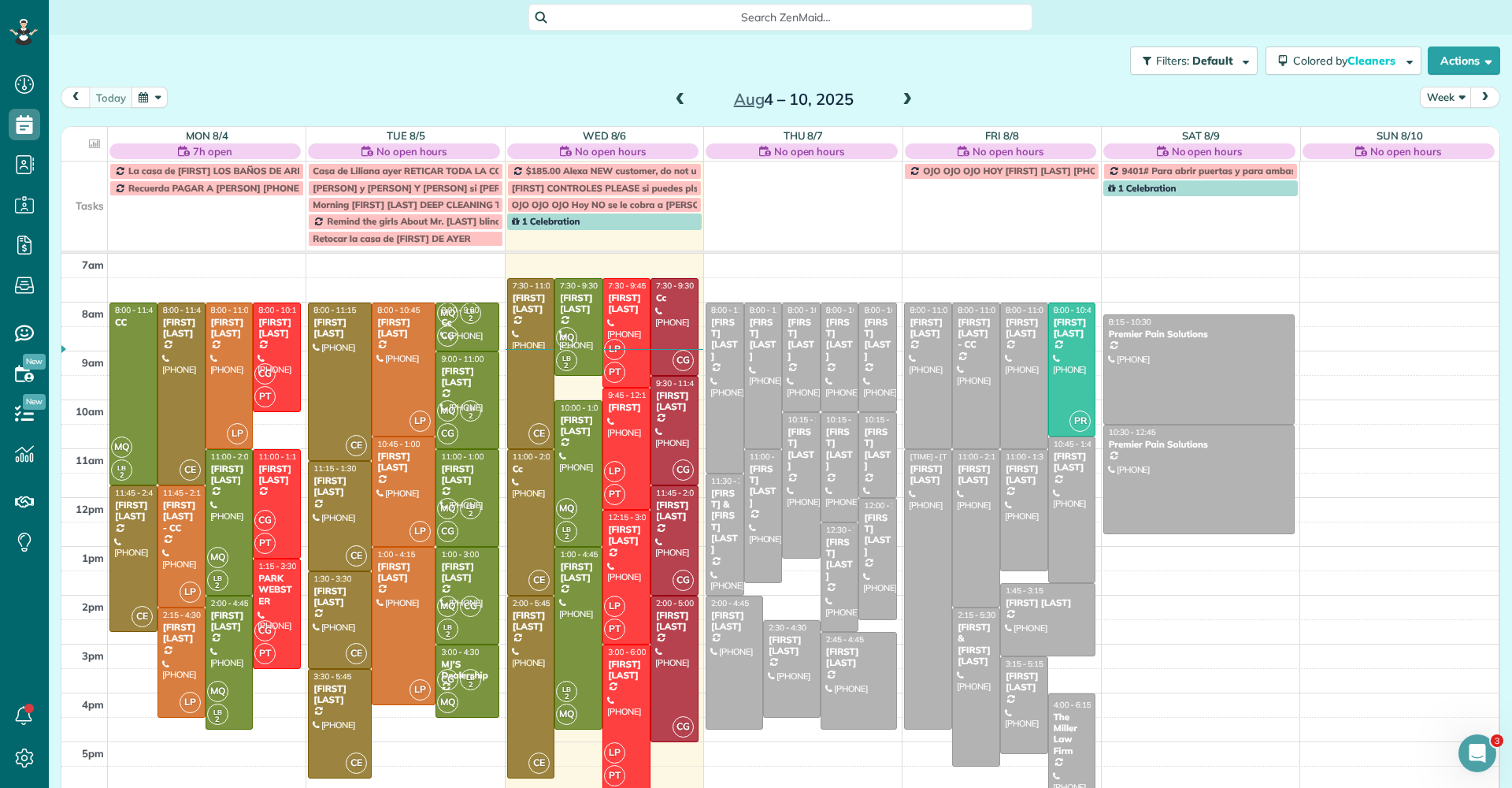 drag, startPoint x: 574, startPoint y: 399, endPoint x: 585, endPoint y: 370, distance: 31.01612 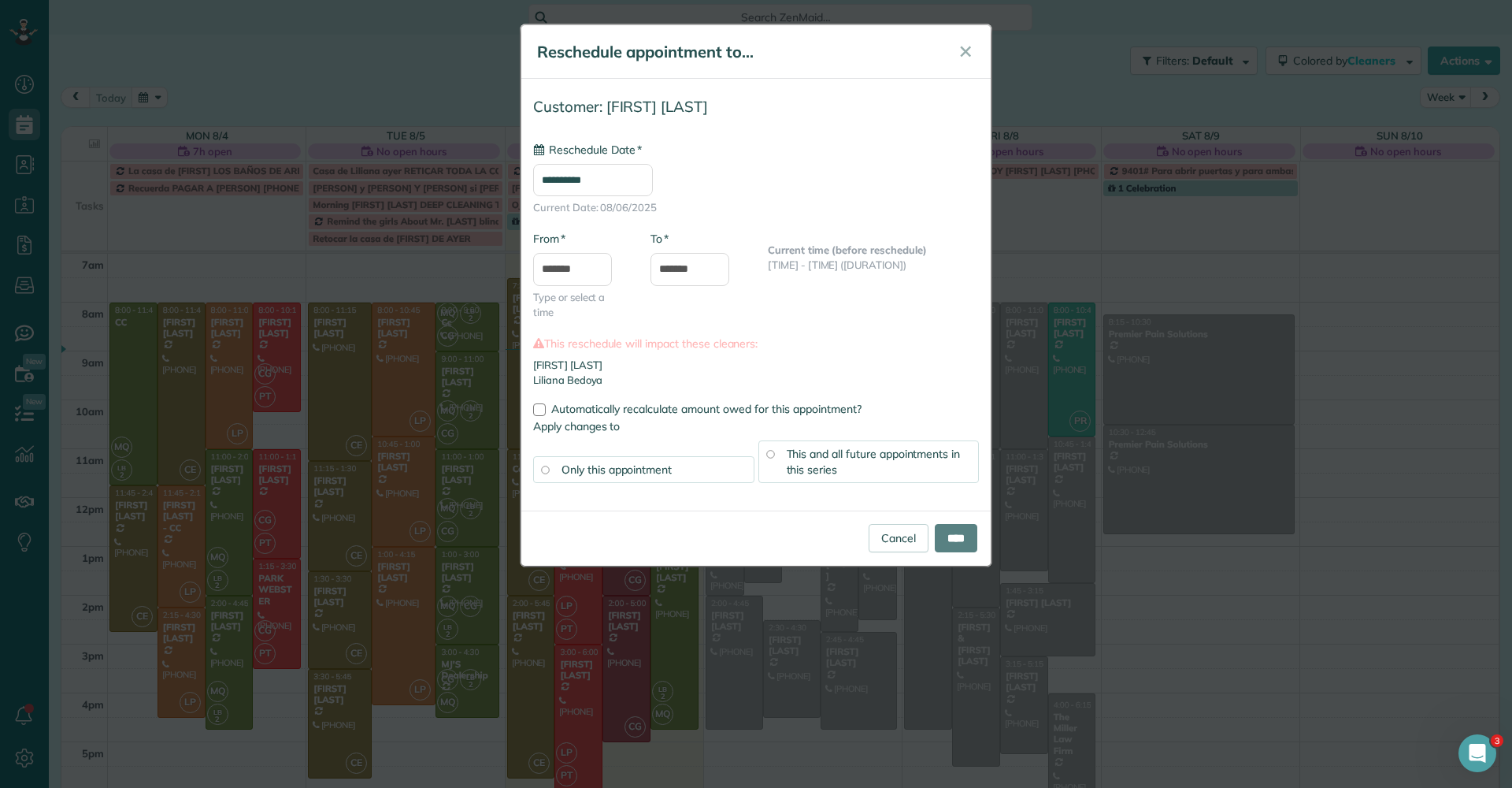 type on "**********" 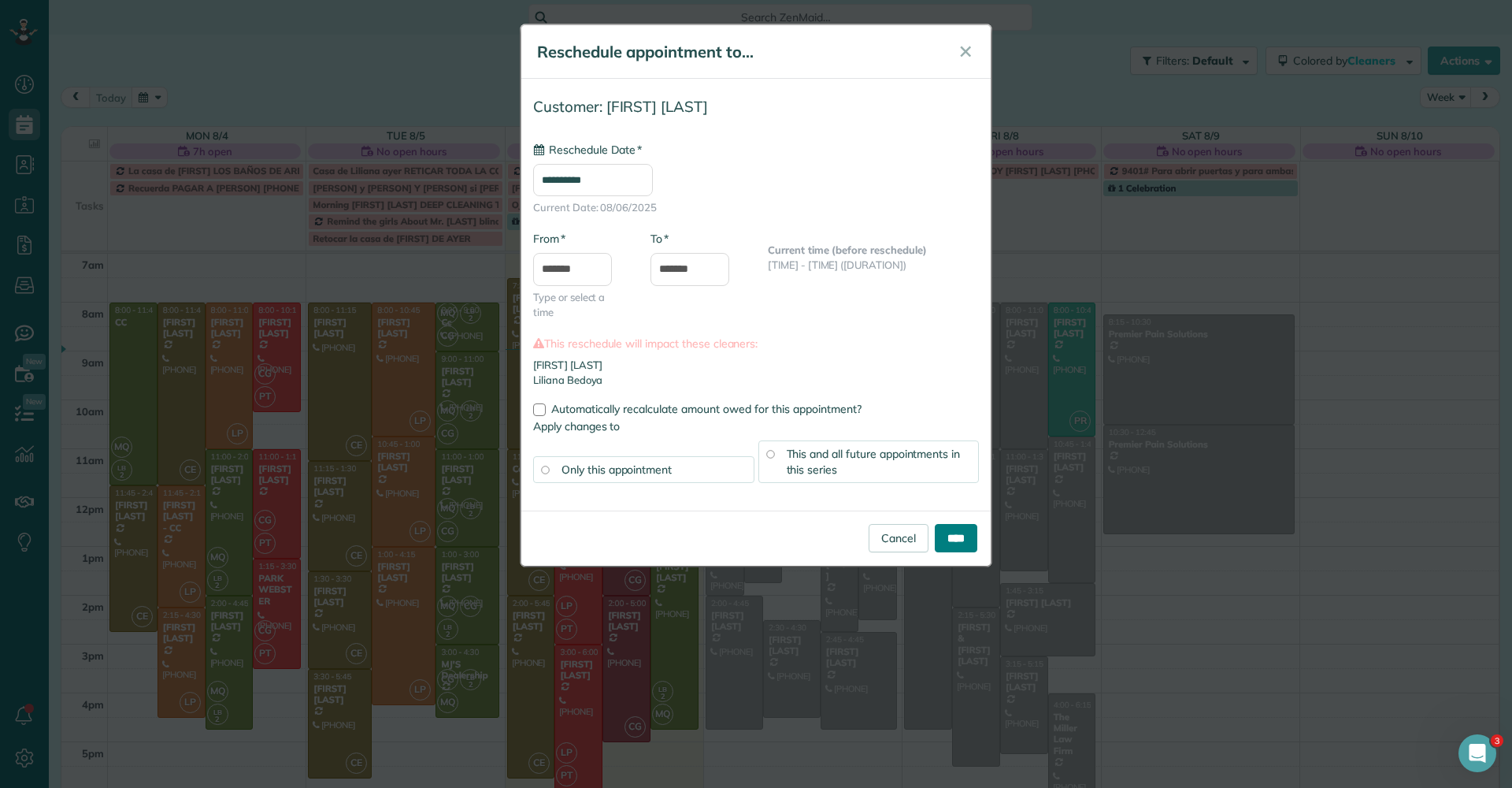 click on "****" at bounding box center [956, 538] 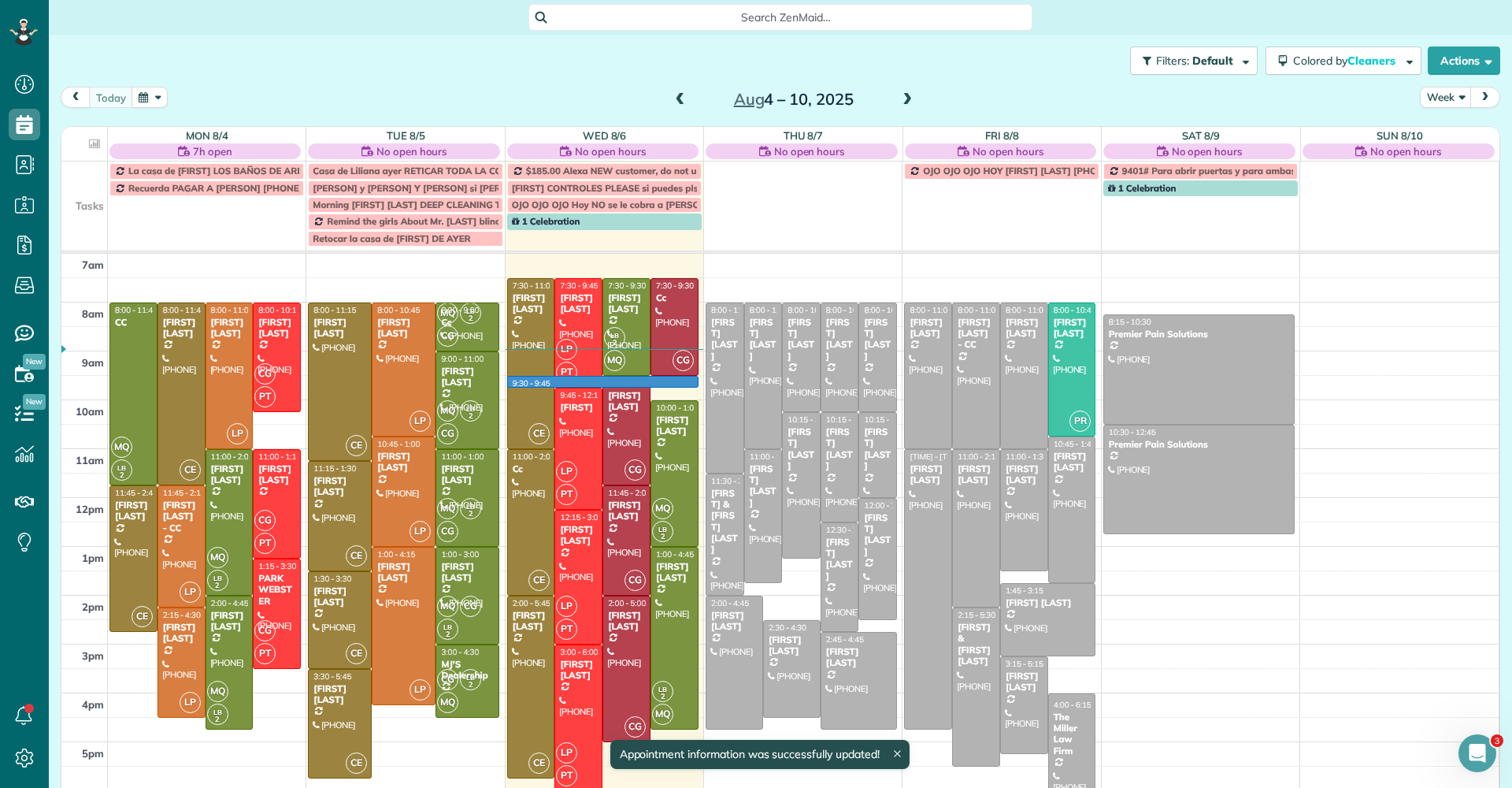 click on "7am 8am 9am 10am 11am 12pm 1pm 2pm 3pm 4pm 5pm MQ LB 2 8:00 - 11:45 CC [NUMBER] [STREET] [CITY], SC [ZIP] CE 8:00 - 11:45 [FIRST] [LAST] ([PHONE]) [NUMBER] [STREET] [CITY], SC [ZIP] LP 8:00 - 11:00 [FIRST] [LAST] ([PHONE]) [NUMBER] [STREET] [CITY], SC [ZIP] CG PT 8:00 - 10:15 [FIRST] ([PHONE]) [NUMBER] [STREET] [CITY], SC [ZIP] MQ LB 2 11:00 - 2:00 [FIRST] [LAST] ([PHONE]) [NUMBER] [STREET] [CITY], SC [ZIP] CG PT 11:00 - 1:15 [FIRST] [NUMBER] [STREET] [CITY], SC [ZIP] CE 11:45 - 2:45 [FIRST] [LAST] ([PHONE]) [NUMBER] [STREET] [CITY], SC [ZIP] LP 11:45 - 2:15 [FIRST] - CC ([PHONE]) [NUMBER] [STREET] [CITY], SC [ZIP] CG PT 1:15 - 3:30 [FIRST] ([PHONE]) [NUMBER] [STREET] [CITY], SC [ZIP] MQ LB 2 2:00 - 4:45 [FIRST] [LAST] ([PHONE]) [NUMBER] [STREET] [CITY], SC [ZIP] LP 2:15 - 4:30 [FIRST] - [FIRST] ([PHONE]) [NUMBER] [STREET] [CITY], SC [ZIP] CE 8:00 - 11:15 [FIRST] [LAST] ([PHONE]) LP 2" at bounding box center [780, 531] 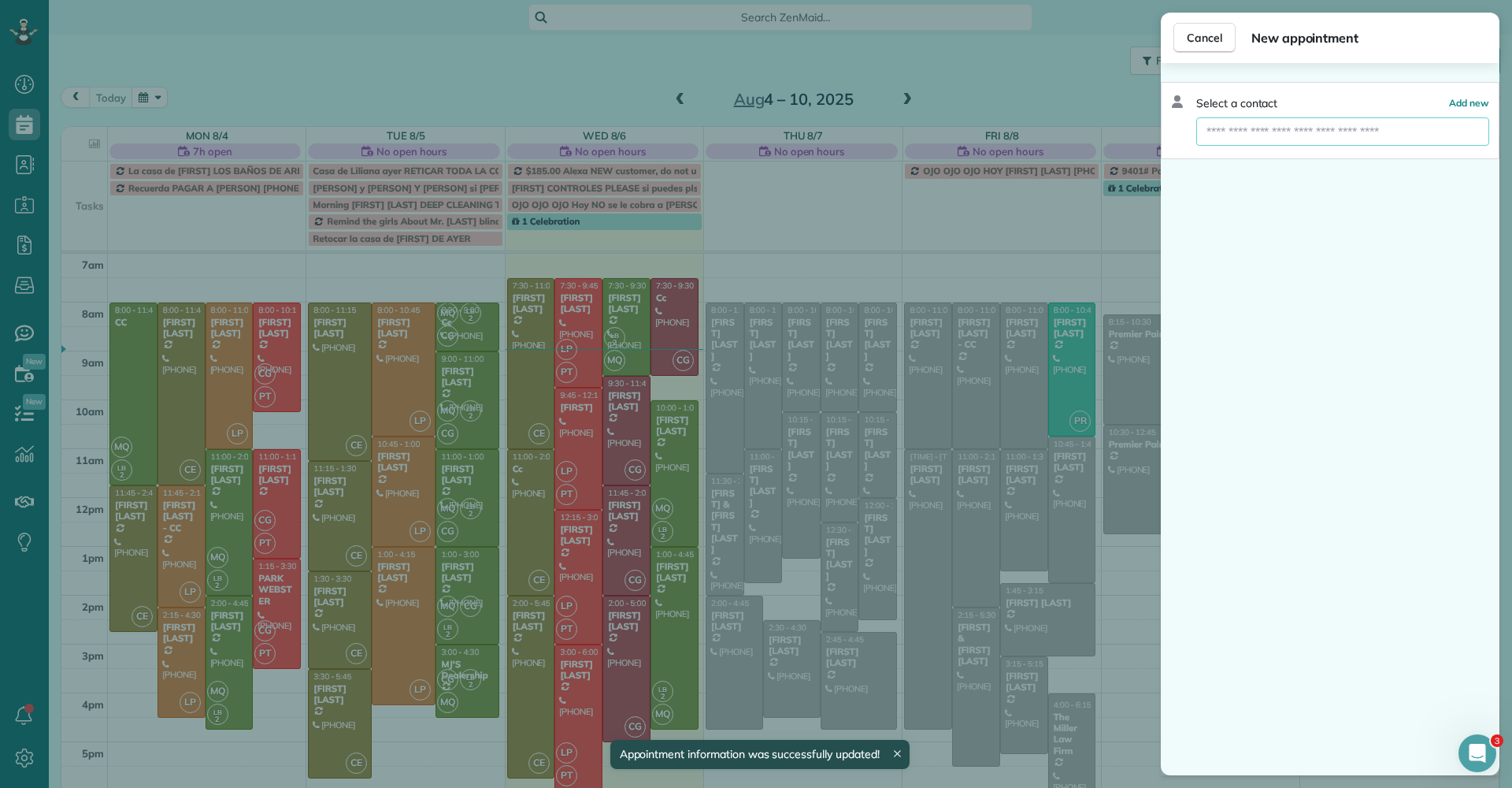 click at bounding box center (1343, 132) 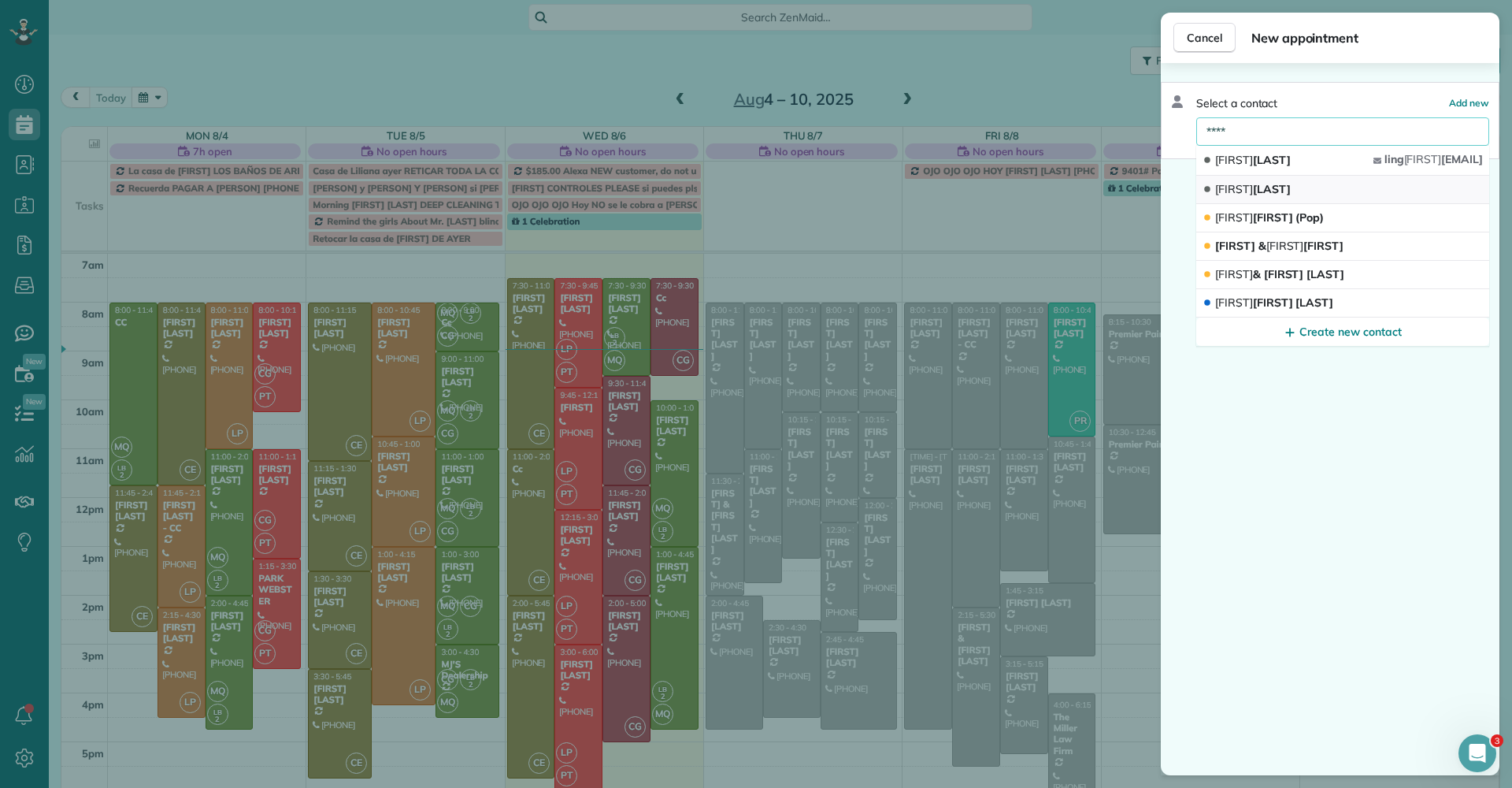 type on "****" 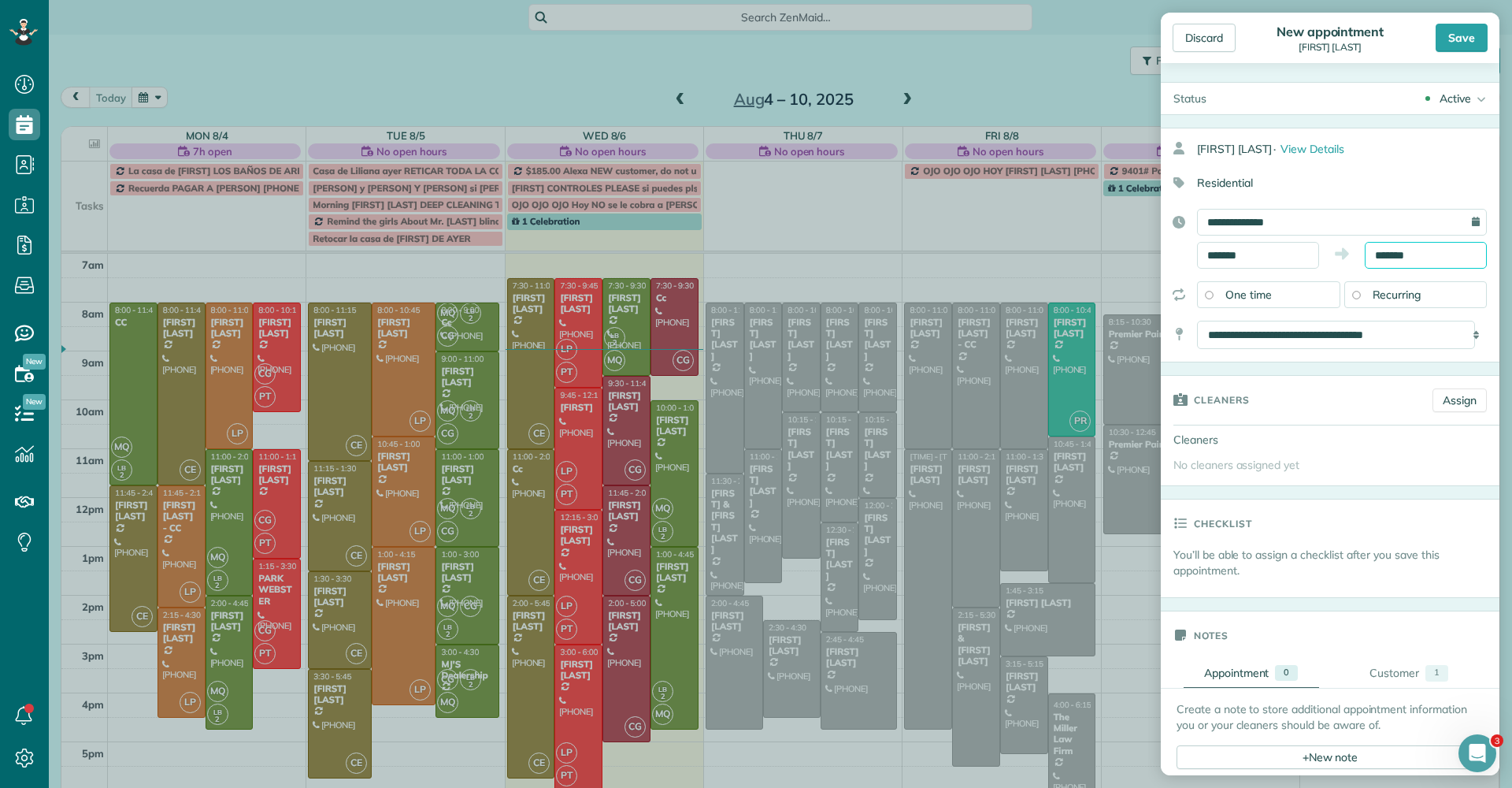click on "*******" at bounding box center [1425, 255] 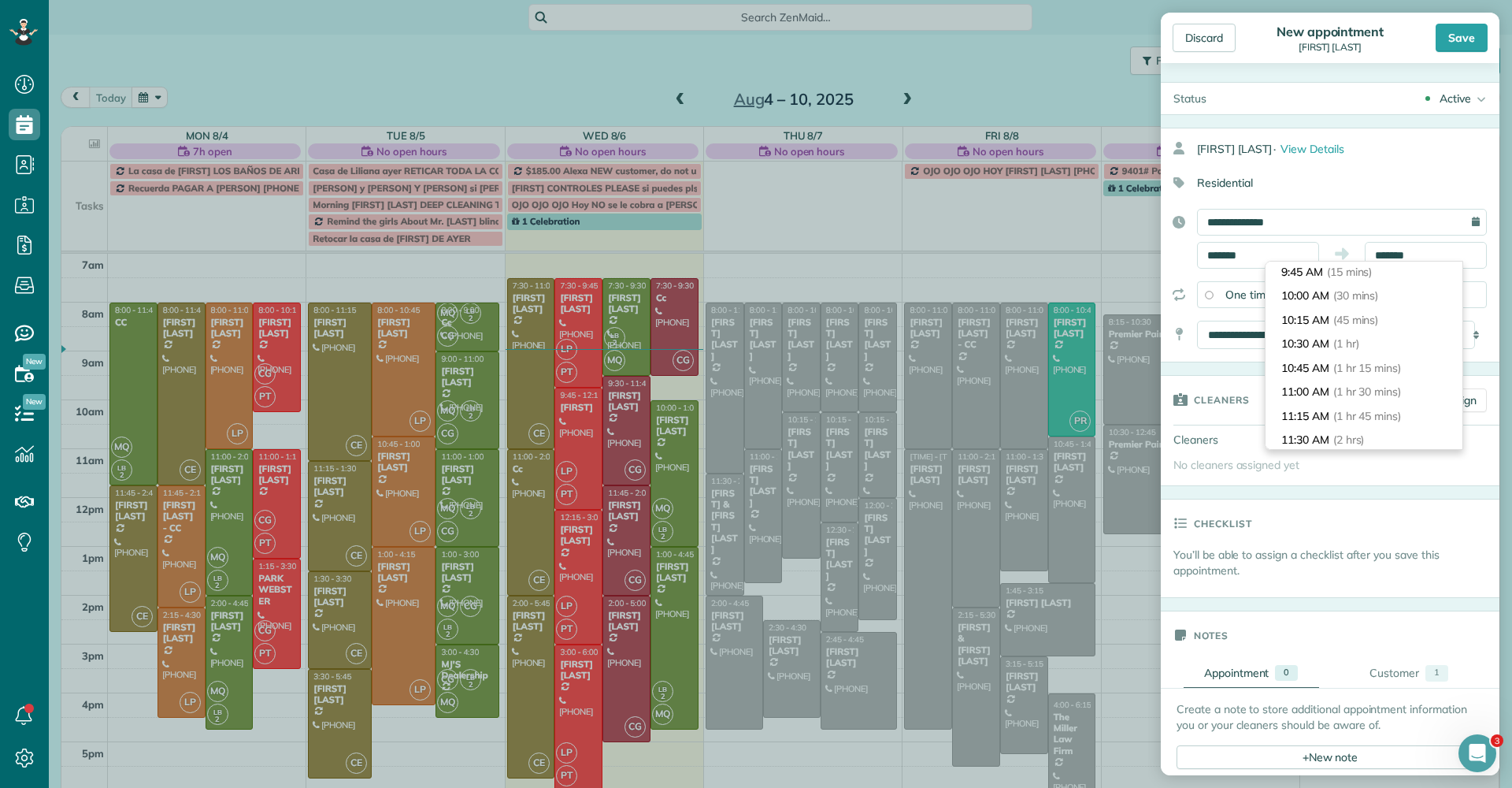 scroll, scrollTop: 32, scrollLeft: 0, axis: vertical 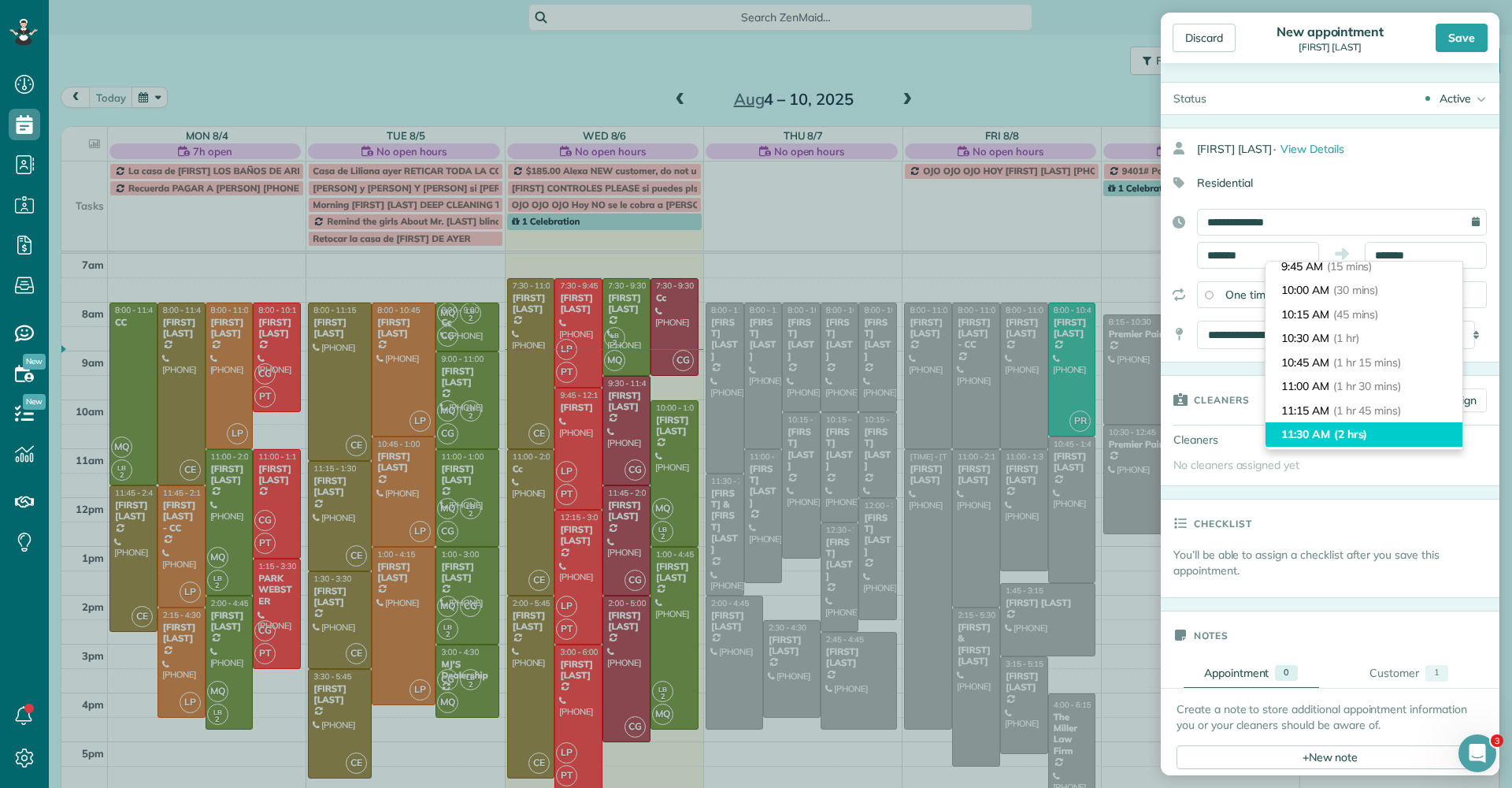 type on "********" 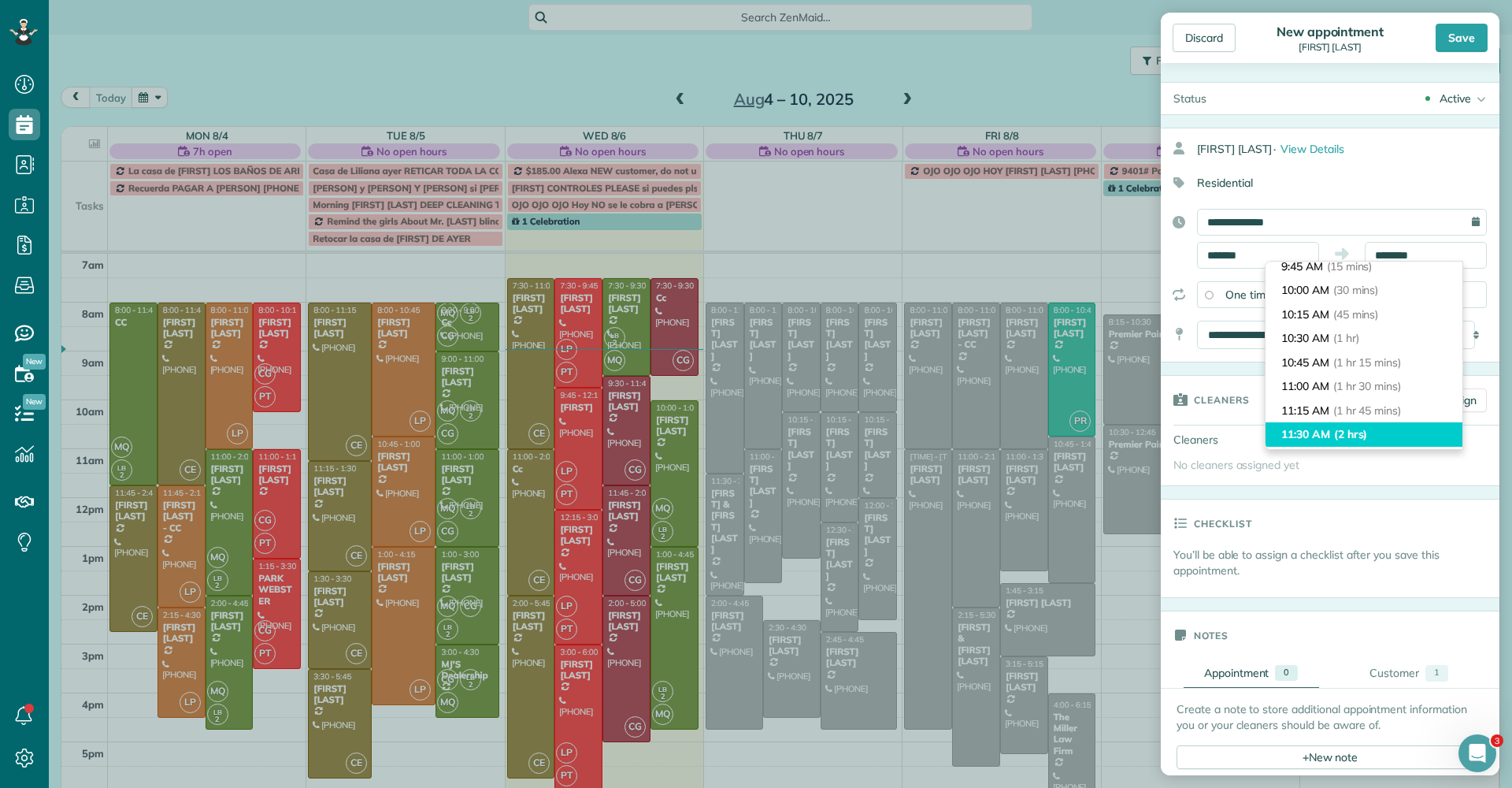 click on "11:30 AM  (2 hrs)" at bounding box center (1364, 434) 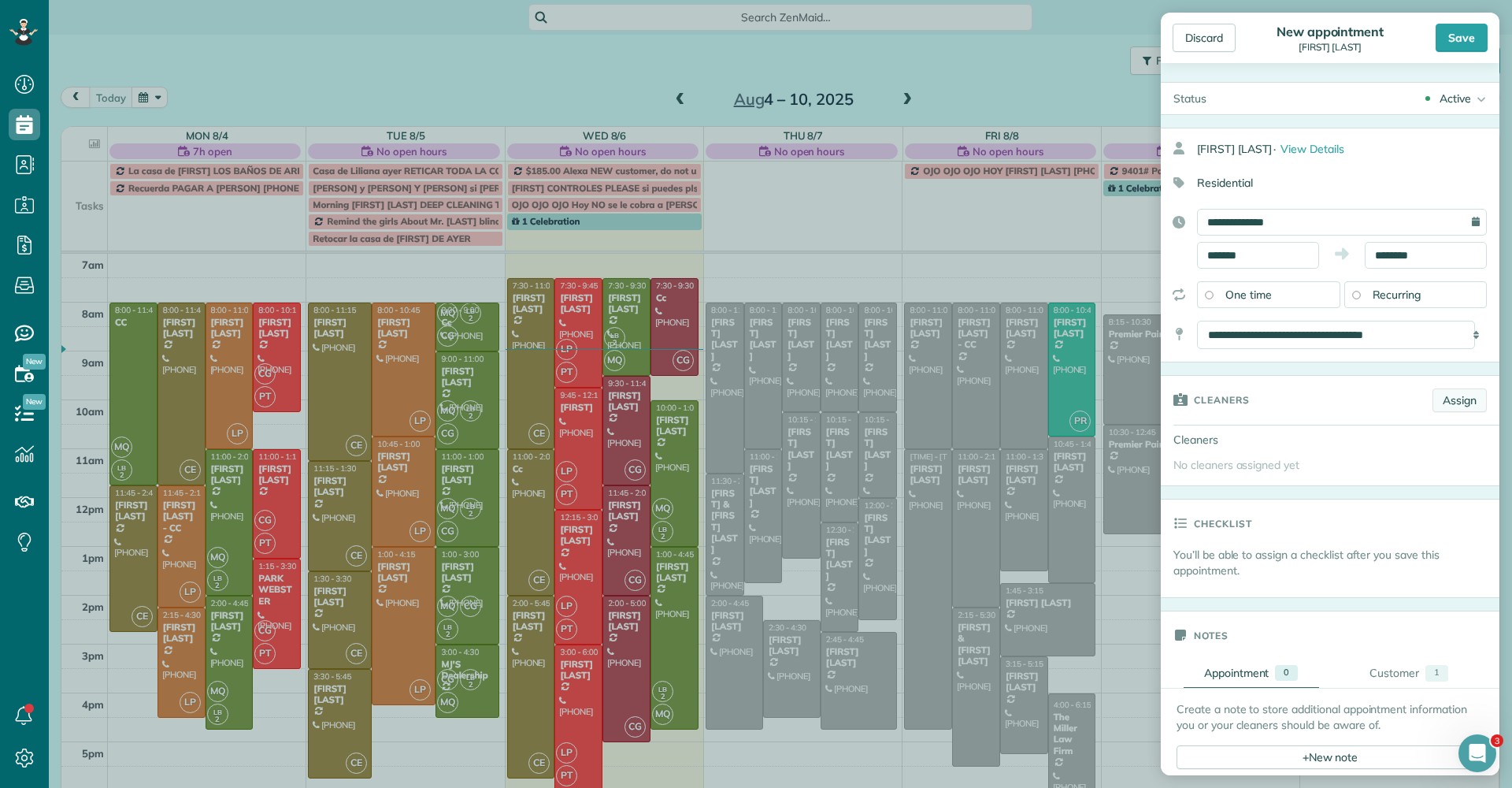click on "Assign" at bounding box center [1459, 400] 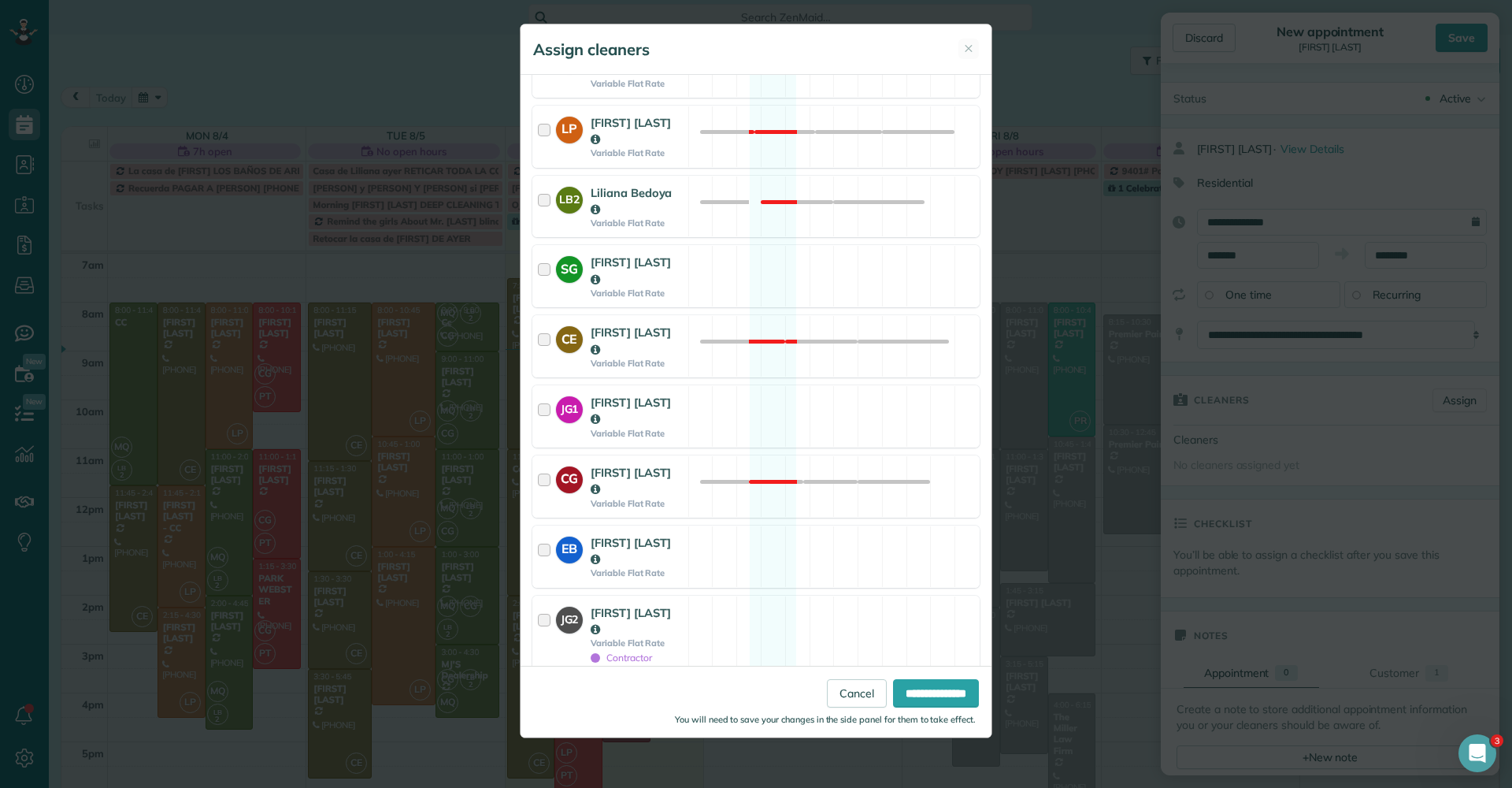 scroll, scrollTop: 428, scrollLeft: 0, axis: vertical 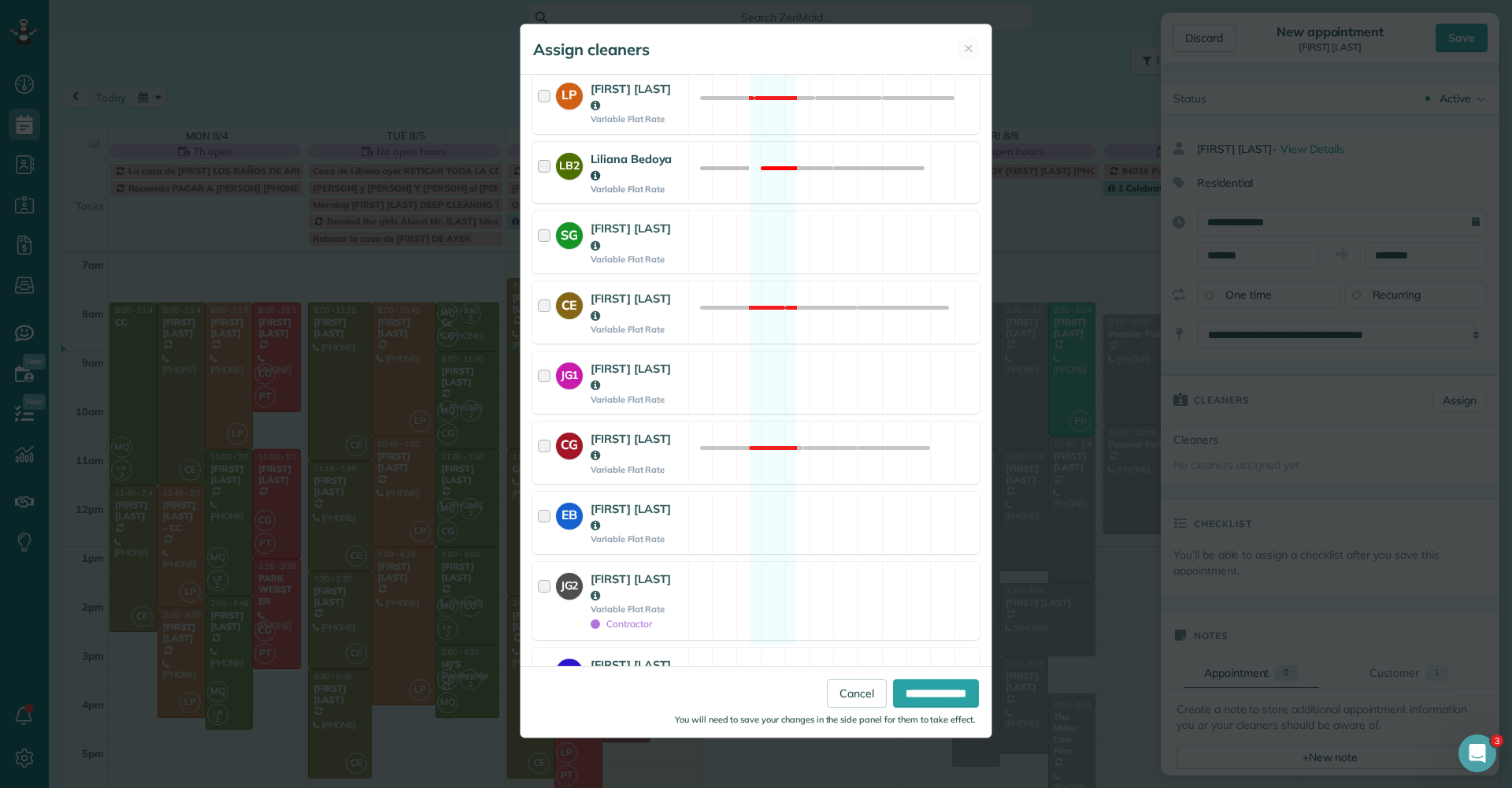 click on "LB 2
[FIRST] [LAST]
Variable Flat Rate
Not available" at bounding box center [756, 173] 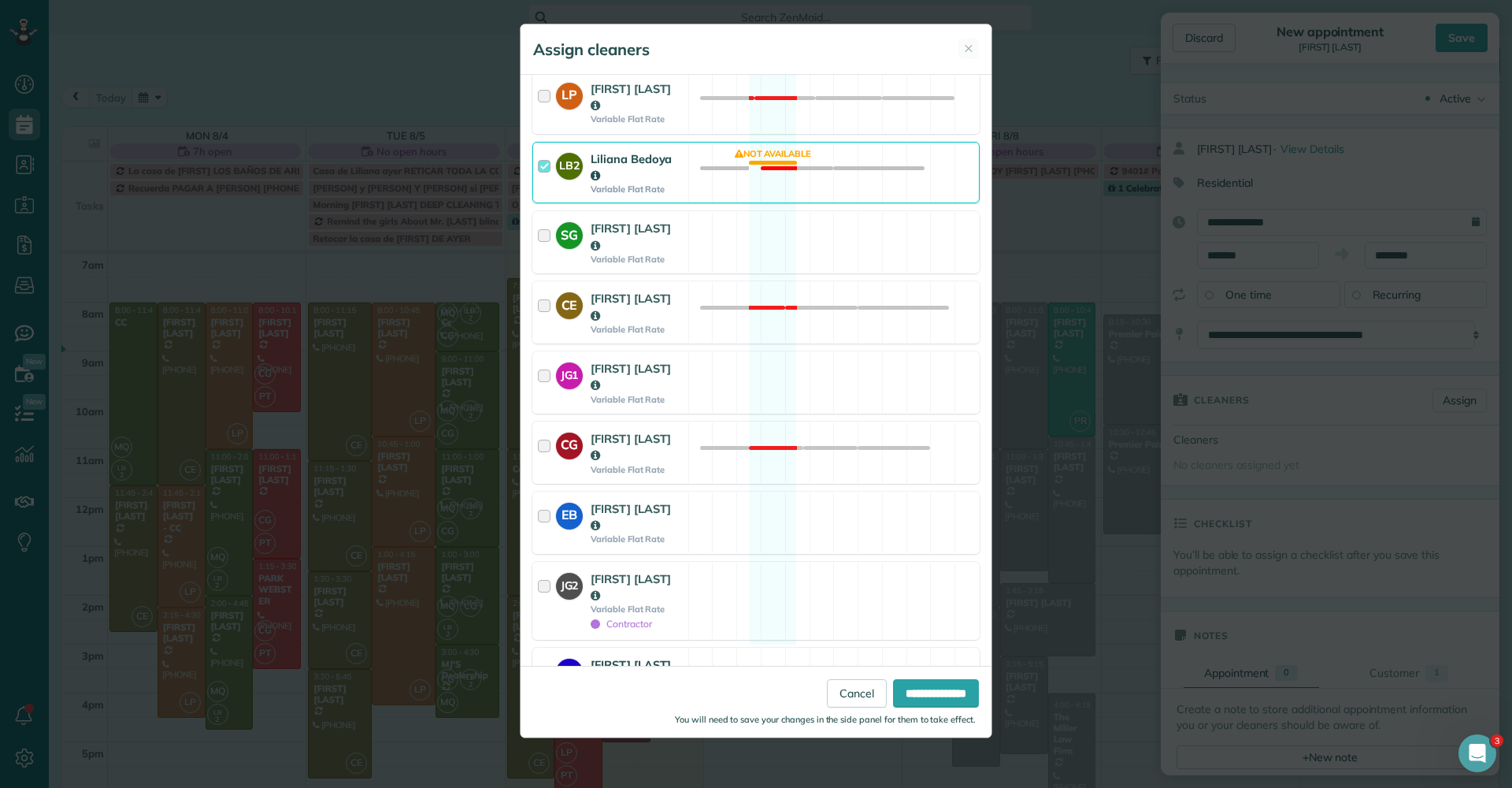 click on "MQ
[FIRST] [LAST]
Variable Flat Rate
Not available" at bounding box center [756, 678] 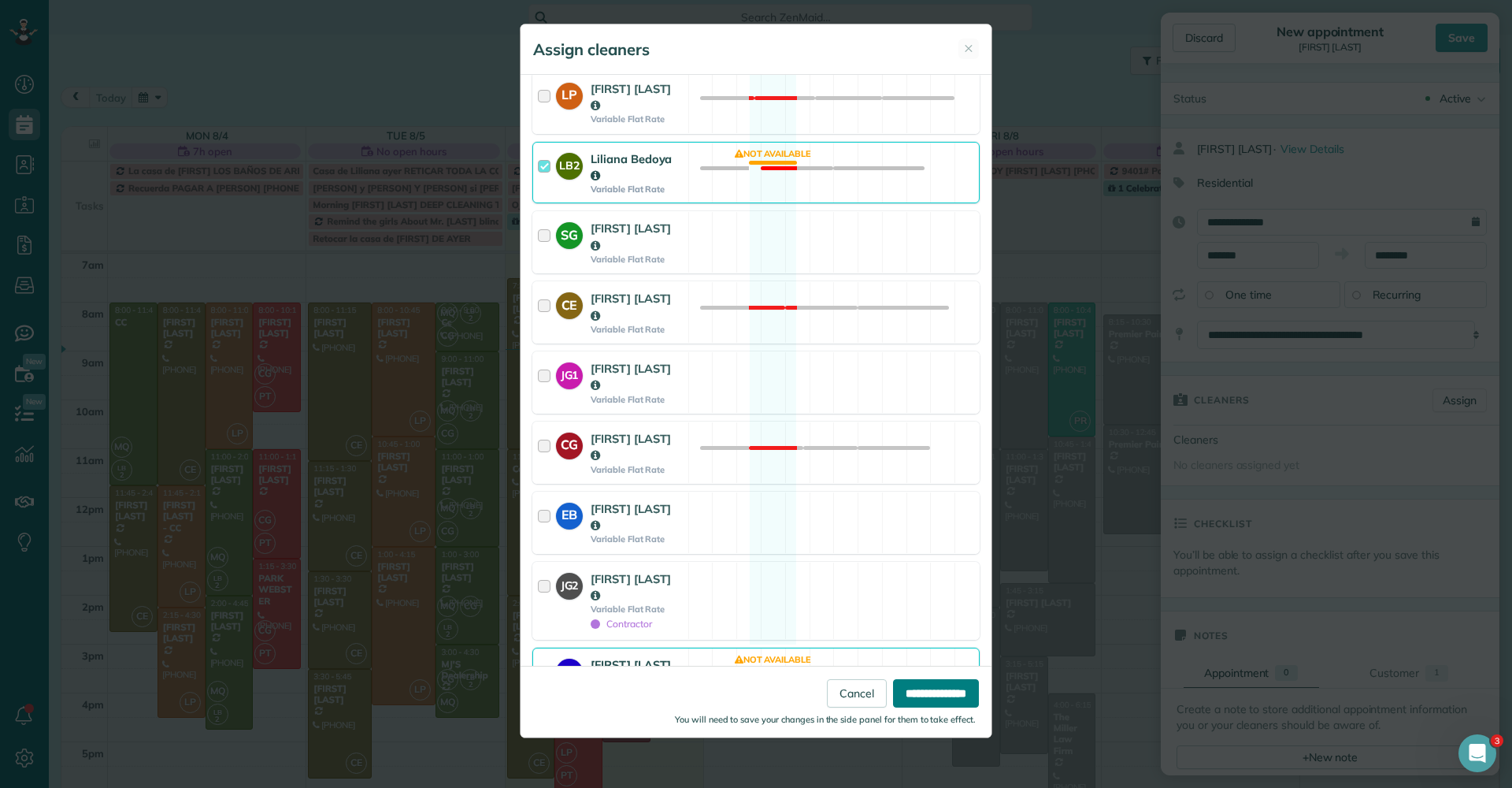 click on "**********" at bounding box center (936, 693) 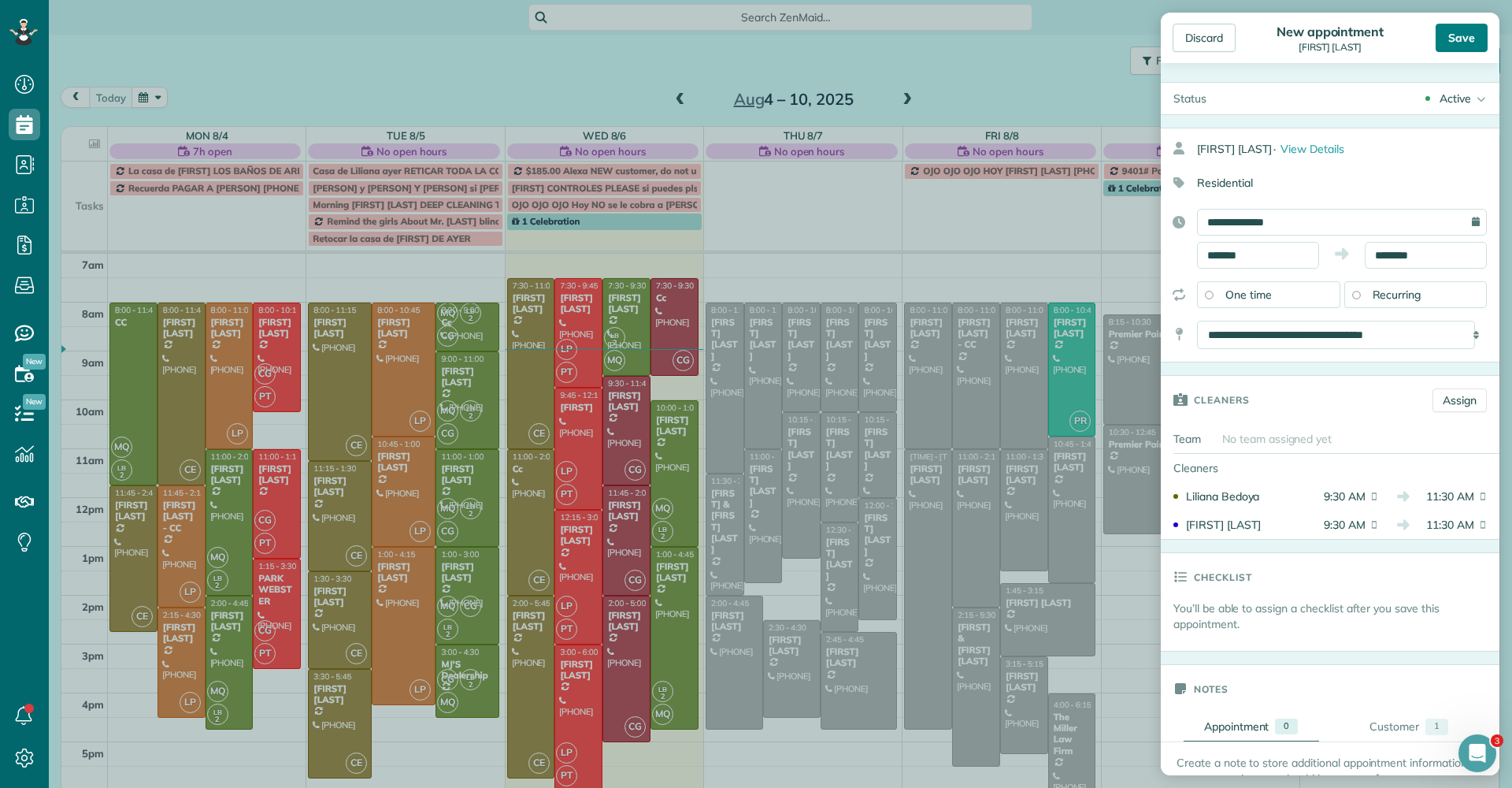 click on "Save" at bounding box center (1462, 38) 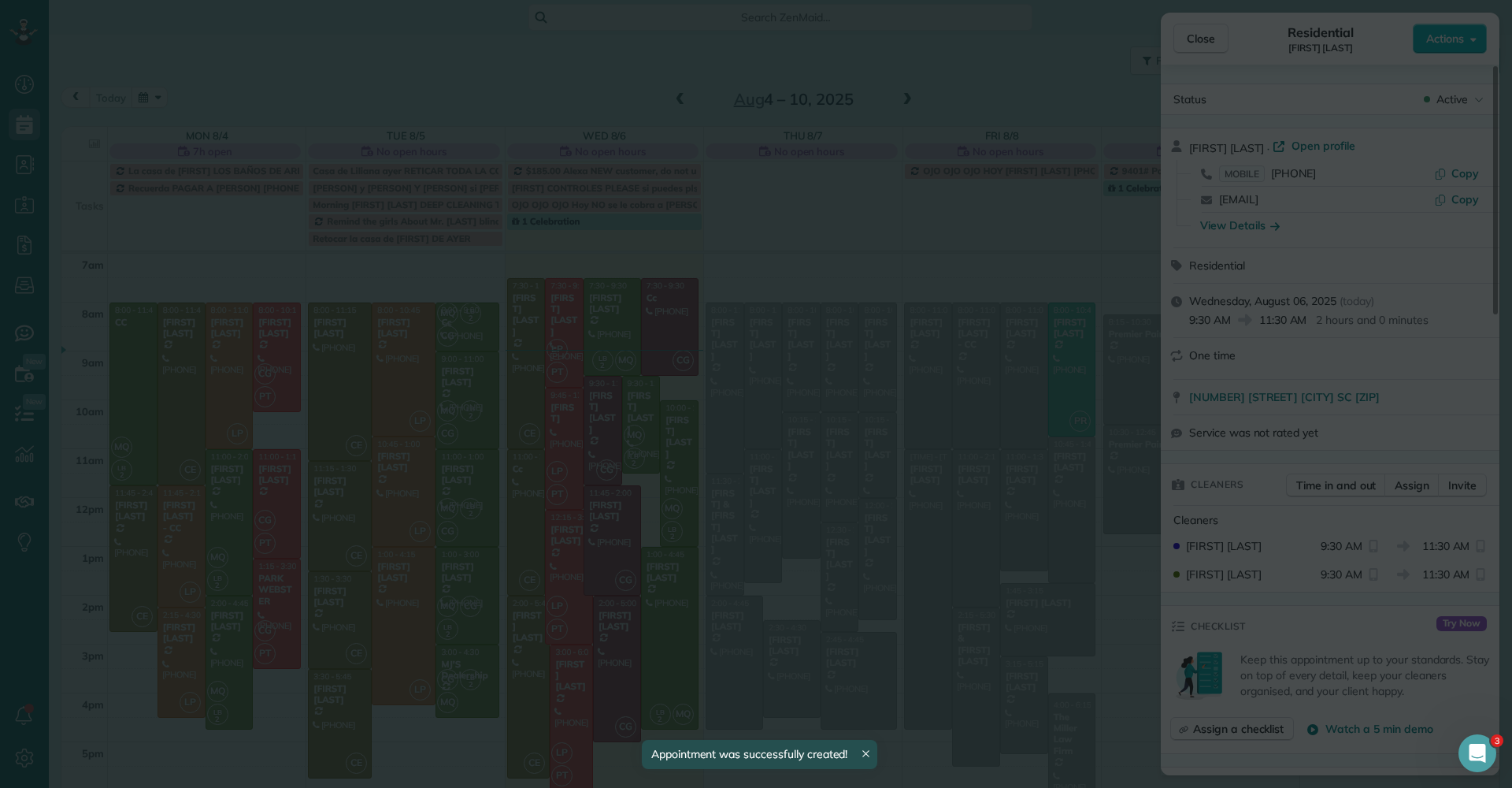 click on "Cleaning for [FIRST] [LAST]
✕
Cleaning for [FIRST] [LAST]
Wed, Aug 06 -  9:30 AM to 11:30 AM
No address set yet
Not priced yet
Select the same team and cleaners as last appointment?
Last cleaned by [FIRST]
about 1 month ago
Re-select
Cleaners
Wed, Aug 06
7a" at bounding box center (0, 0) 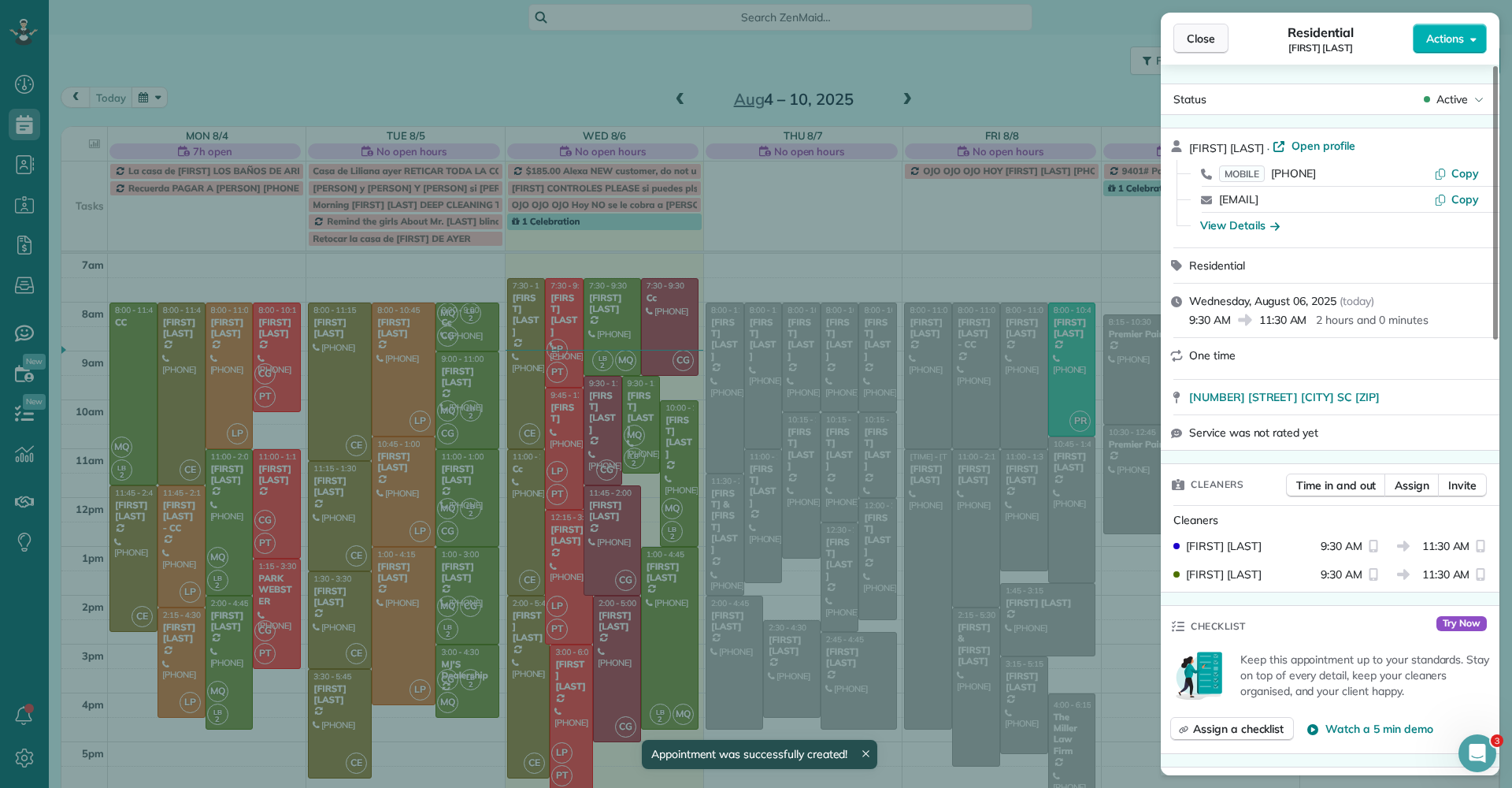 click on "Close" at bounding box center [1201, 39] 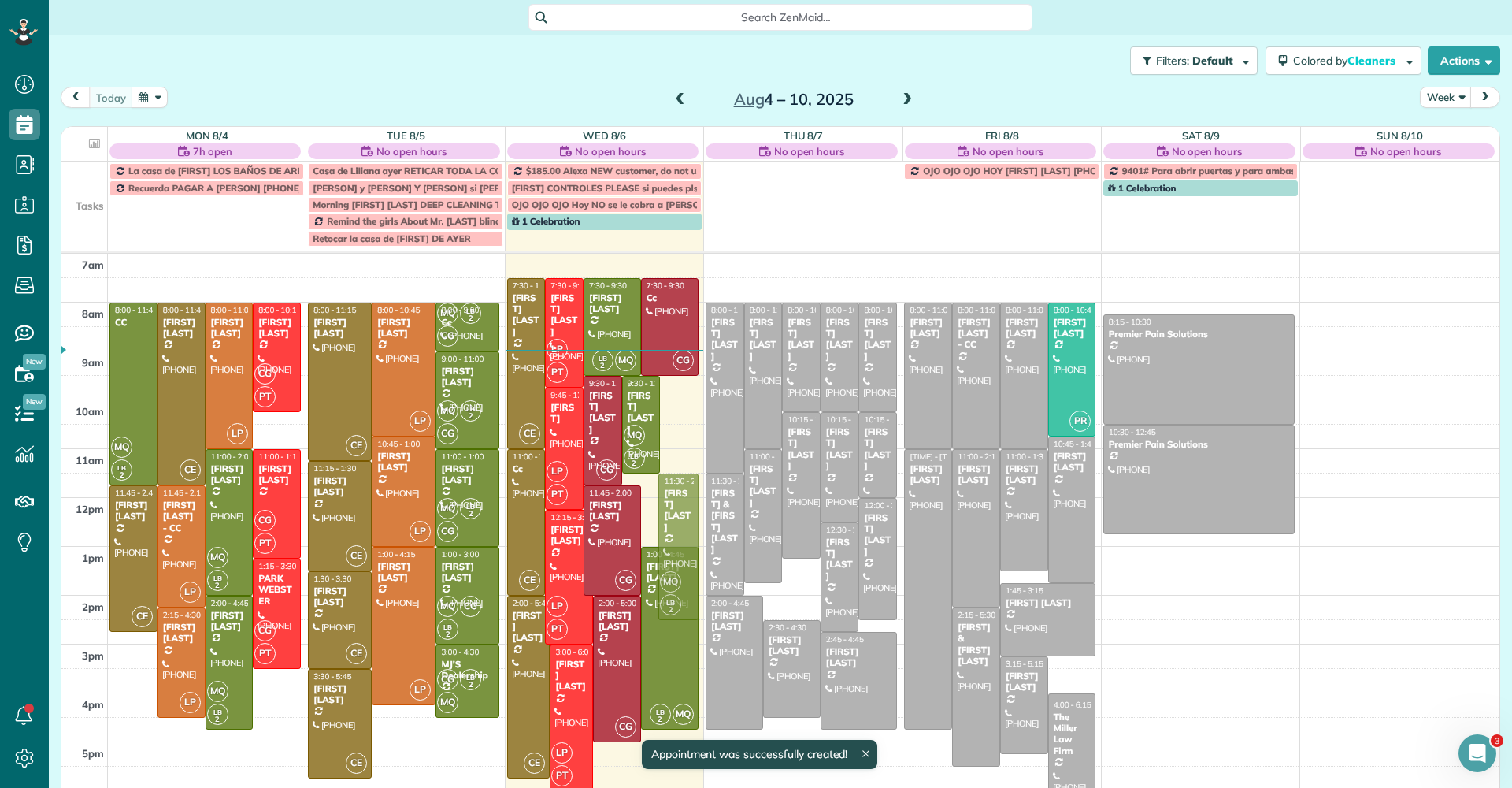drag, startPoint x: 673, startPoint y: 422, endPoint x: 676, endPoint y: 496, distance: 74.06079 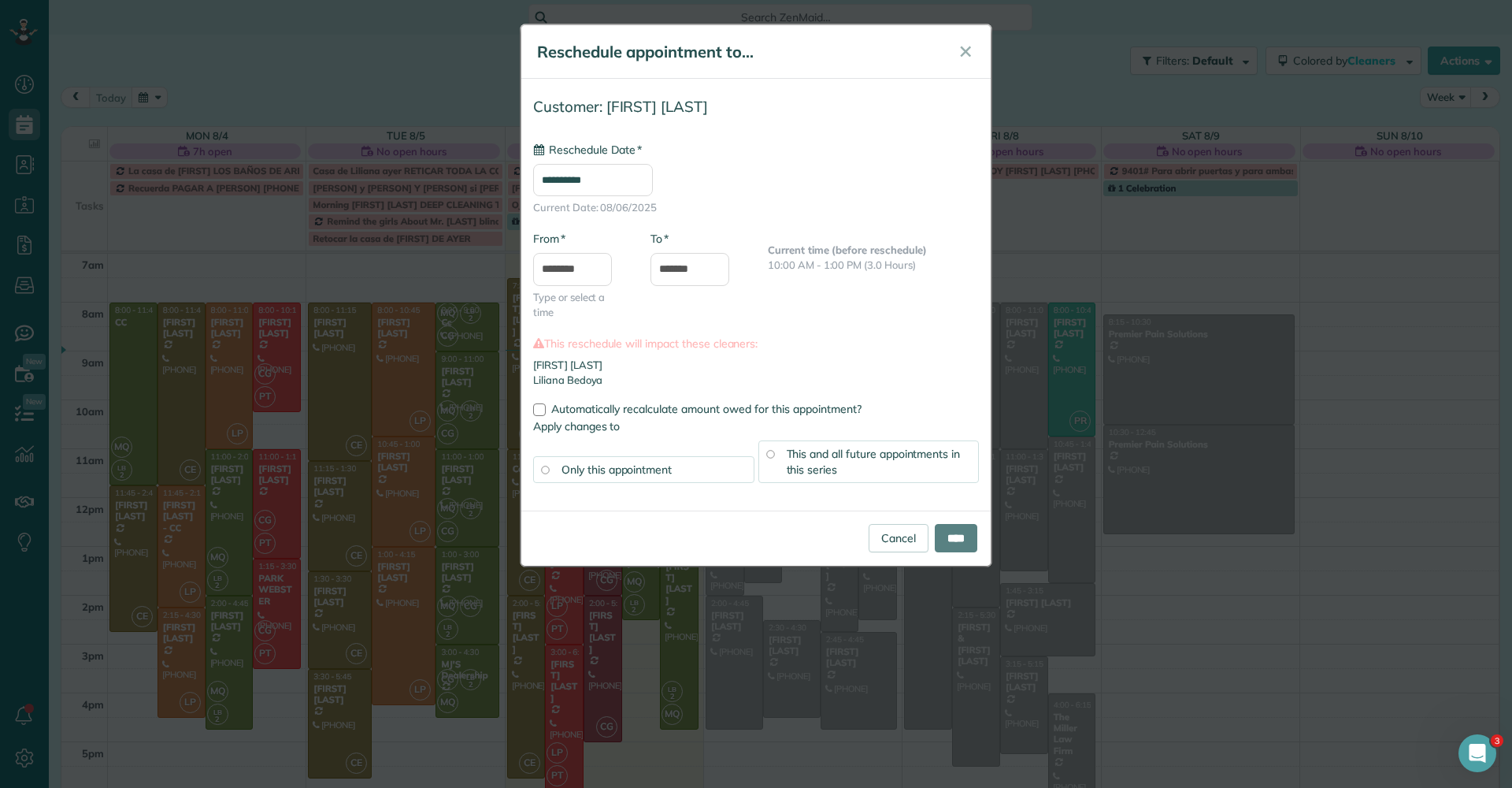 type on "**********" 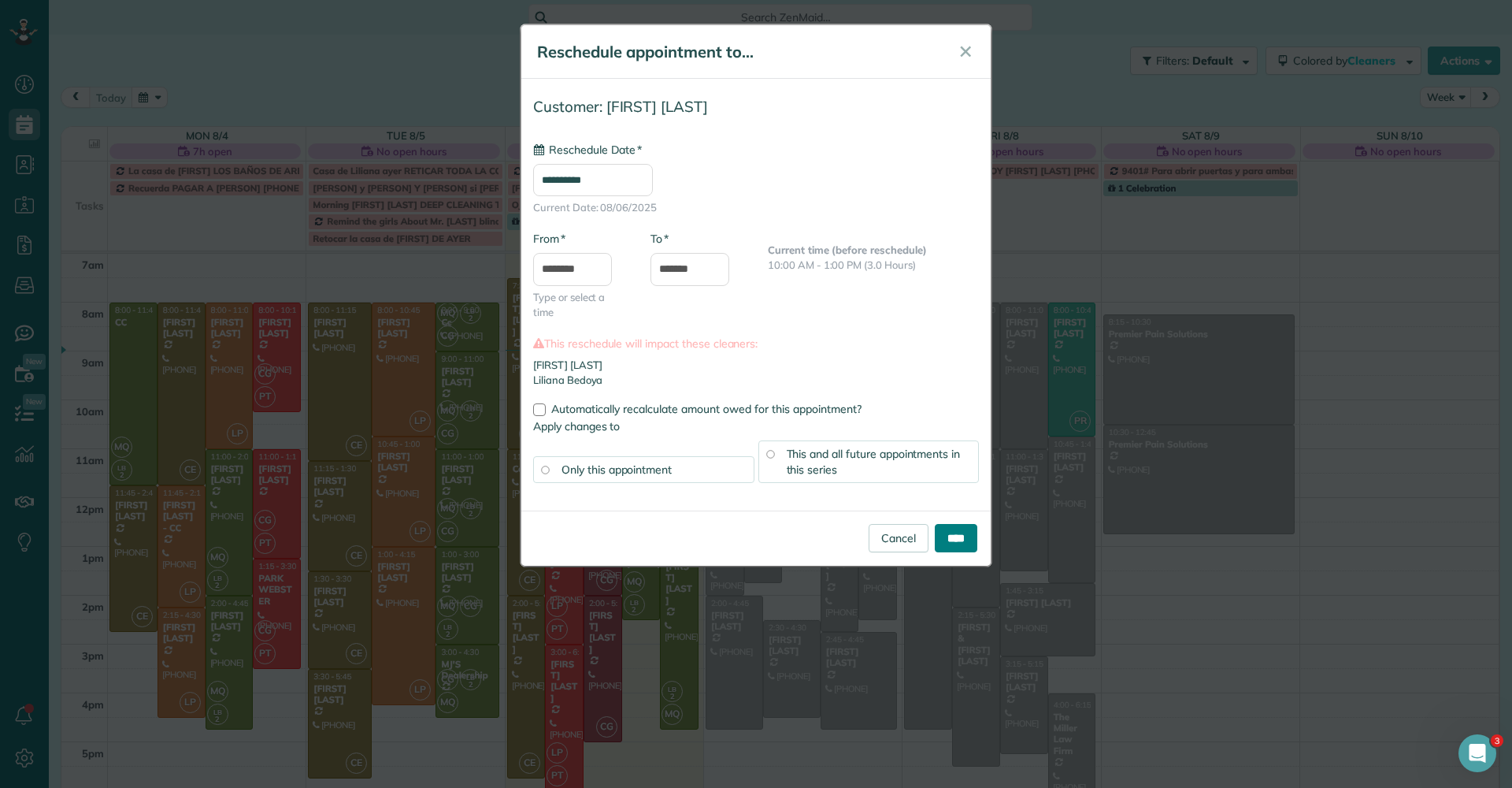 click on "****" at bounding box center (956, 538) 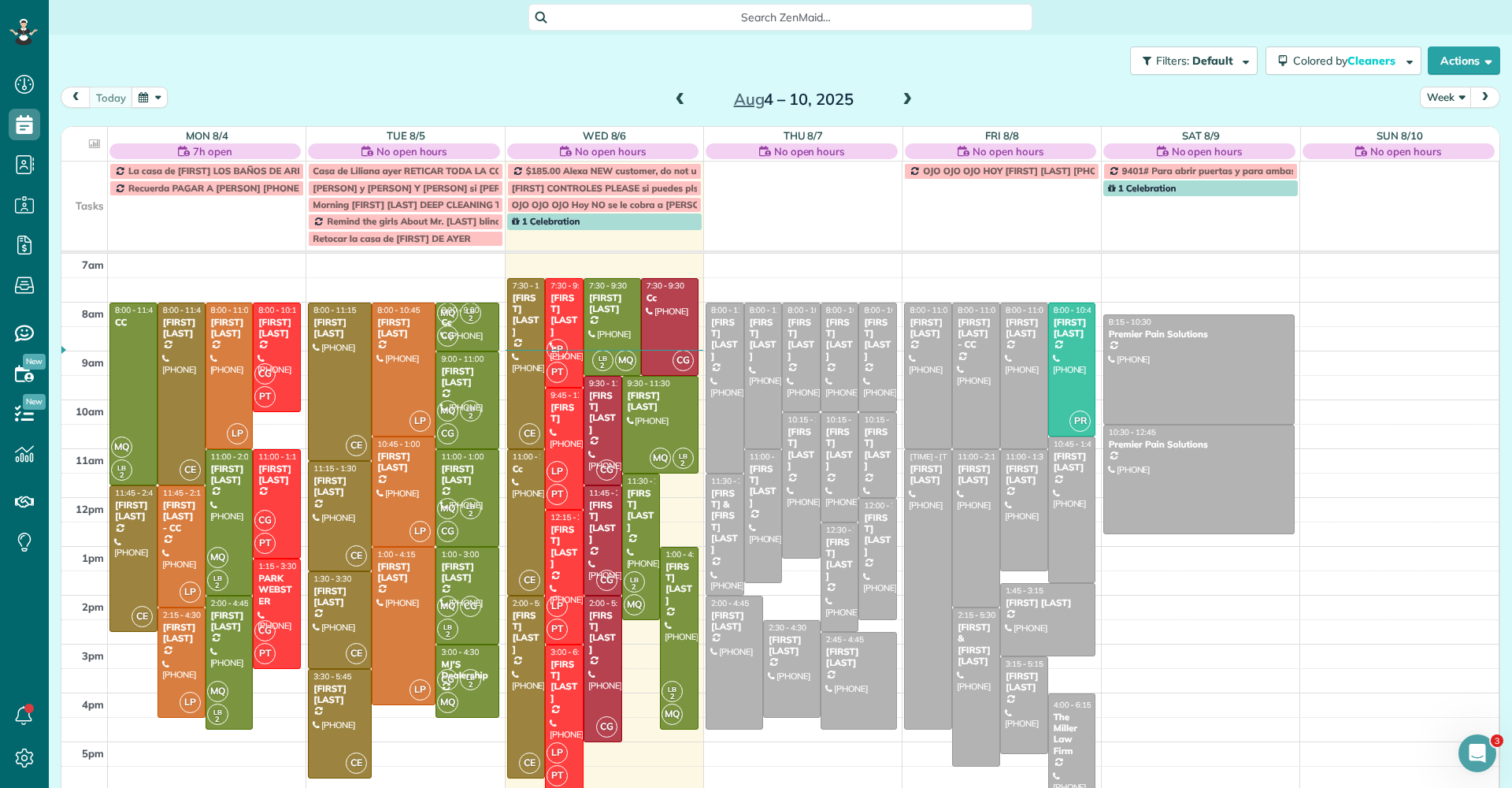 drag, startPoint x: 637, startPoint y: 619, endPoint x: 638, endPoint y: 608, distance: 11.045361 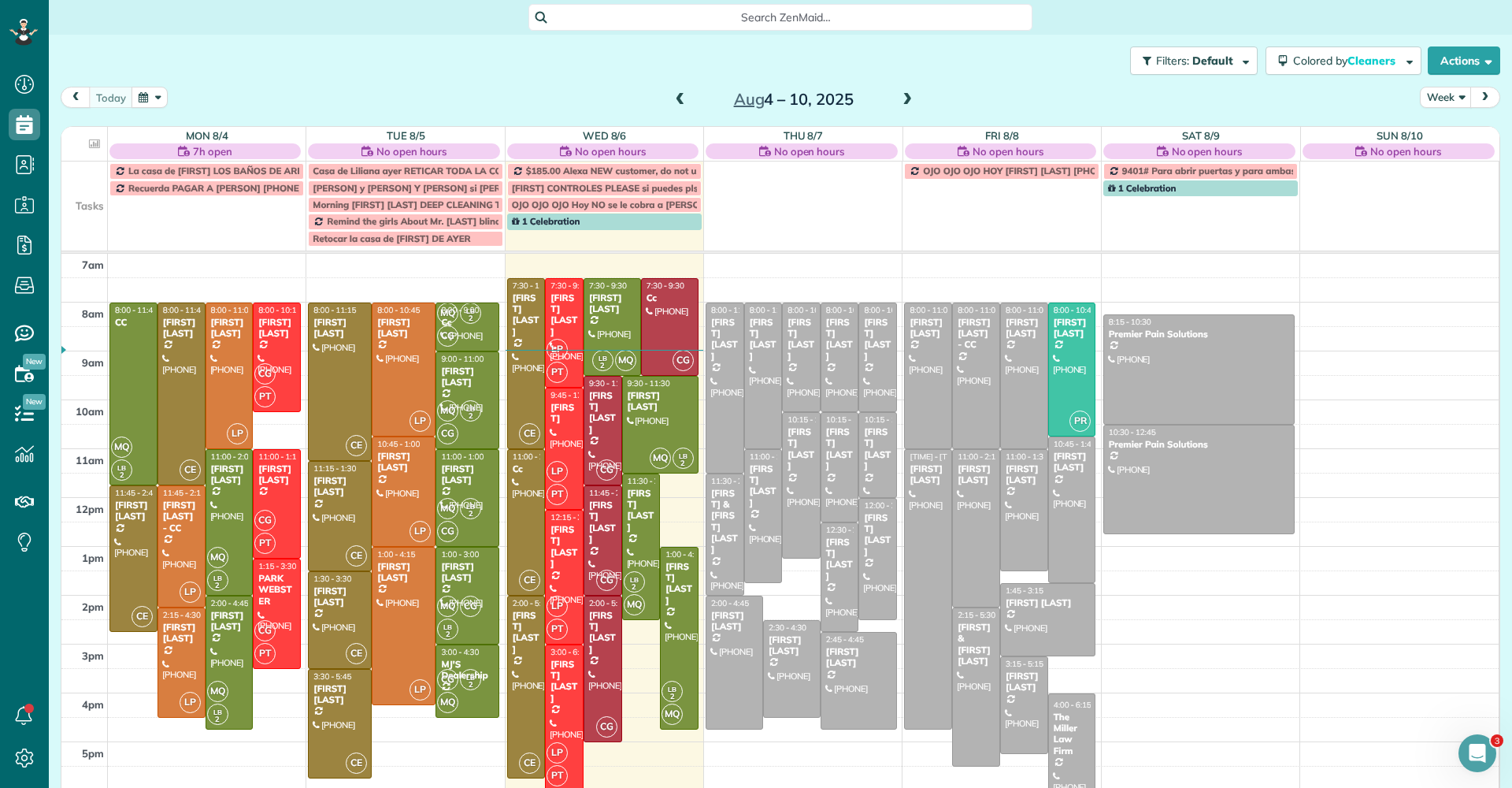 click on "LB 2 MQ [TIME] - [TIME] [FIRST] [LAST] [PHONE] [NUMBER] [STREET] [CITY], [STATE] [POSTAL_CODE]" at bounding box center [641, 547] 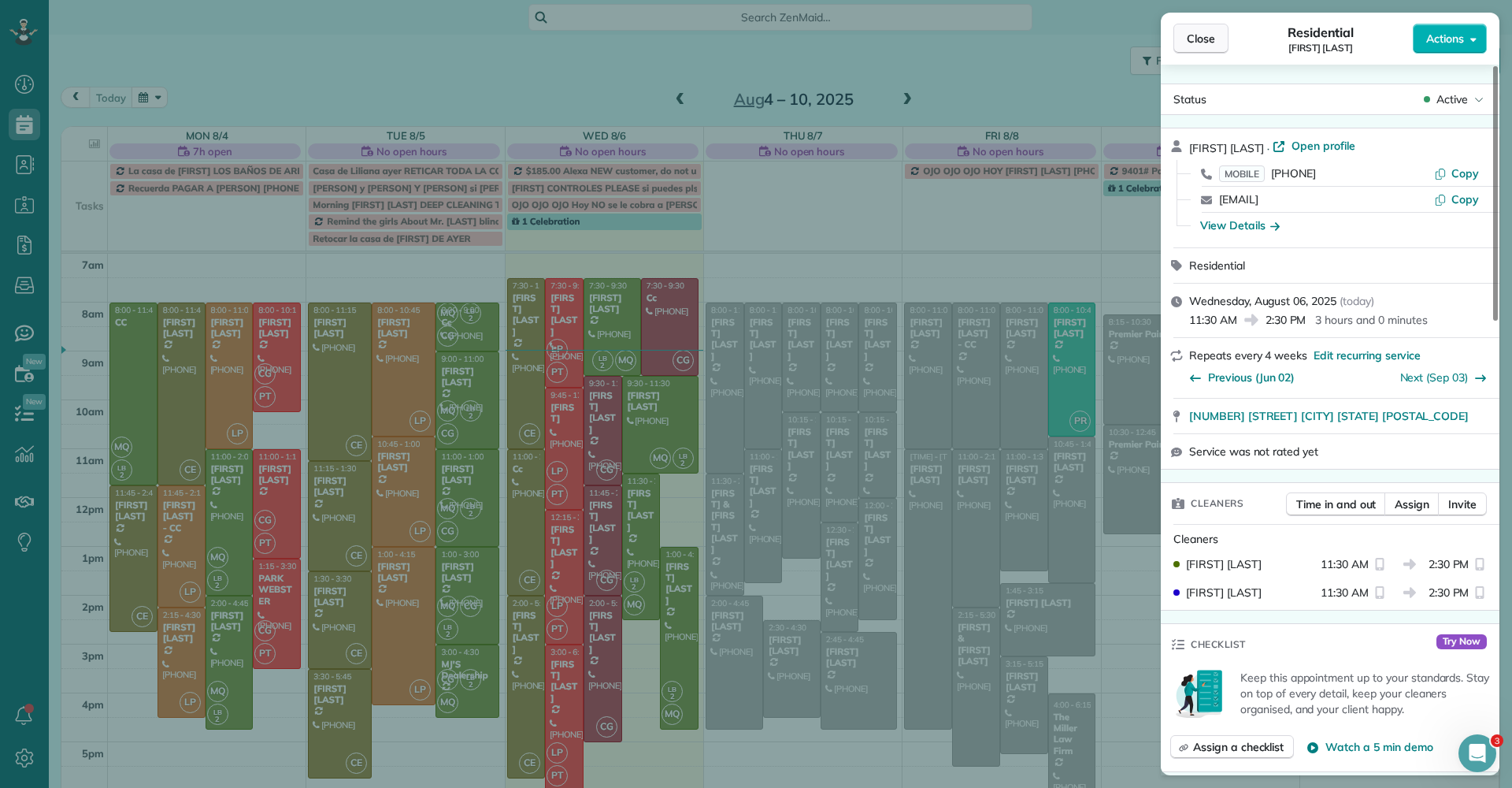 click on "Close" at bounding box center (1201, 39) 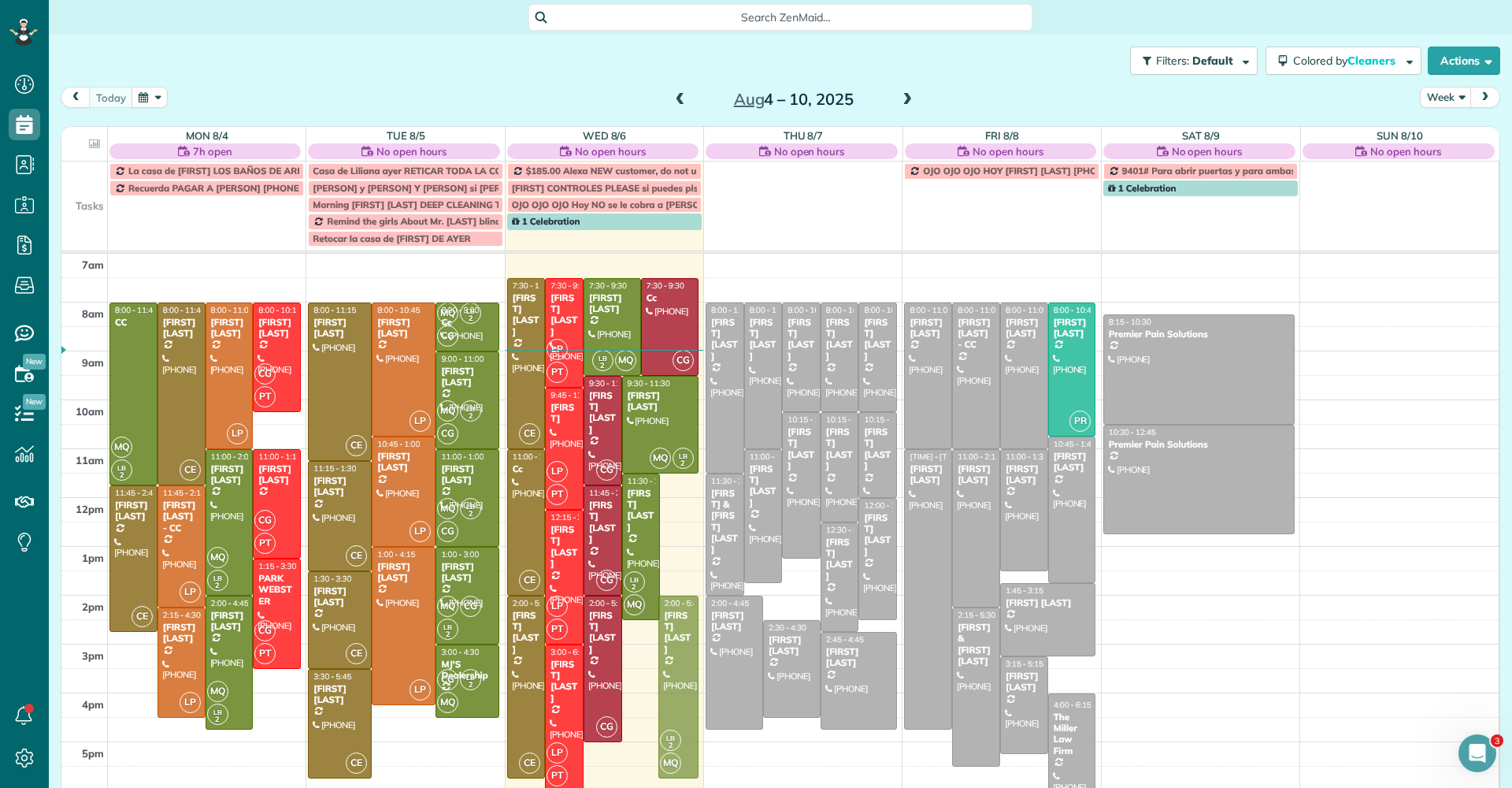 drag, startPoint x: 681, startPoint y: 564, endPoint x: 680, endPoint y: 608, distance: 44.01136 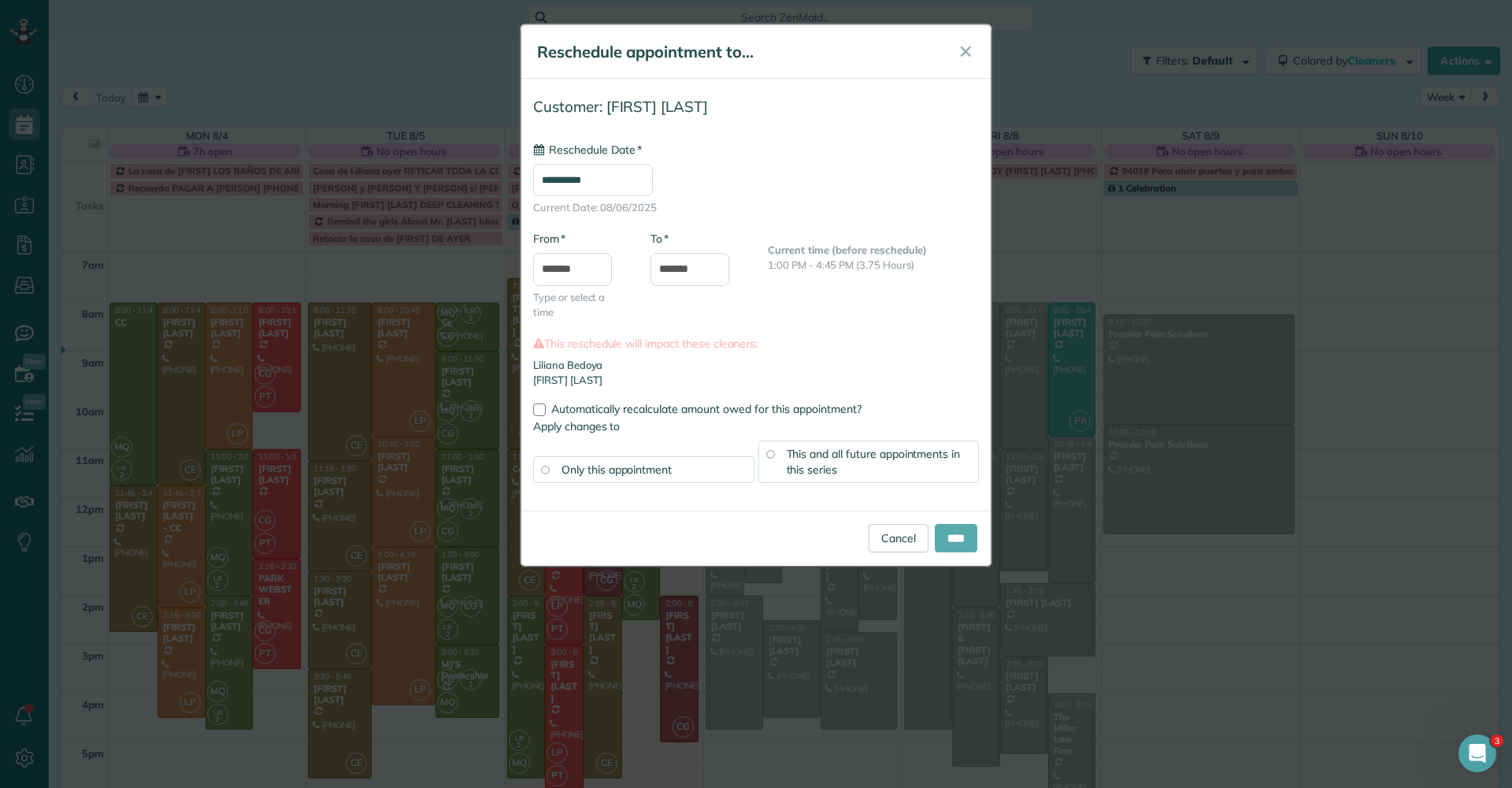 type on "**********" 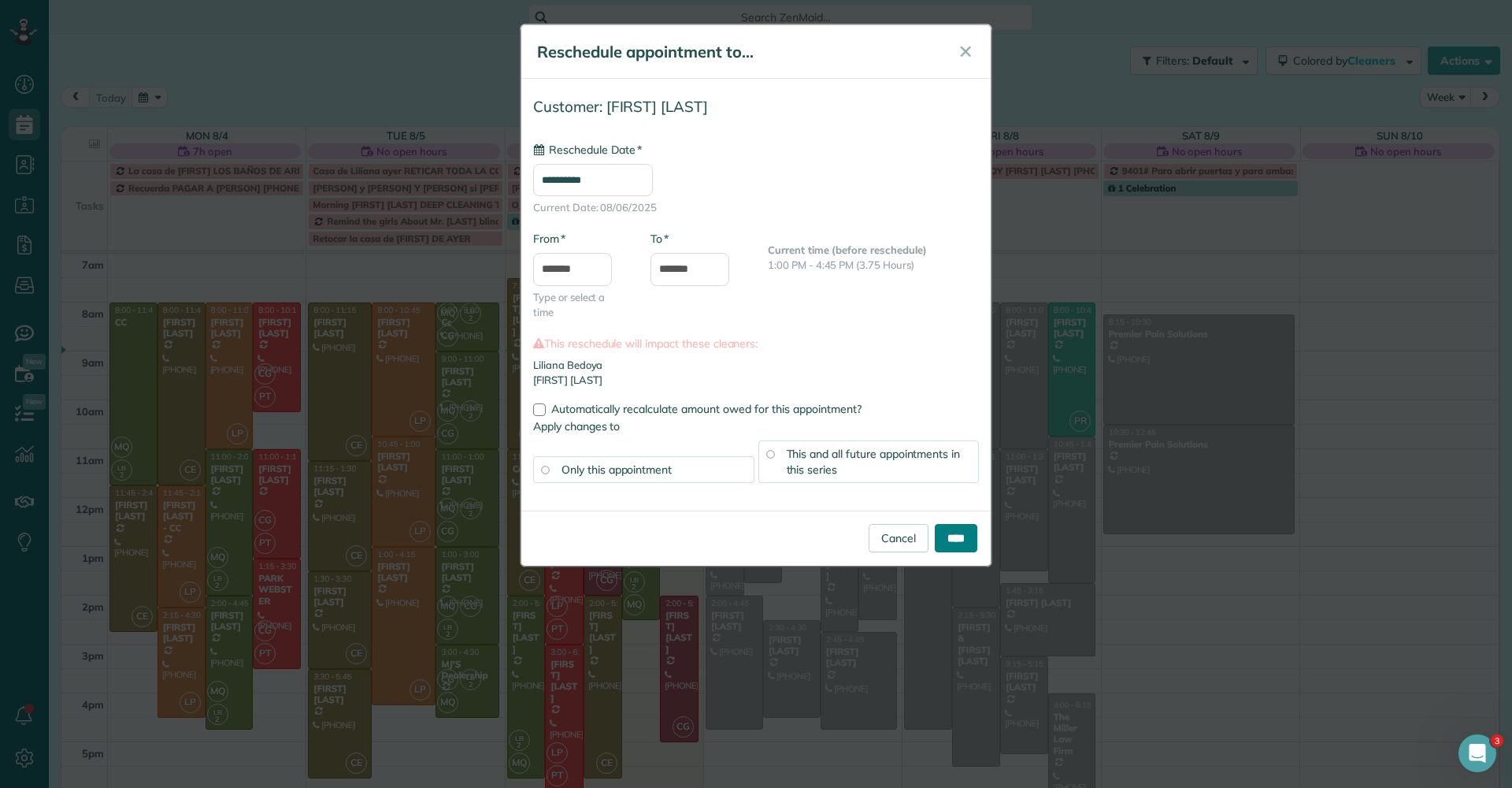 click on "****" at bounding box center (956, 538) 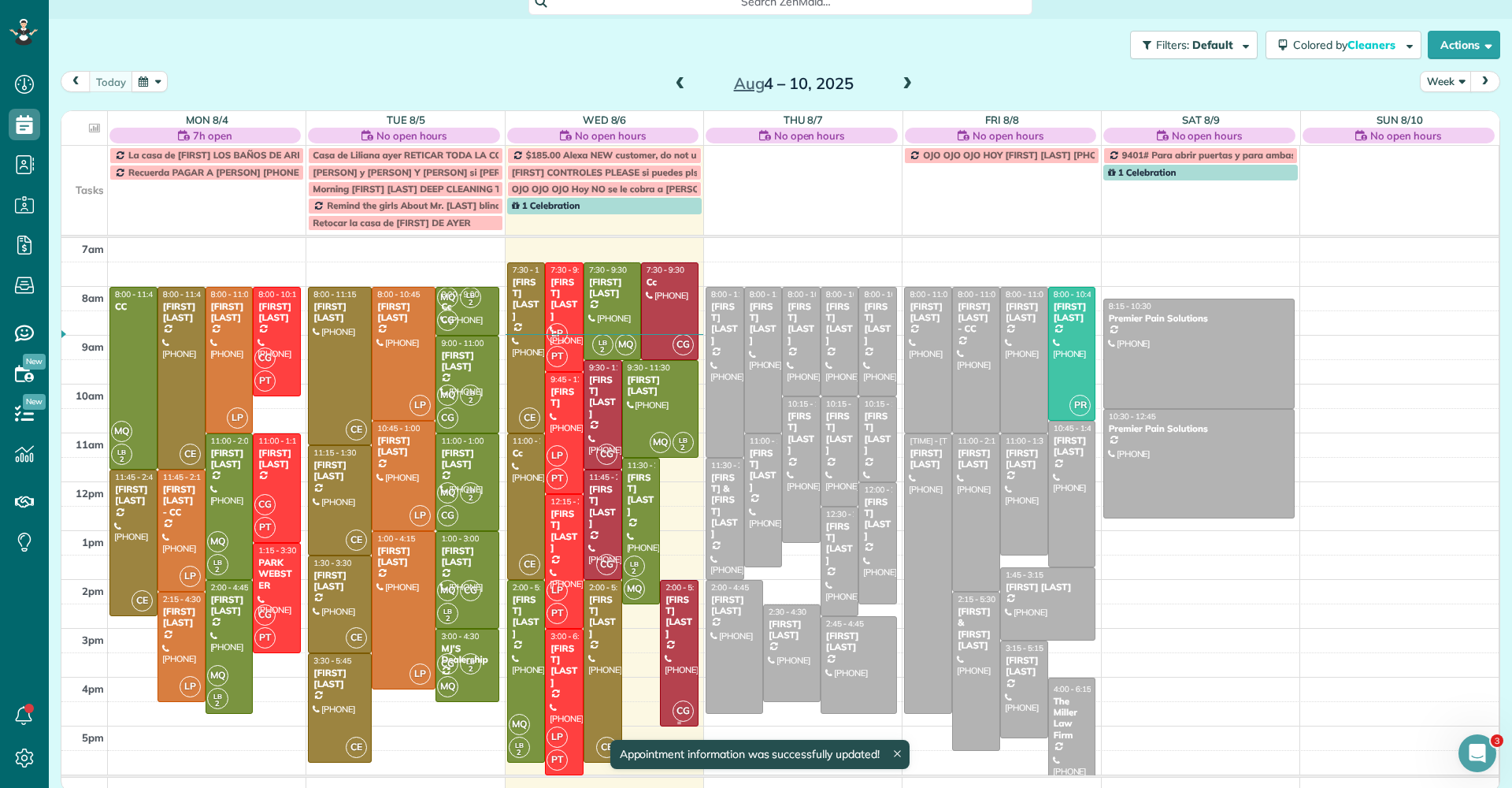 scroll, scrollTop: 20, scrollLeft: 0, axis: vertical 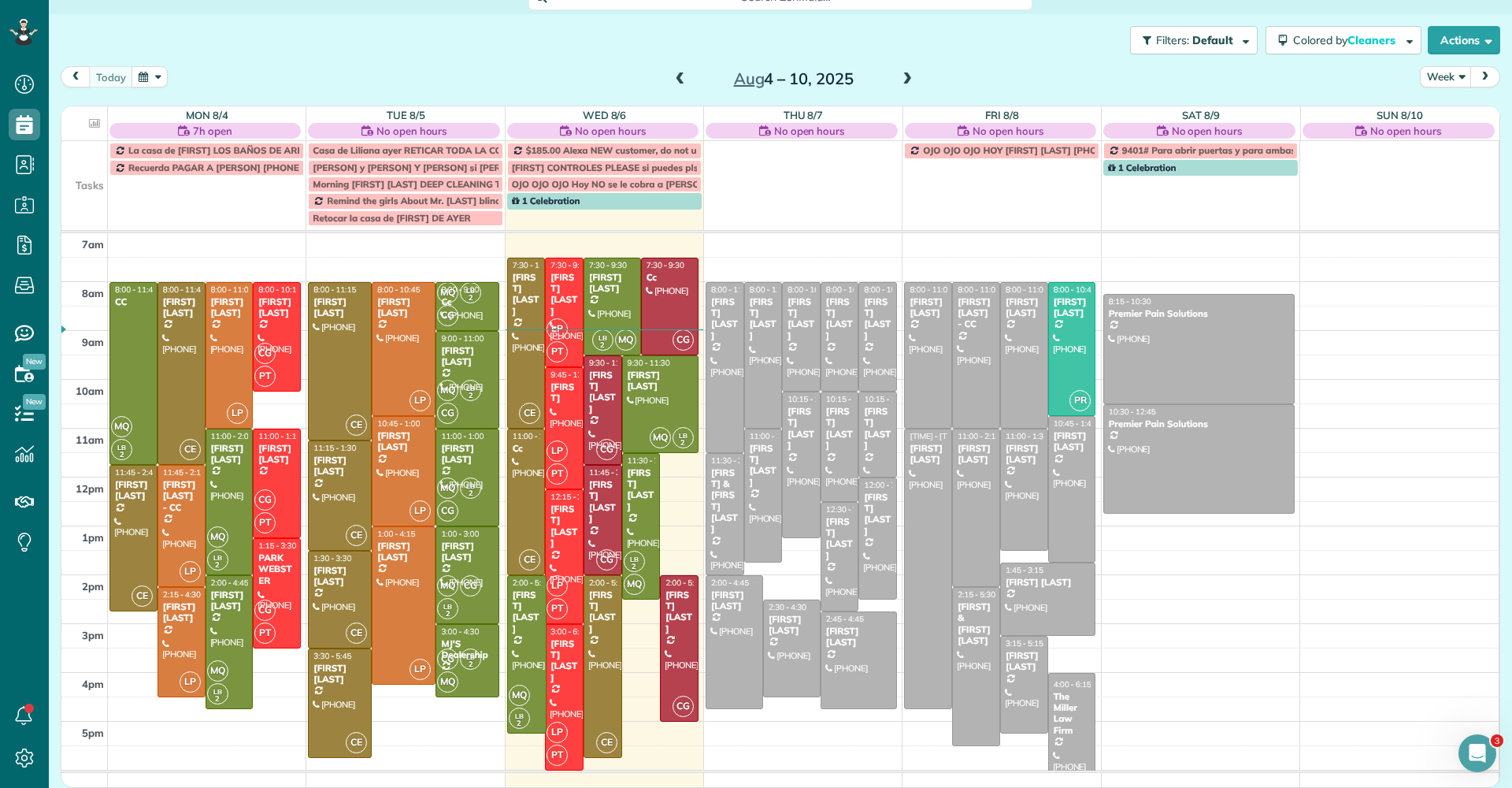 drag, startPoint x: 521, startPoint y: 756, endPoint x: 521, endPoint y: 728, distance: 28 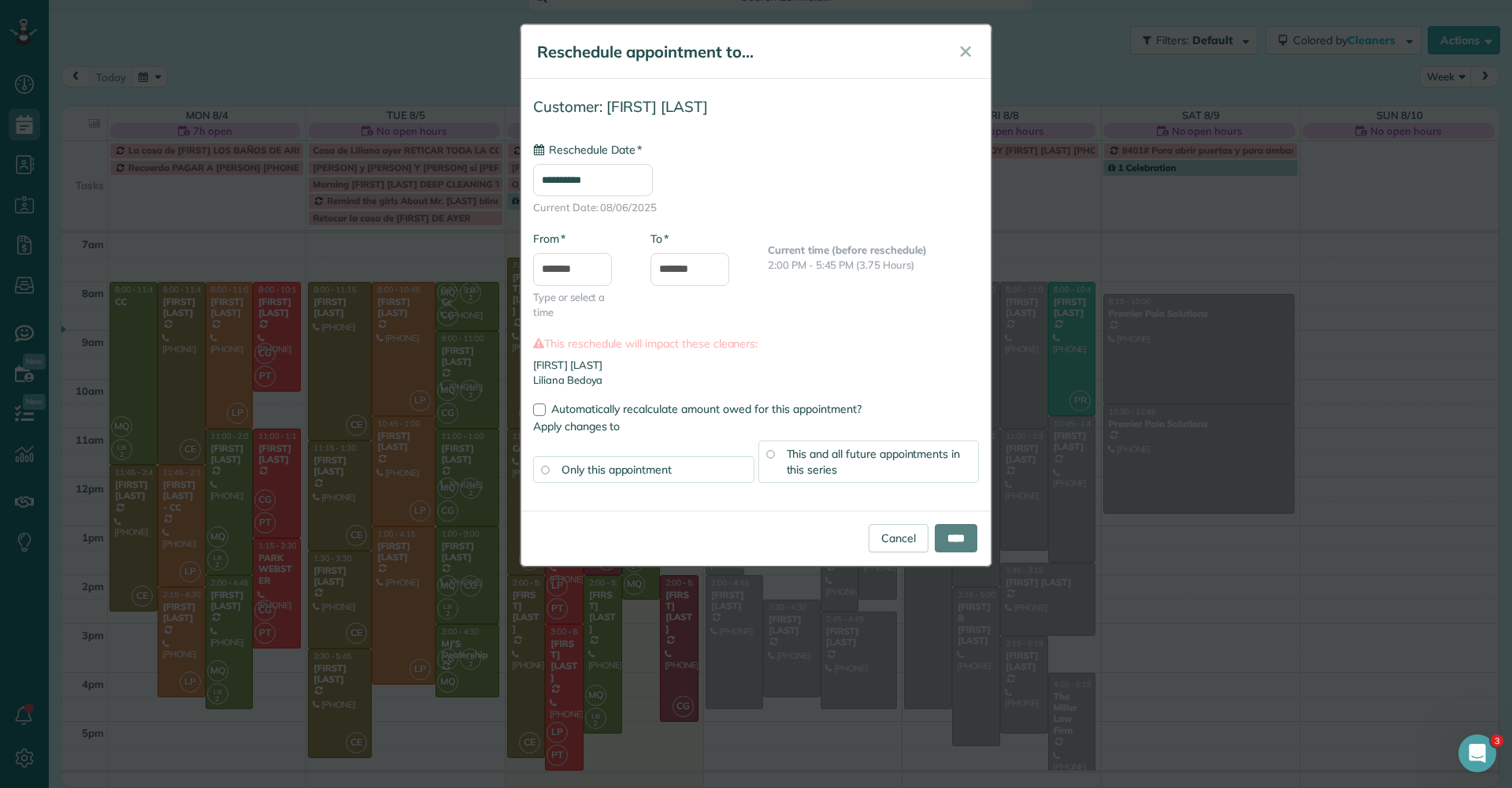 type on "**********" 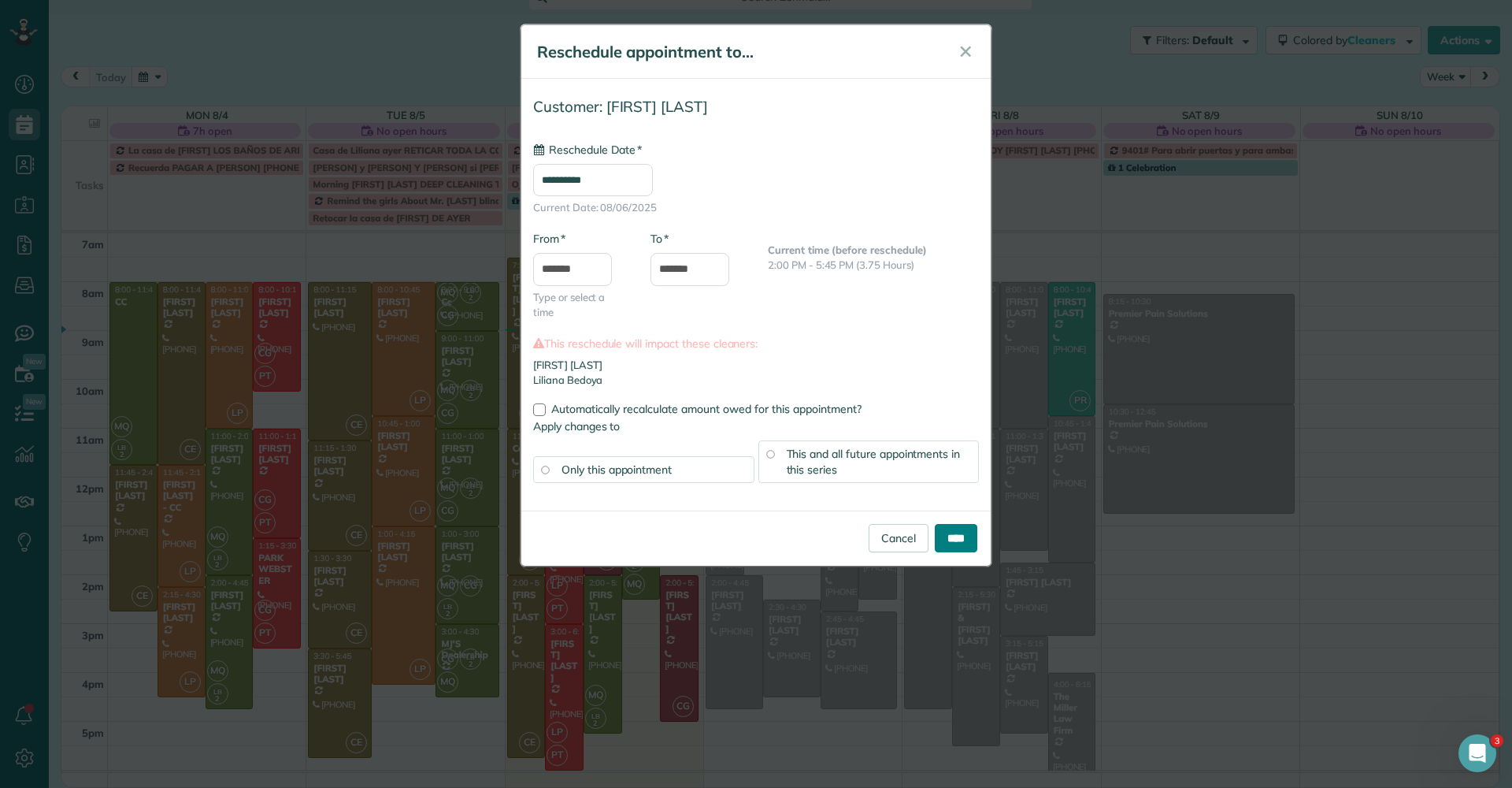 click on "****" at bounding box center [956, 538] 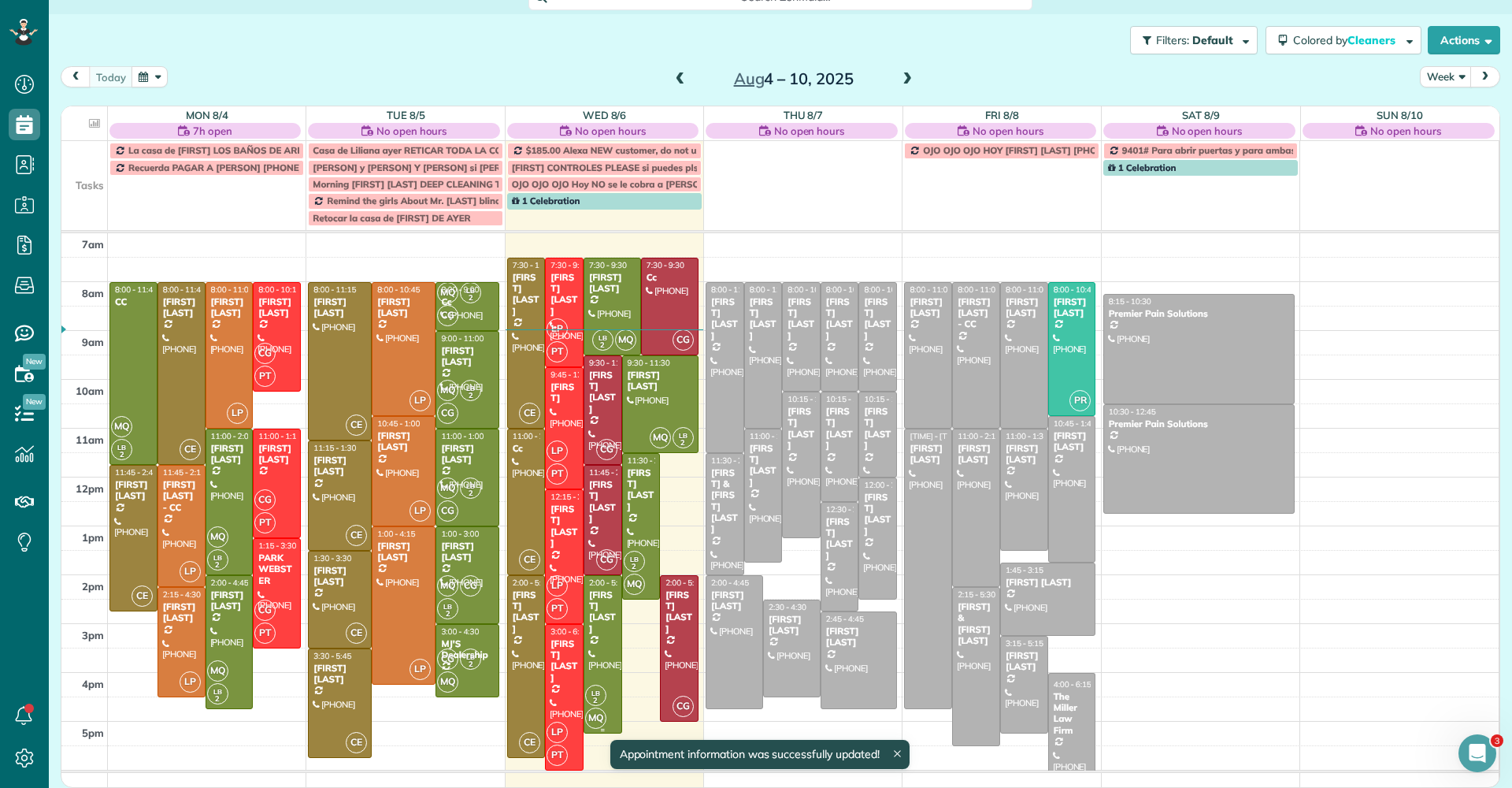 click at bounding box center [602, 655] 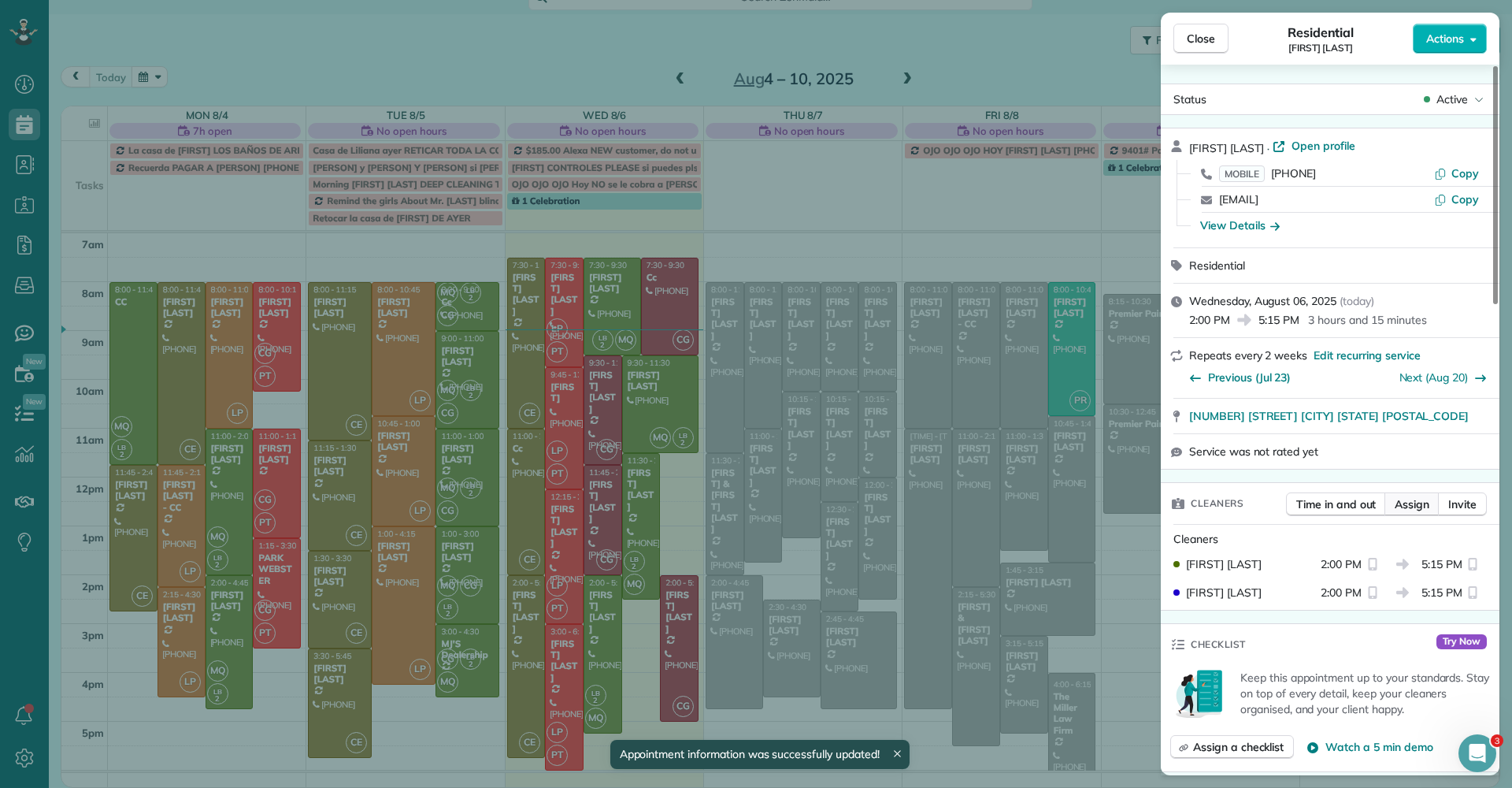click on "Assign" at bounding box center (1412, 504) 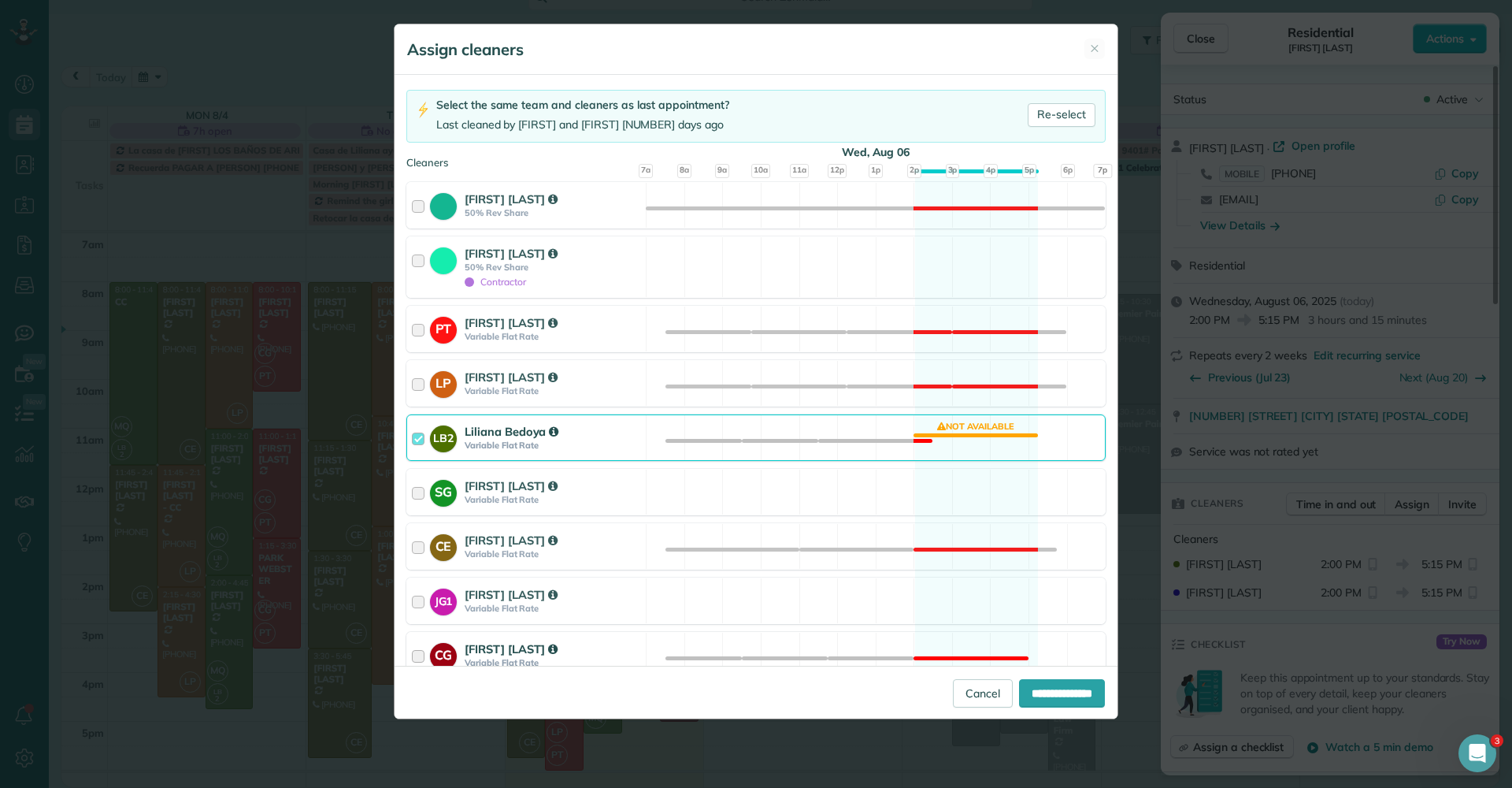 scroll, scrollTop: 236, scrollLeft: 0, axis: vertical 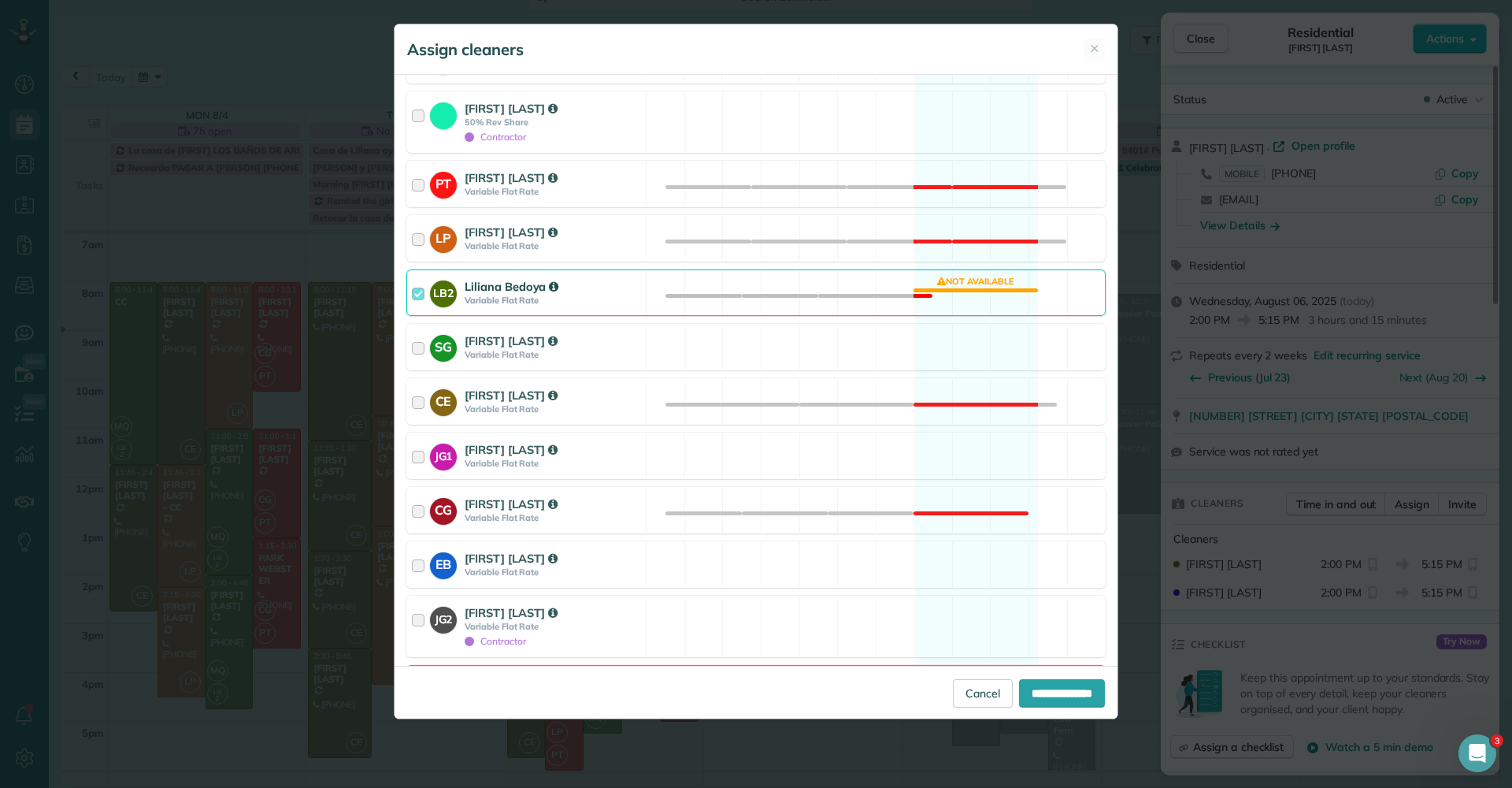 click on "LB2
[FIRST] [LAST]
Variable Flat Rate
Not available" at bounding box center (756, 292) 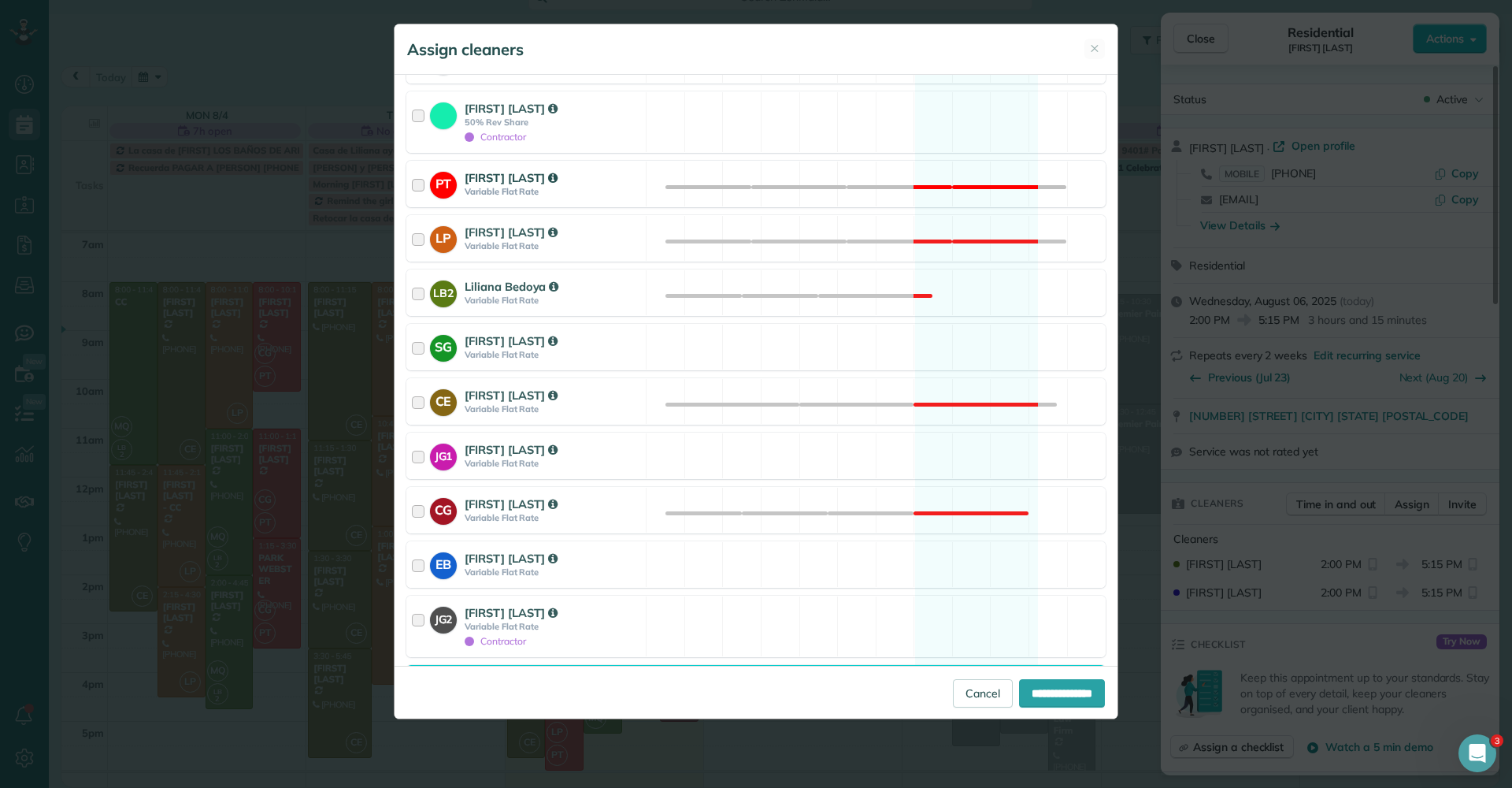 click on "PT
[FIRST] [LAST]
Variable Flat Rate
Not available" at bounding box center [756, 184] 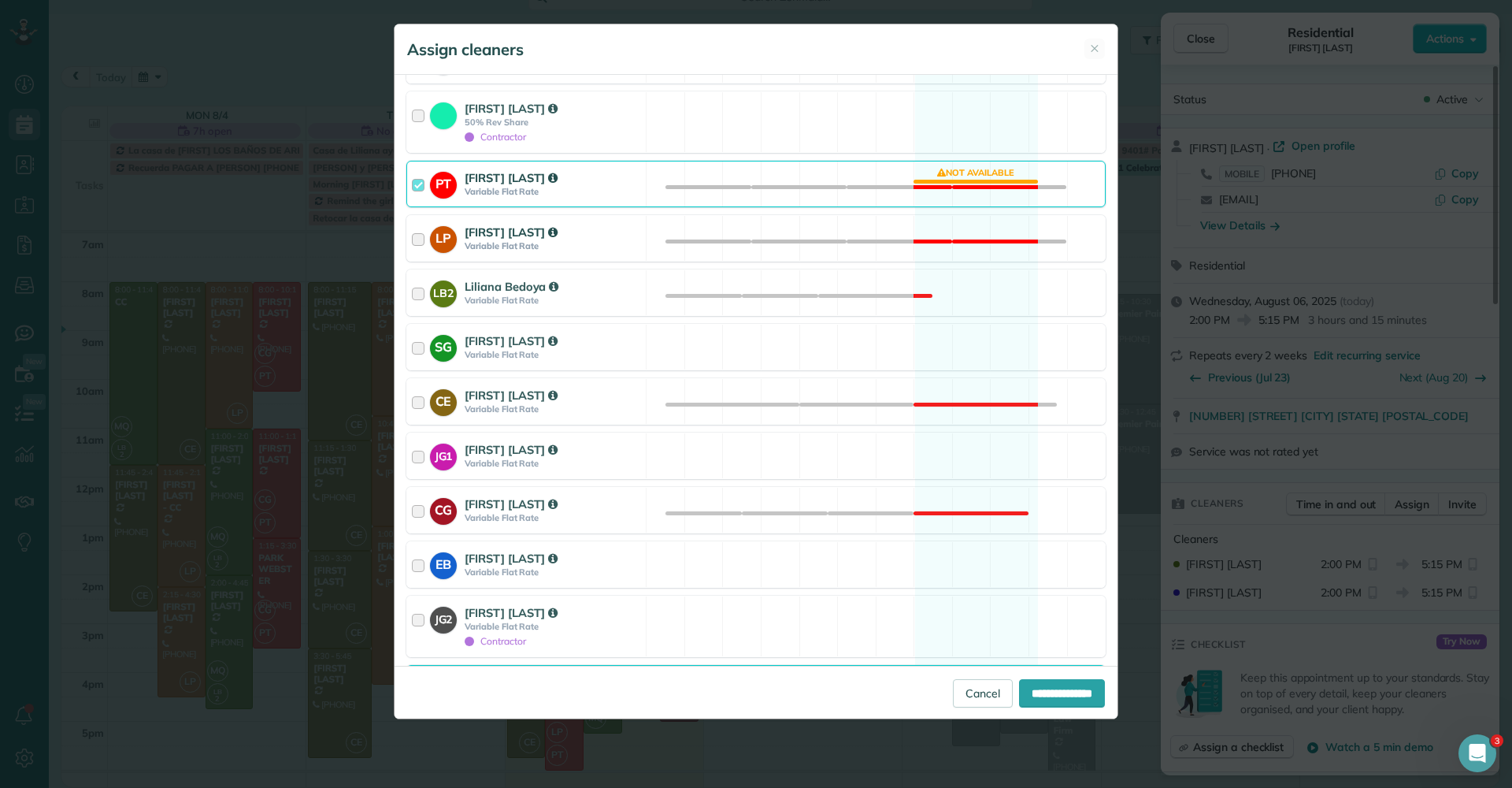 click on "LP
[FIRST] [LAST]
Variable Flat Rate
Not available" at bounding box center [756, 238] 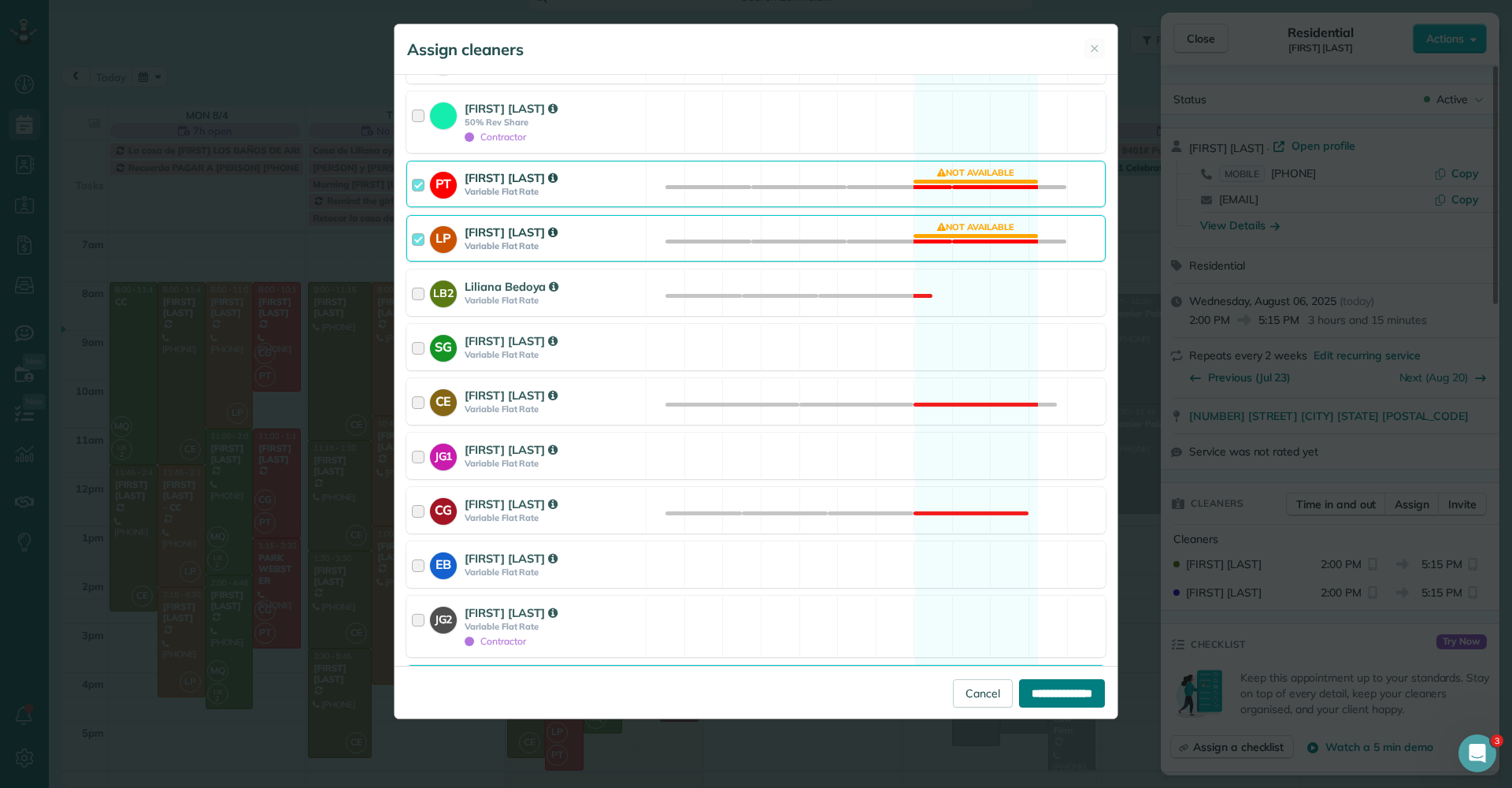 click on "**********" at bounding box center [1062, 693] 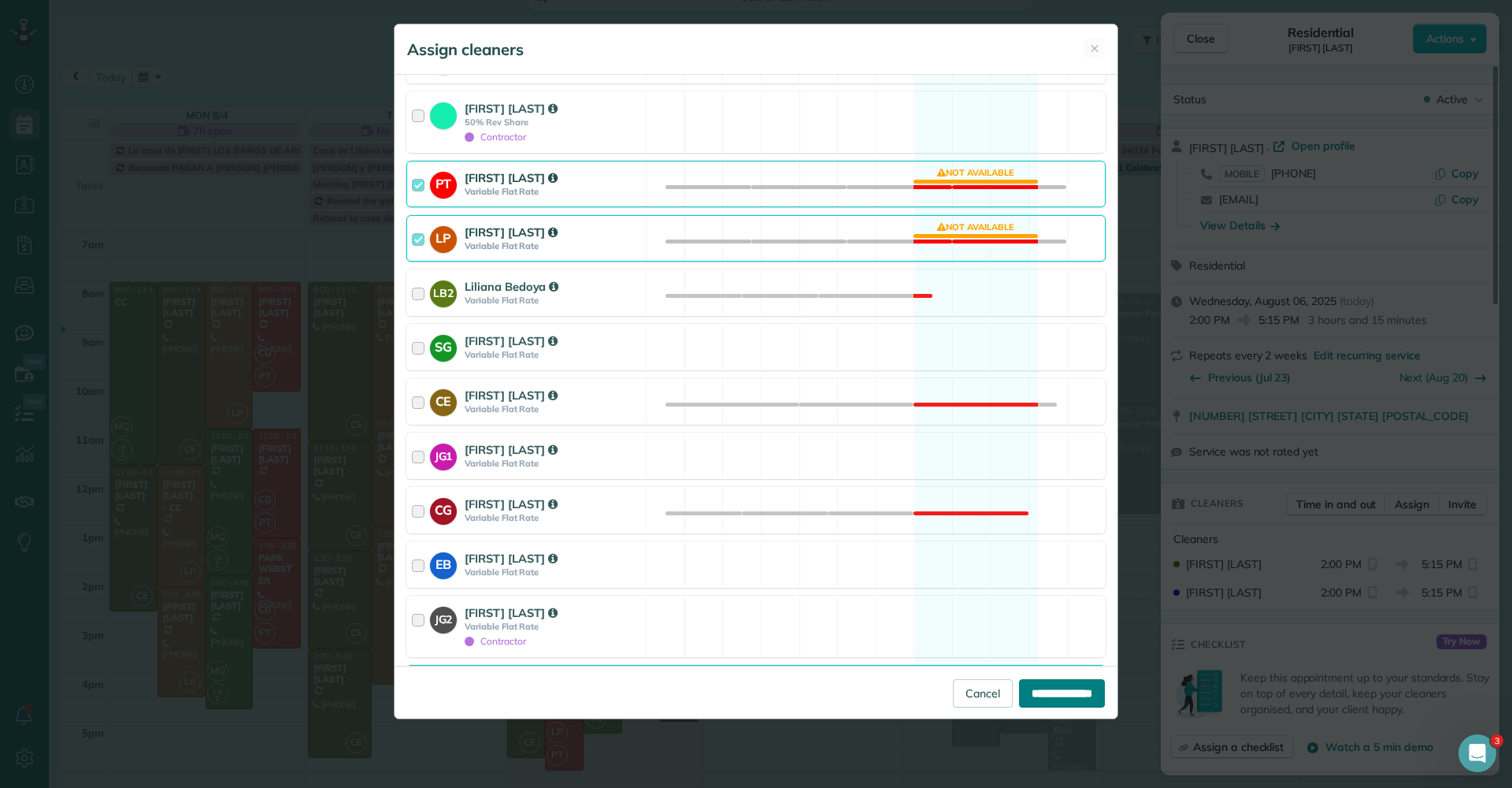 type on "**********" 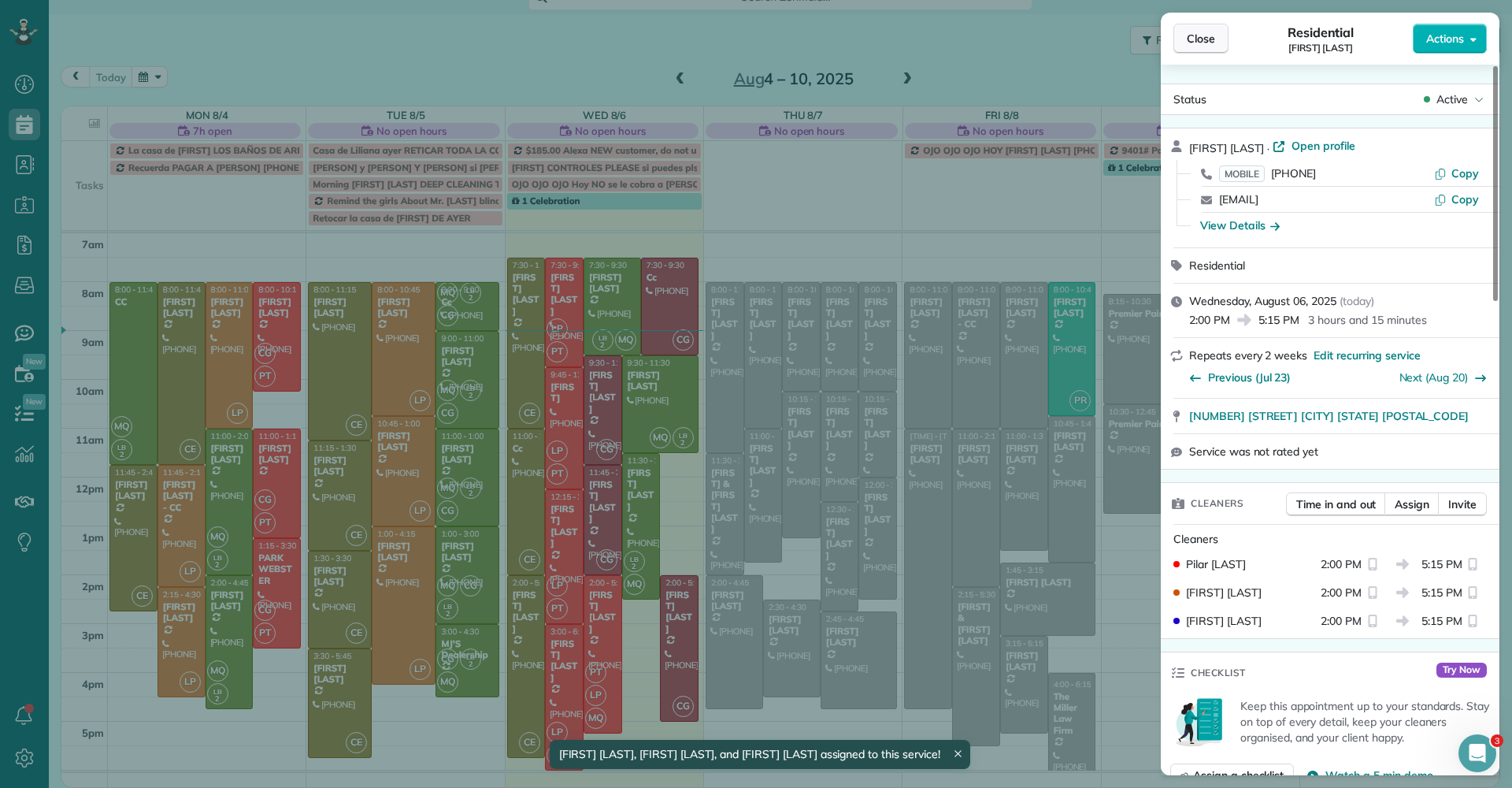 click on "Close" at bounding box center (1201, 39) 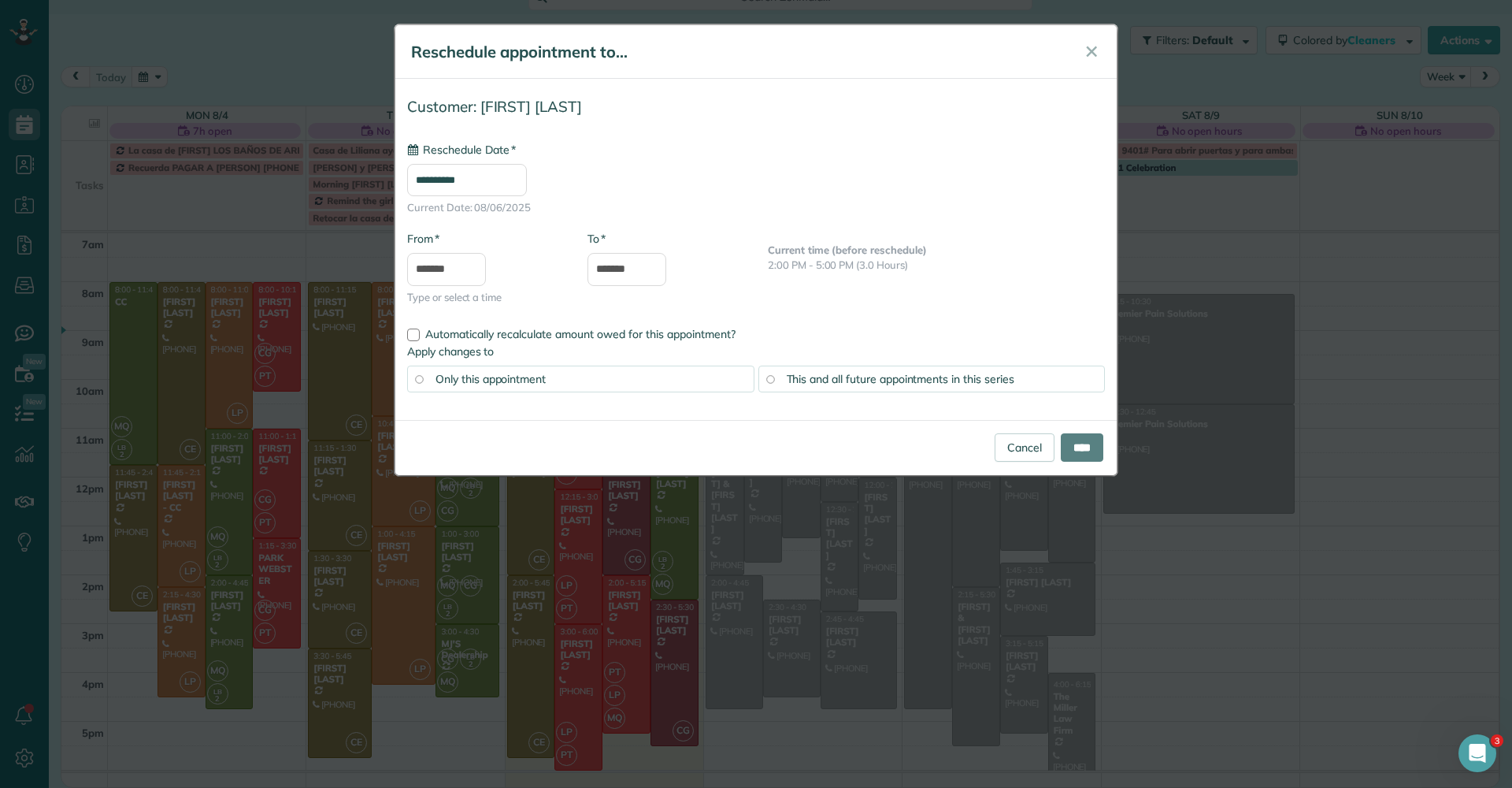type on "**********" 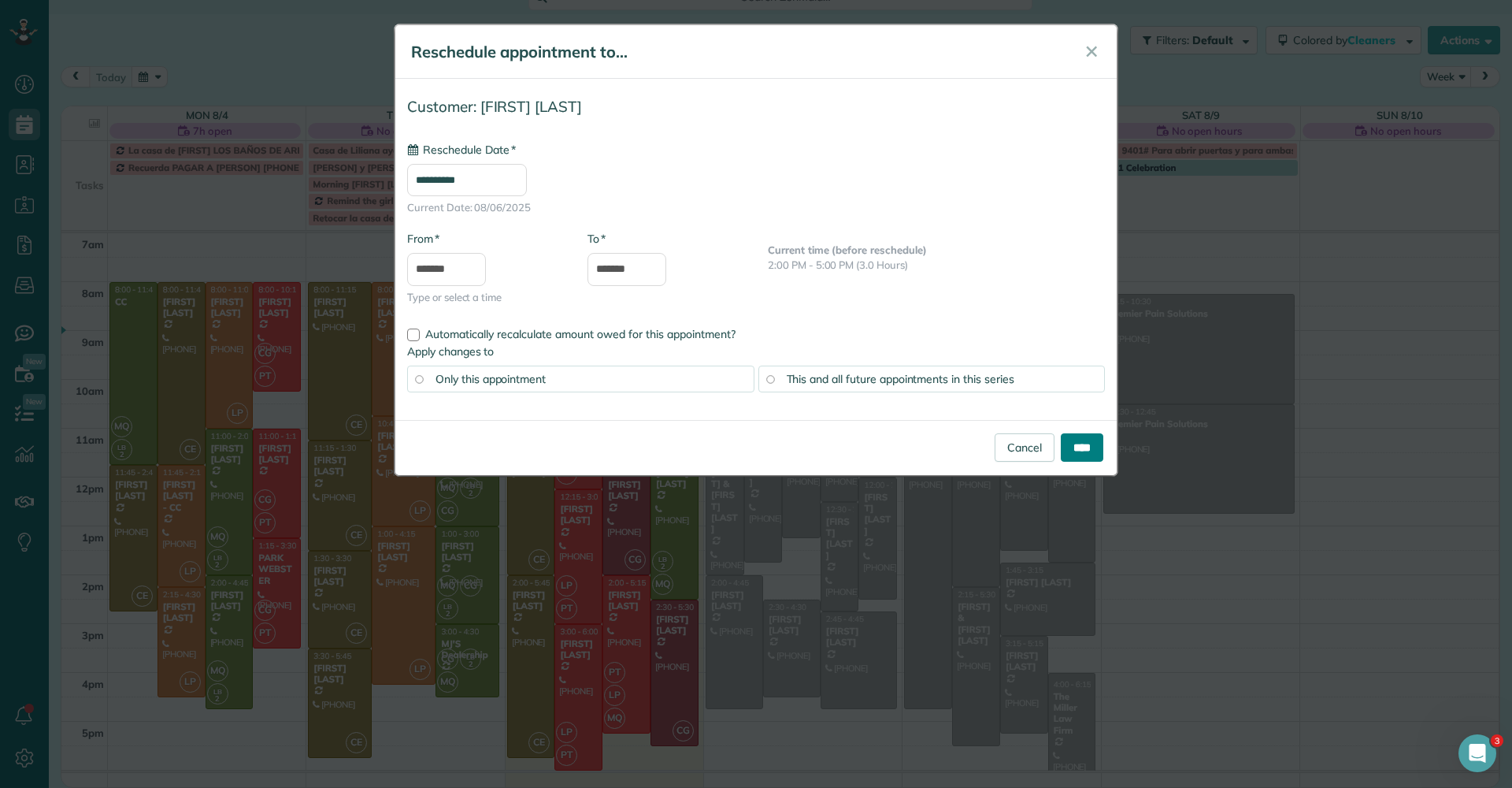 click on "****" at bounding box center (1082, 448) 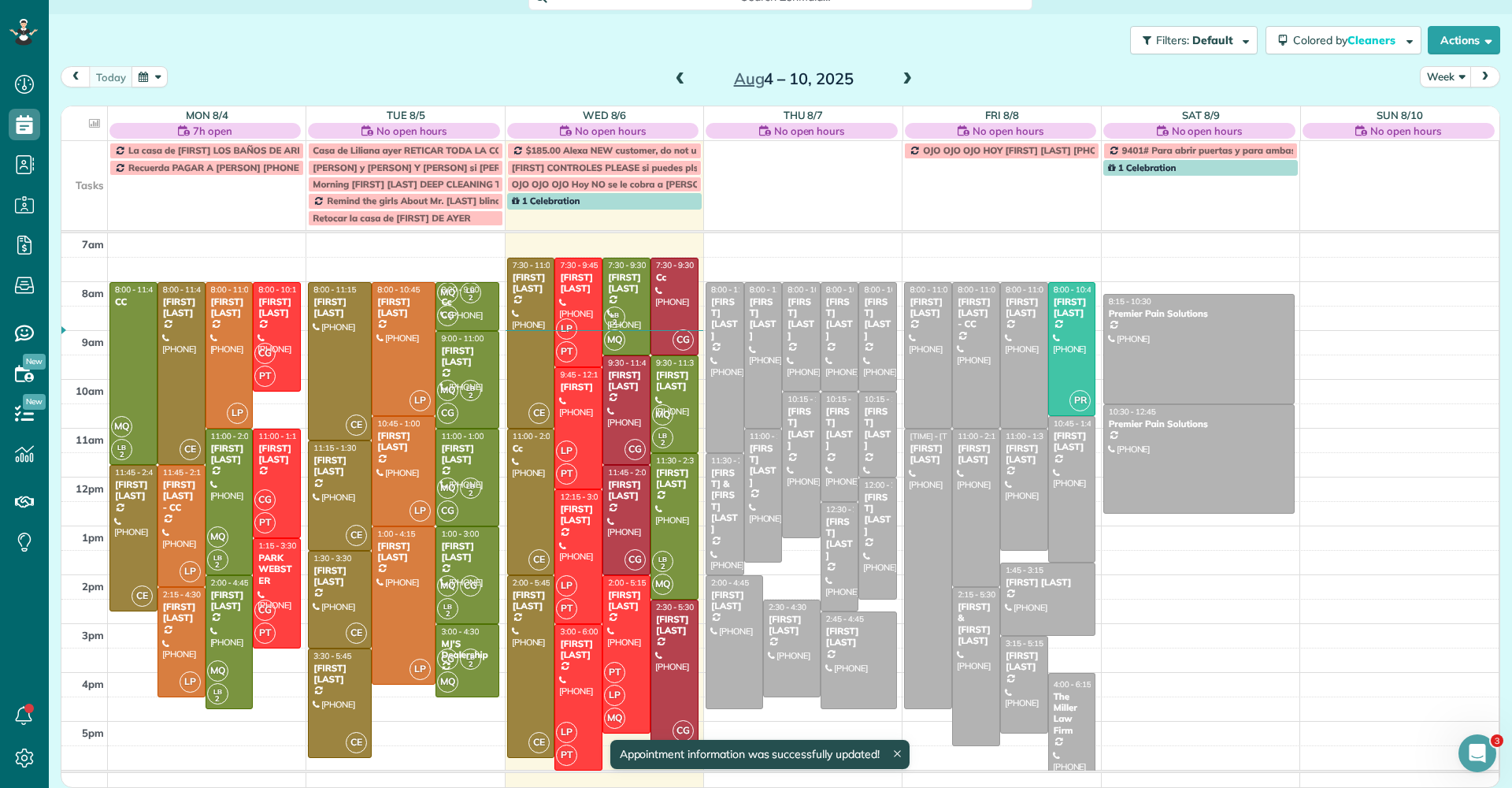 click at bounding box center (674, 673) 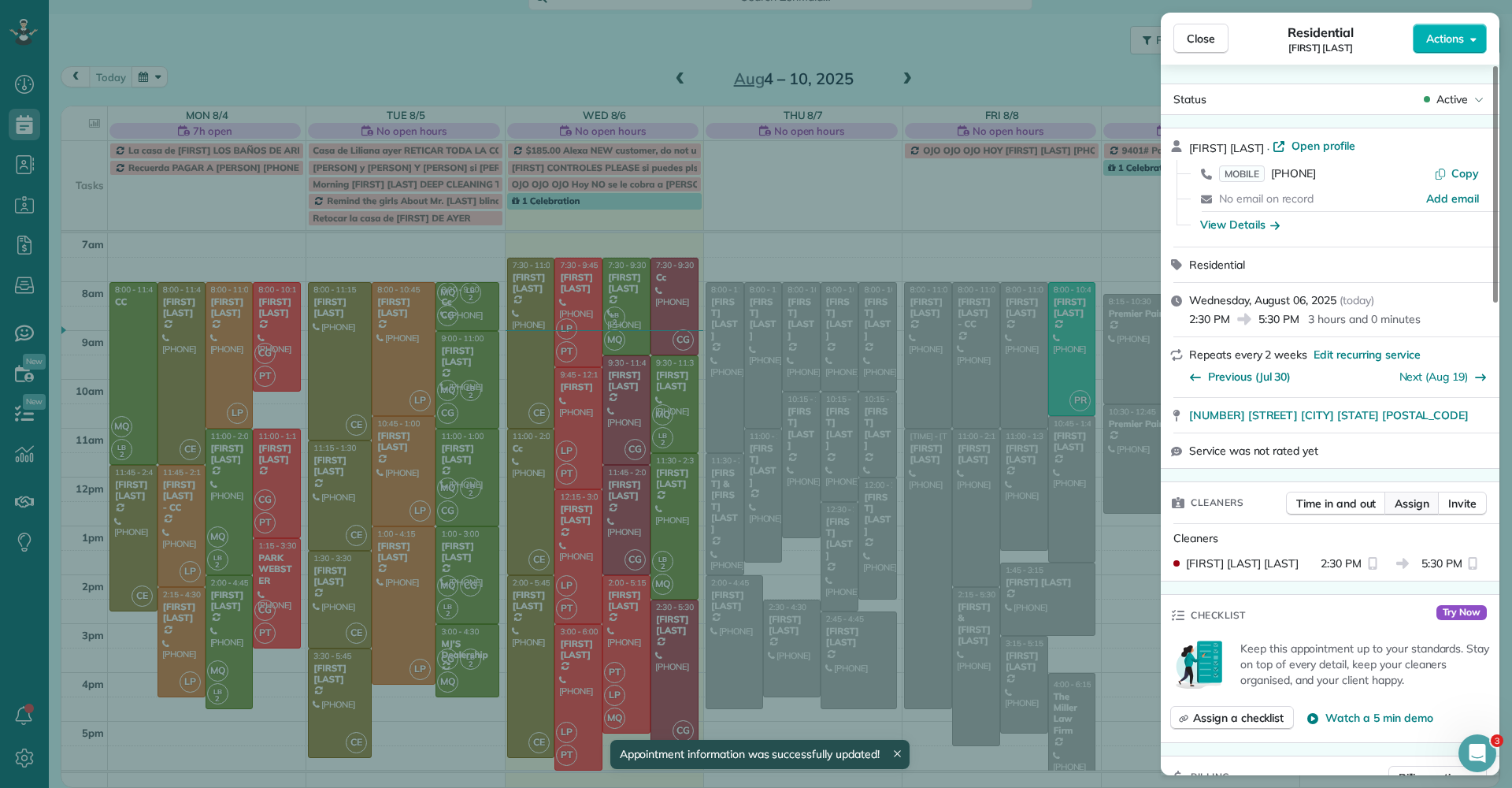 click on "Assign" at bounding box center [1412, 504] 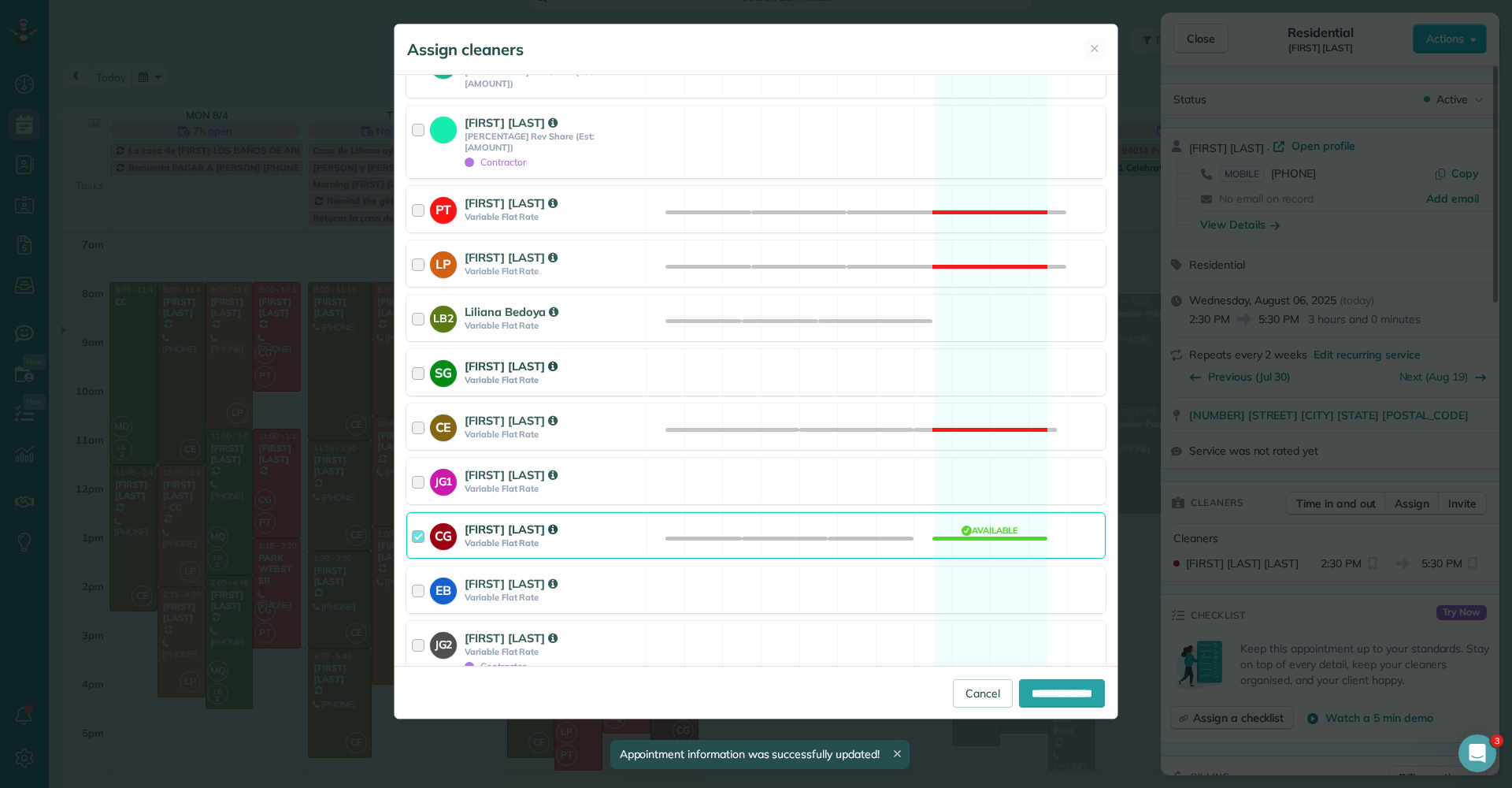 scroll, scrollTop: 236, scrollLeft: 0, axis: vertical 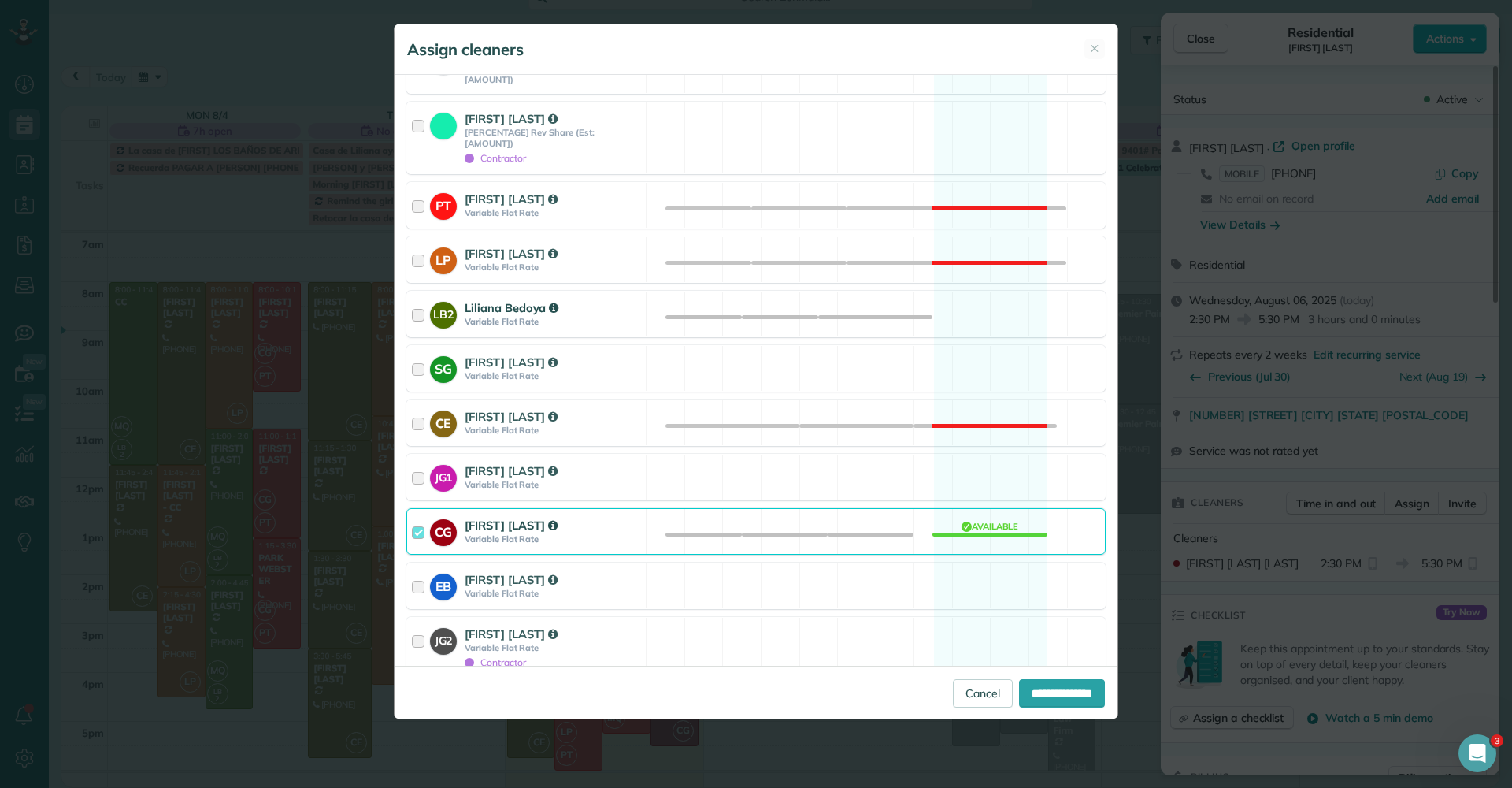 click on "LB2
[FIRST] [LAST]
Variable Flat Rate
Available" at bounding box center (756, 314) 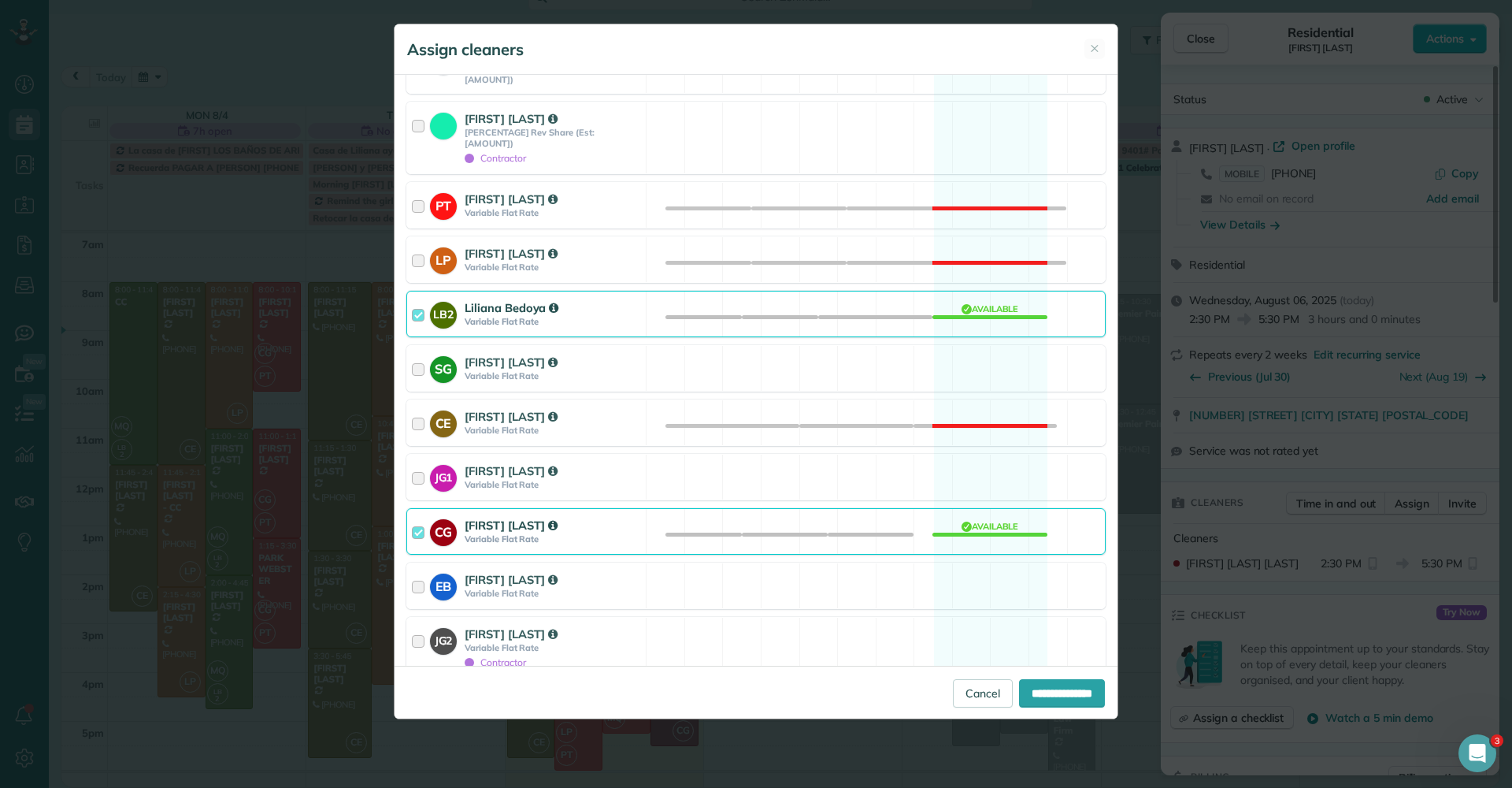 click on "CG
[FIRST] [LAST]
Variable Flat Rate
Available" at bounding box center (756, 531) 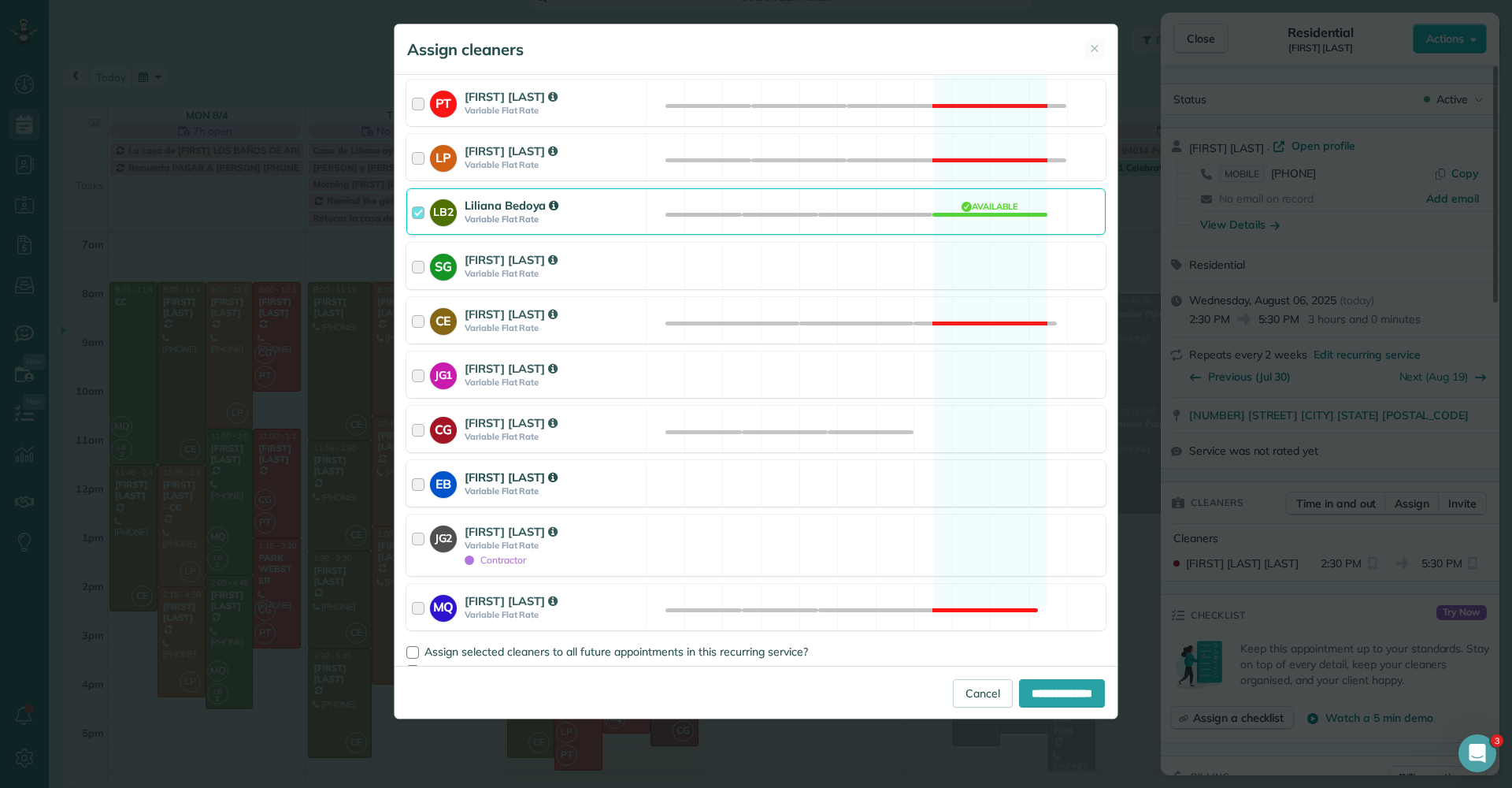scroll, scrollTop: 340, scrollLeft: 0, axis: vertical 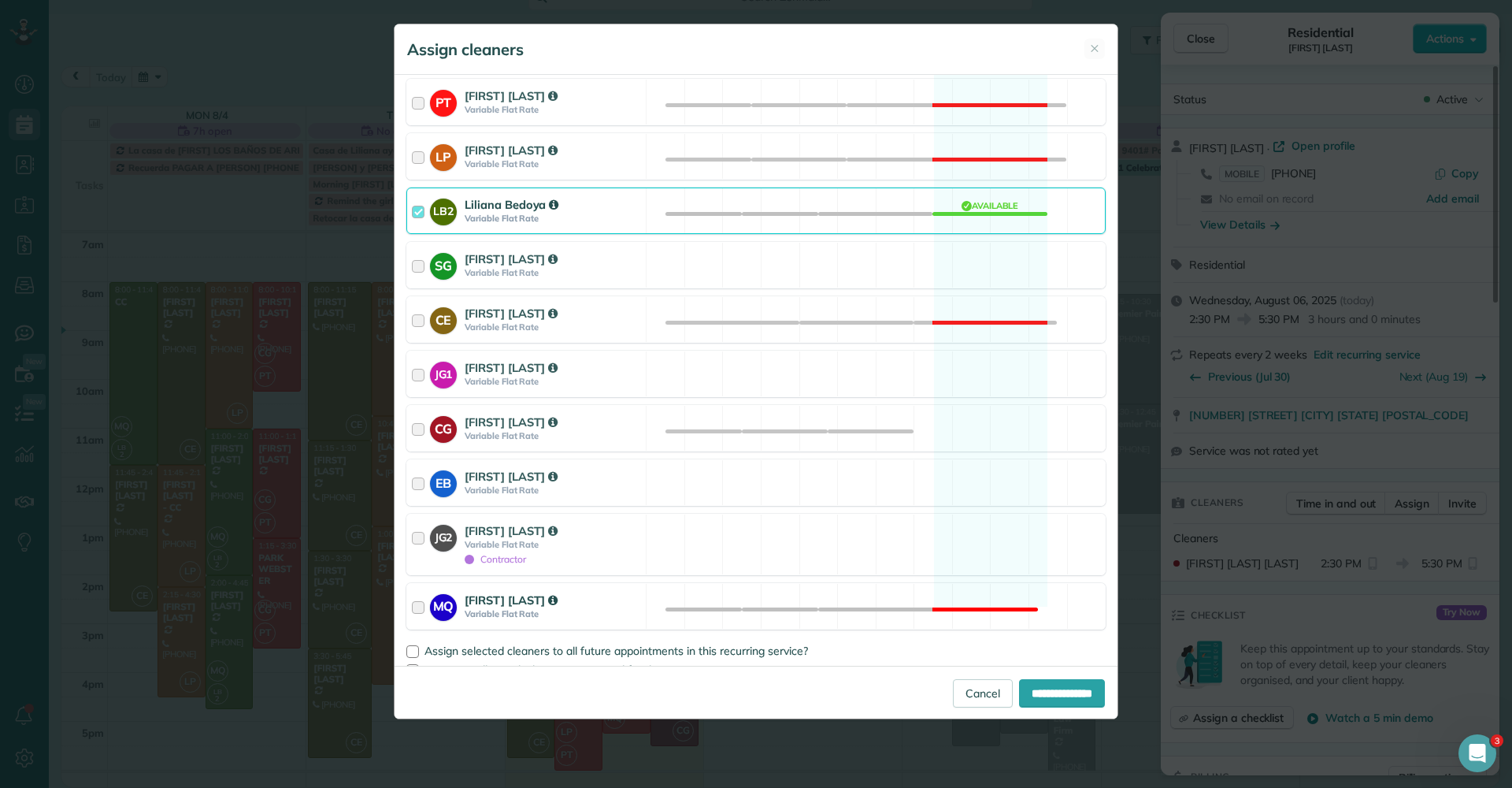 click on "MQ
[FIRST] [LAST]
Variable Flat Rate
Not available" at bounding box center (756, 606) 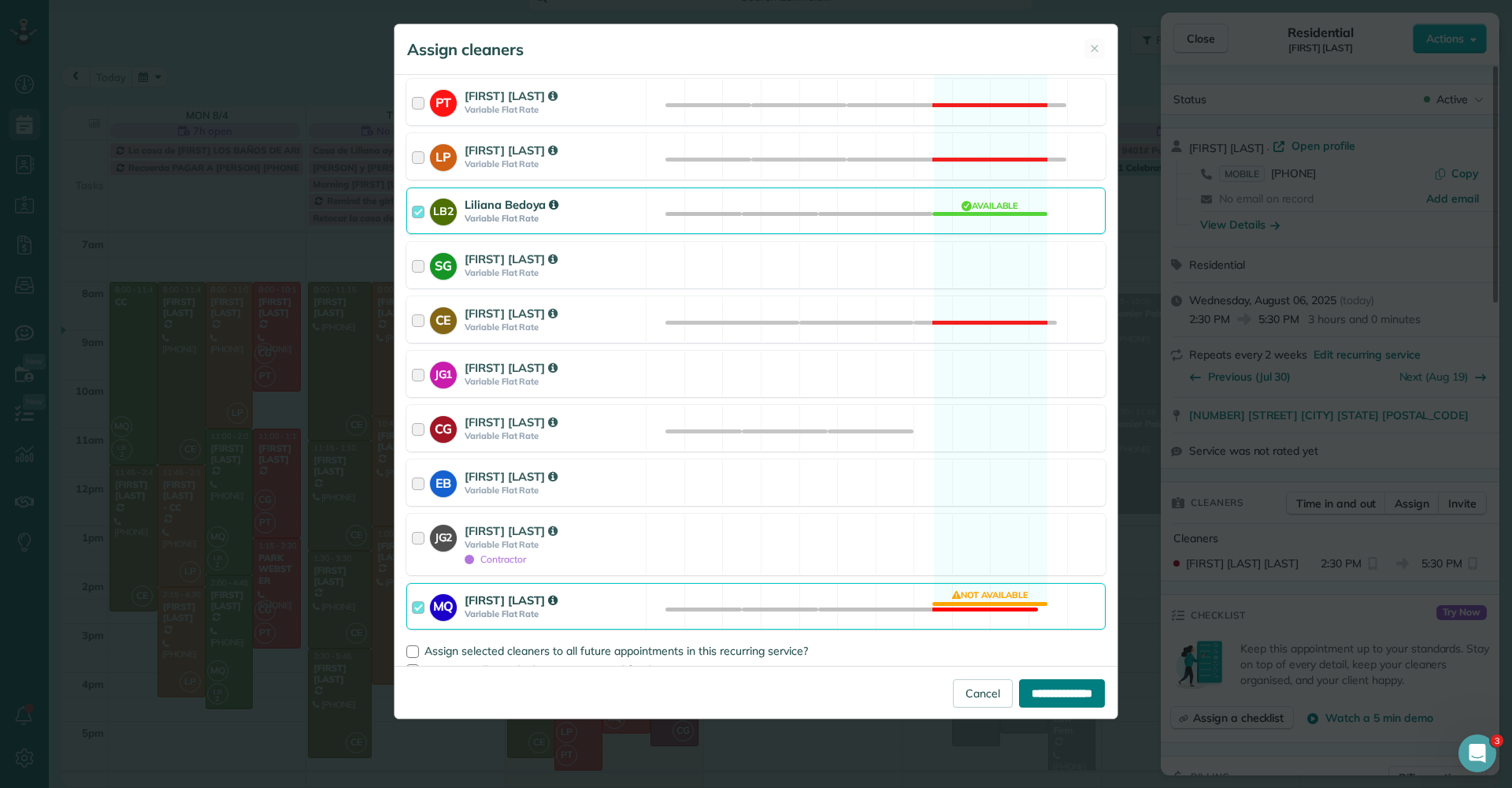 click on "**********" at bounding box center (1062, 693) 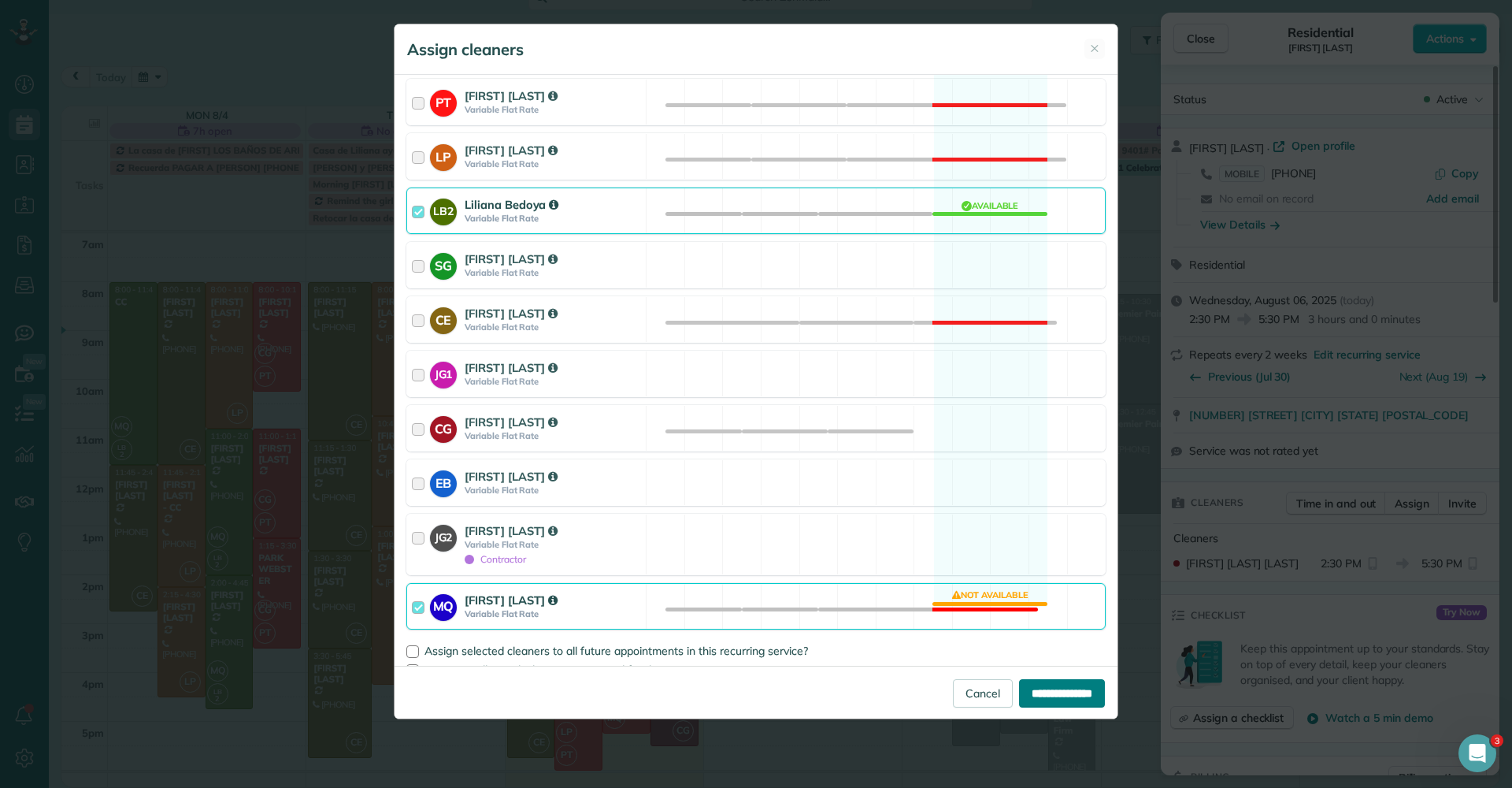 type on "**********" 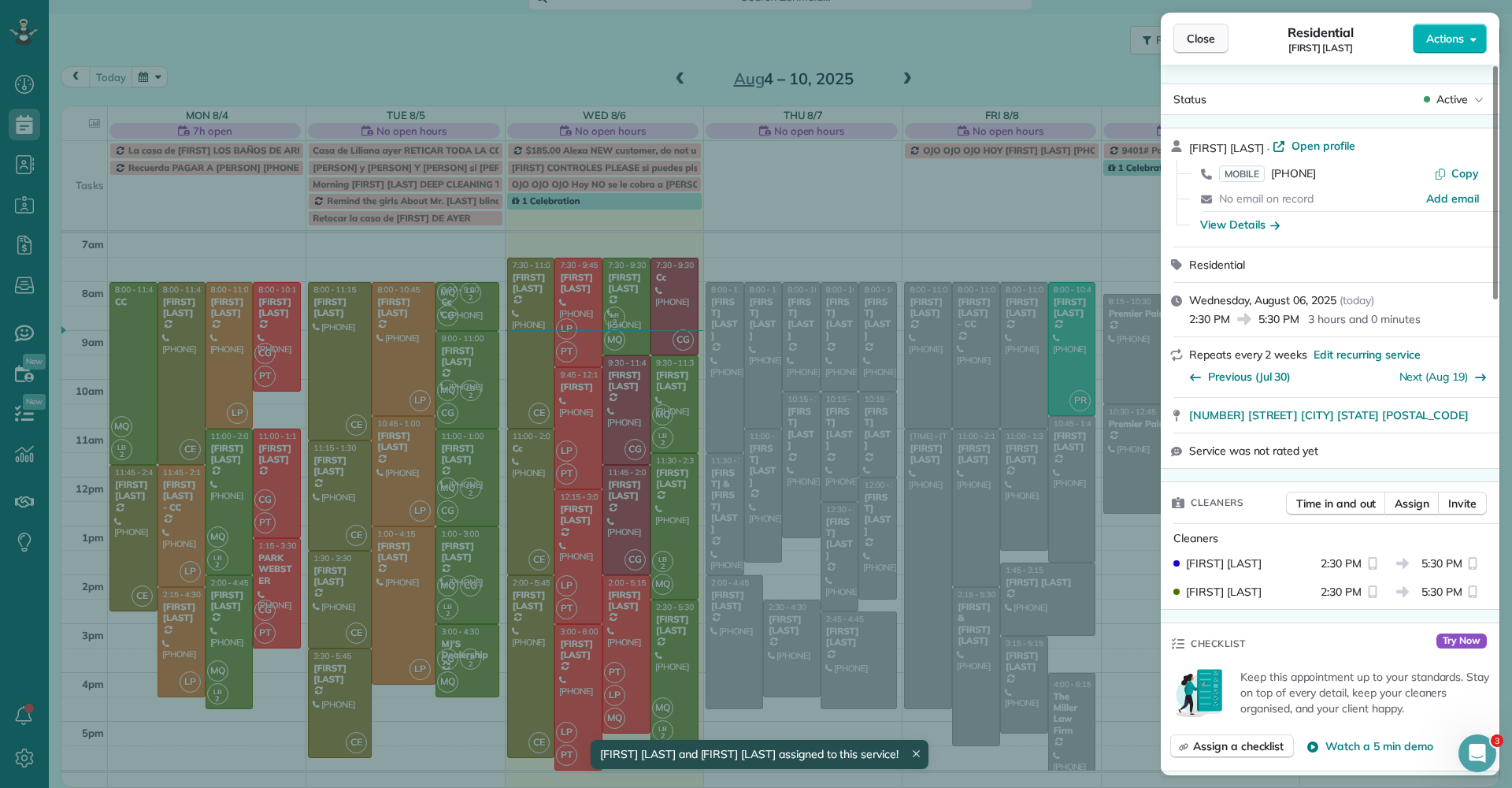 click on "Close" at bounding box center (1201, 39) 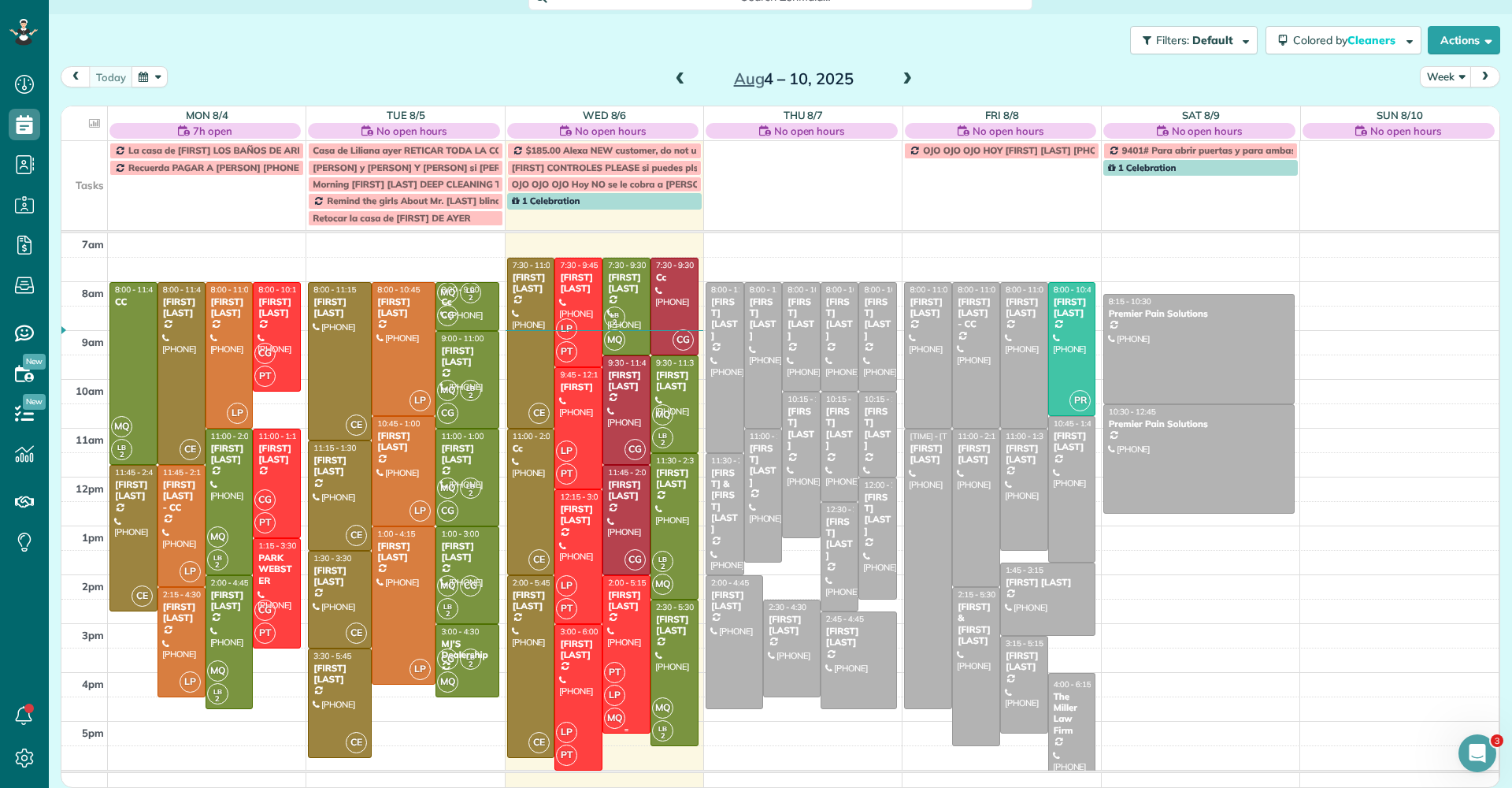 click at bounding box center (626, 655) 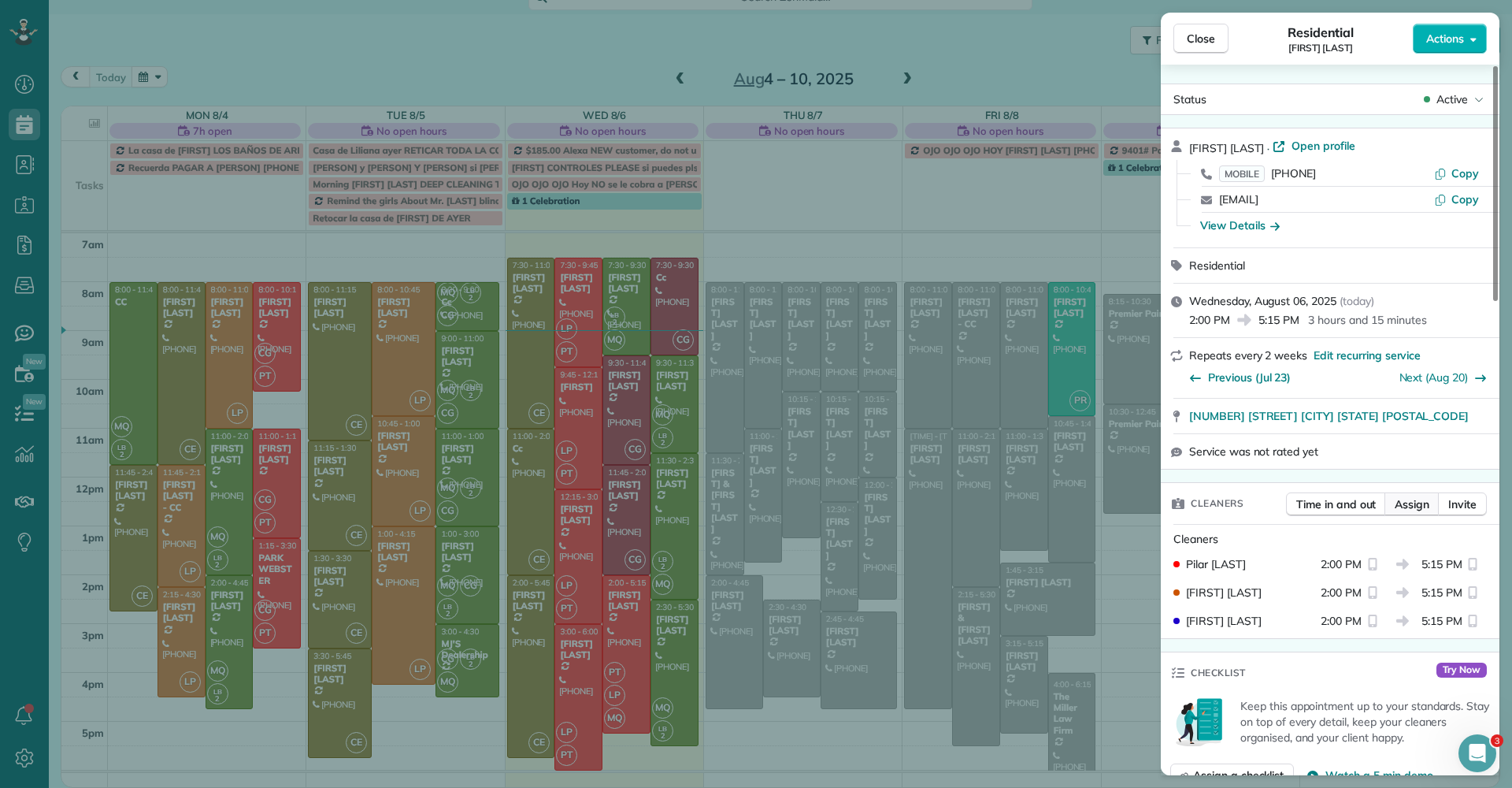 click on "Assign" at bounding box center (1412, 504) 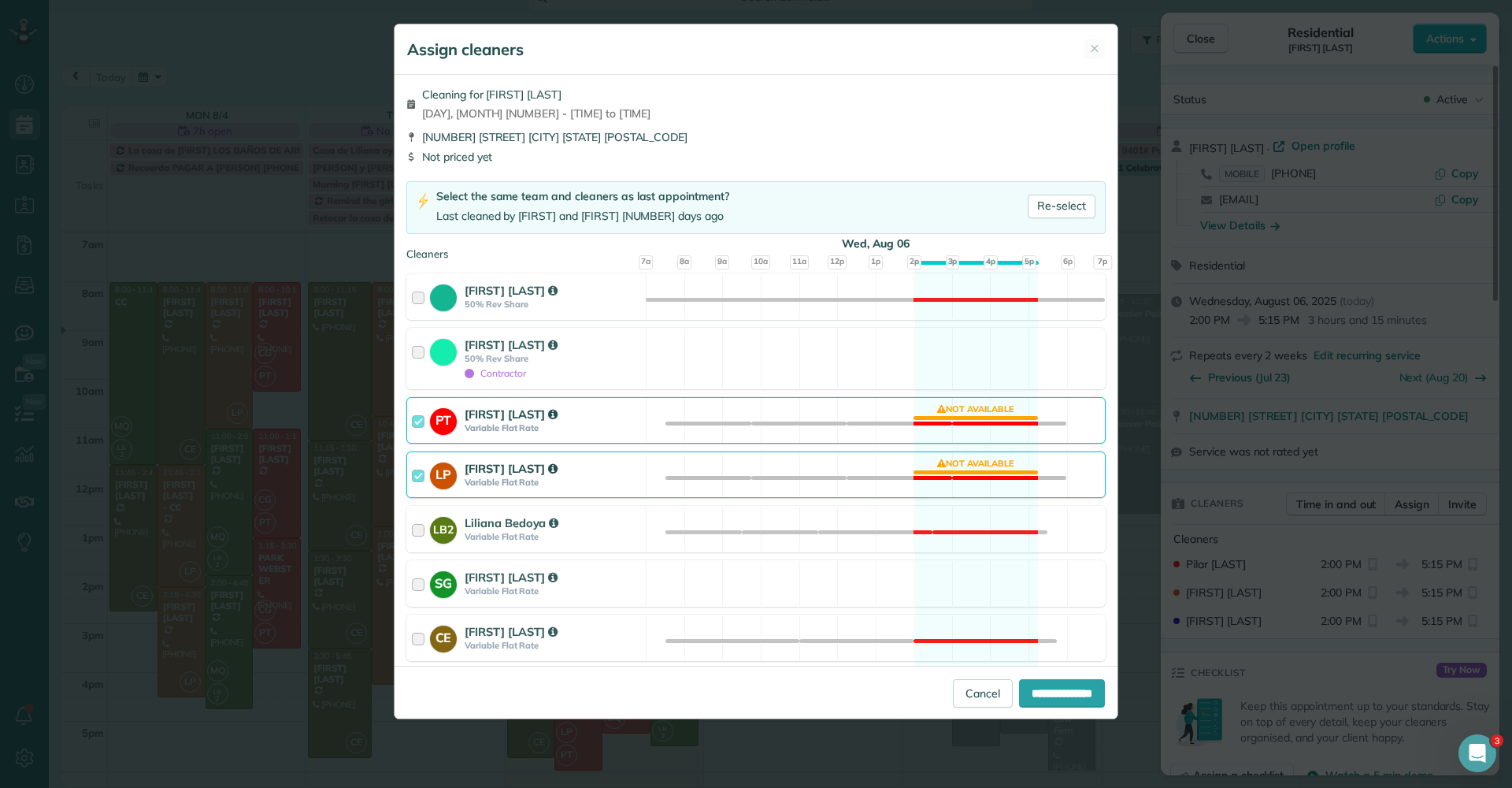 scroll, scrollTop: 340, scrollLeft: 0, axis: vertical 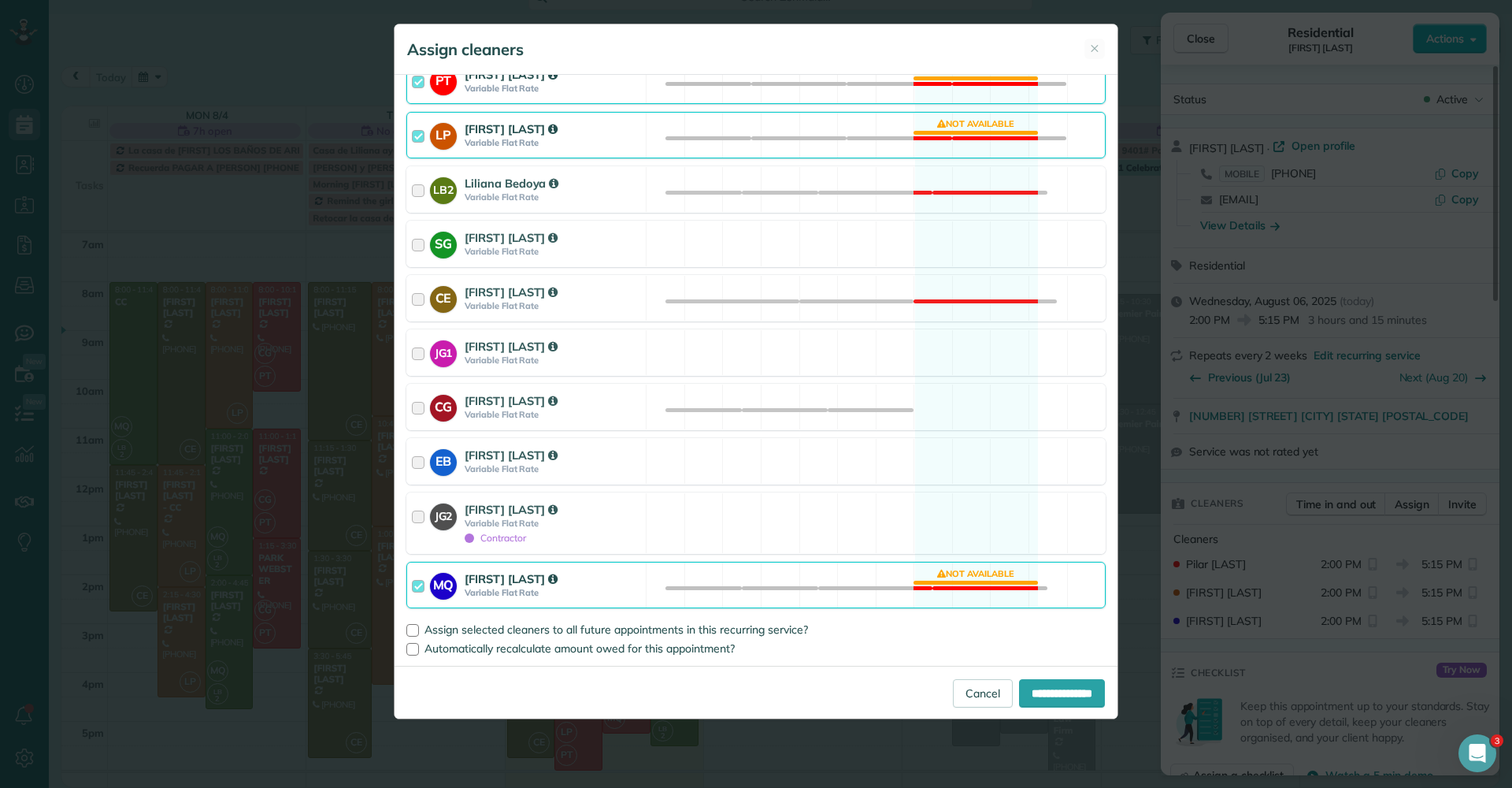 click on "MQ
[FIRST] [LAST]
Variable Flat Rate
Not available" at bounding box center (756, 585) 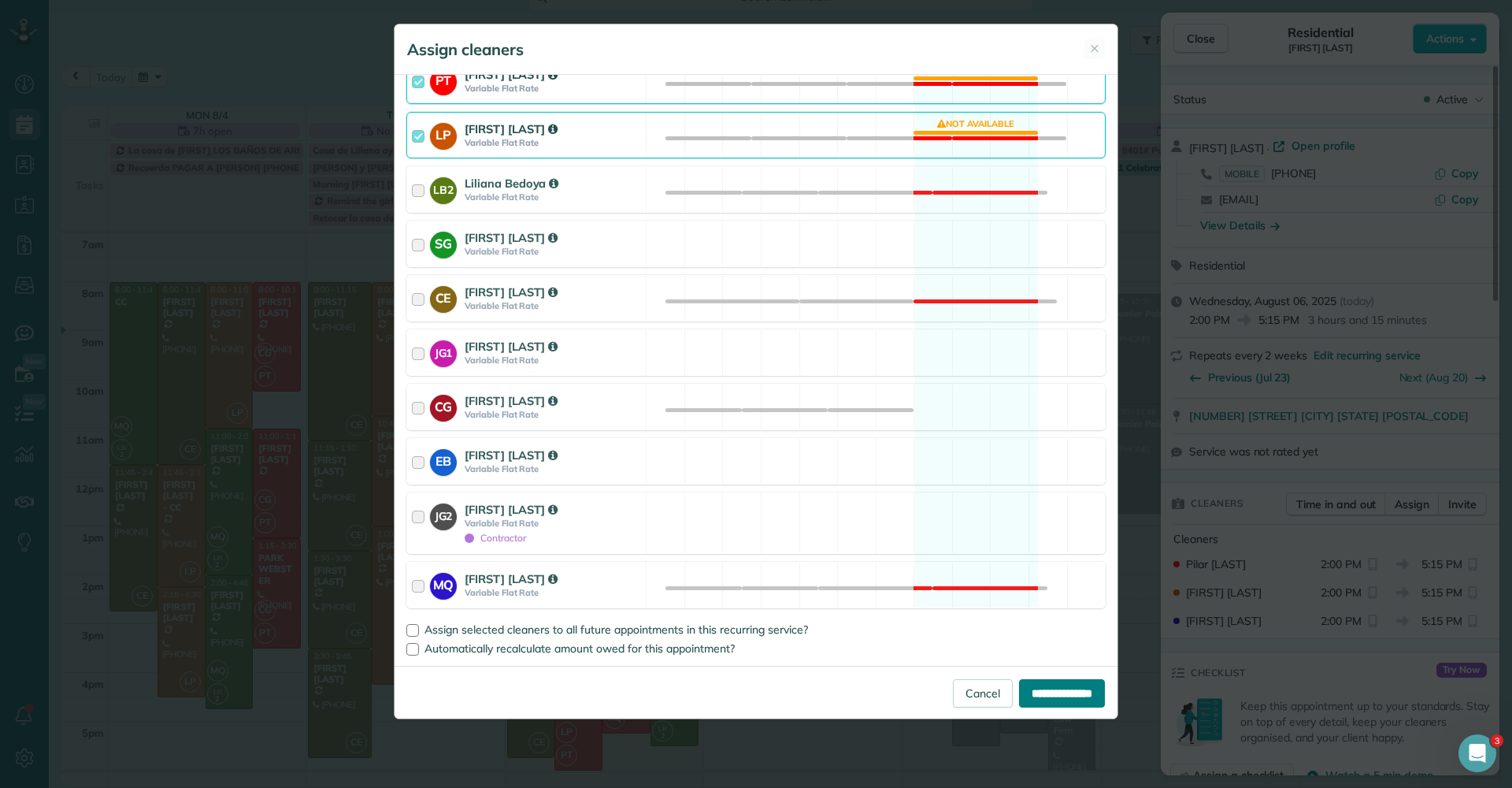 click on "**********" at bounding box center (1062, 693) 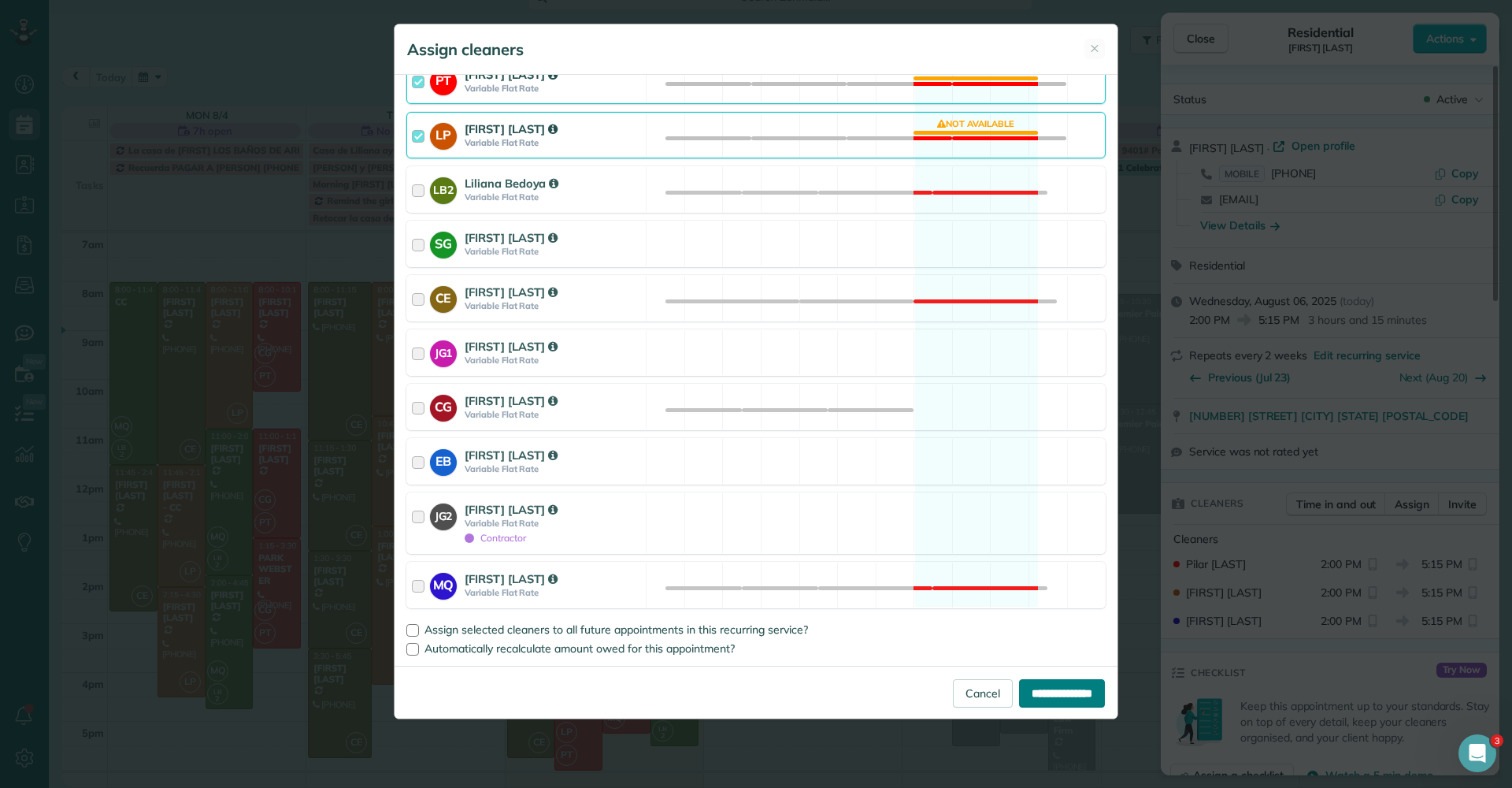 type on "**********" 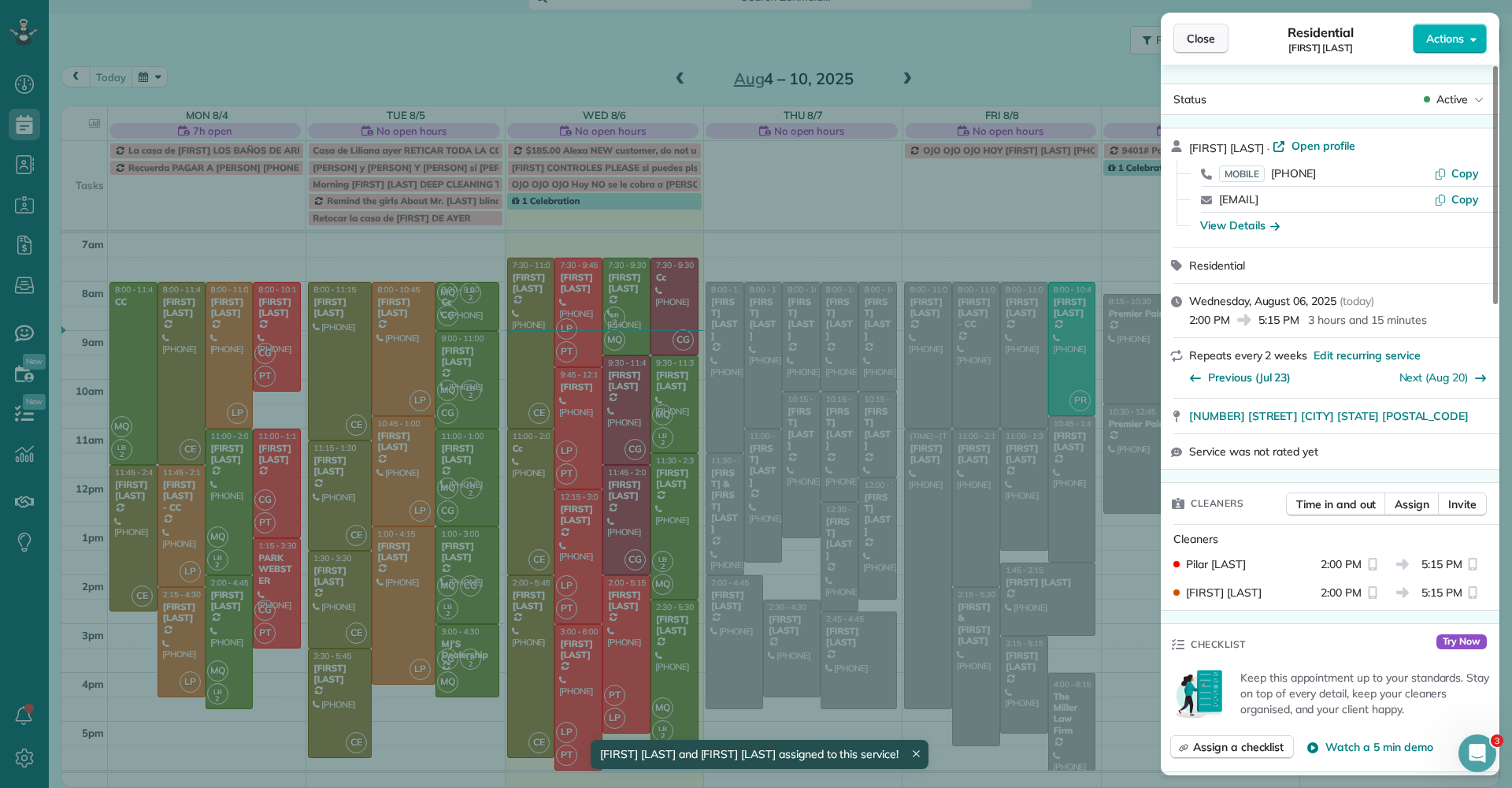 click on "Close" at bounding box center (1201, 39) 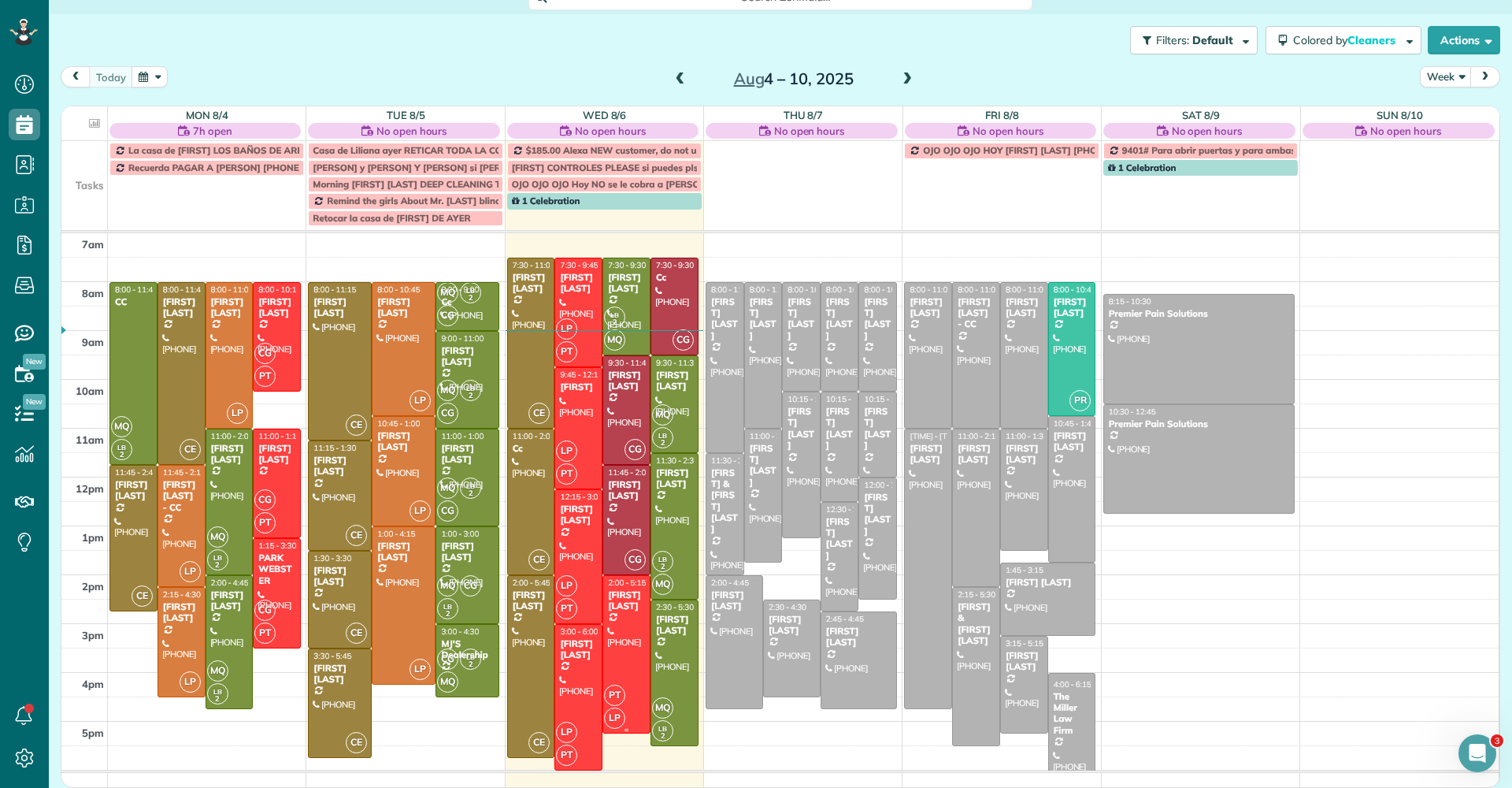 click at bounding box center (626, 655) 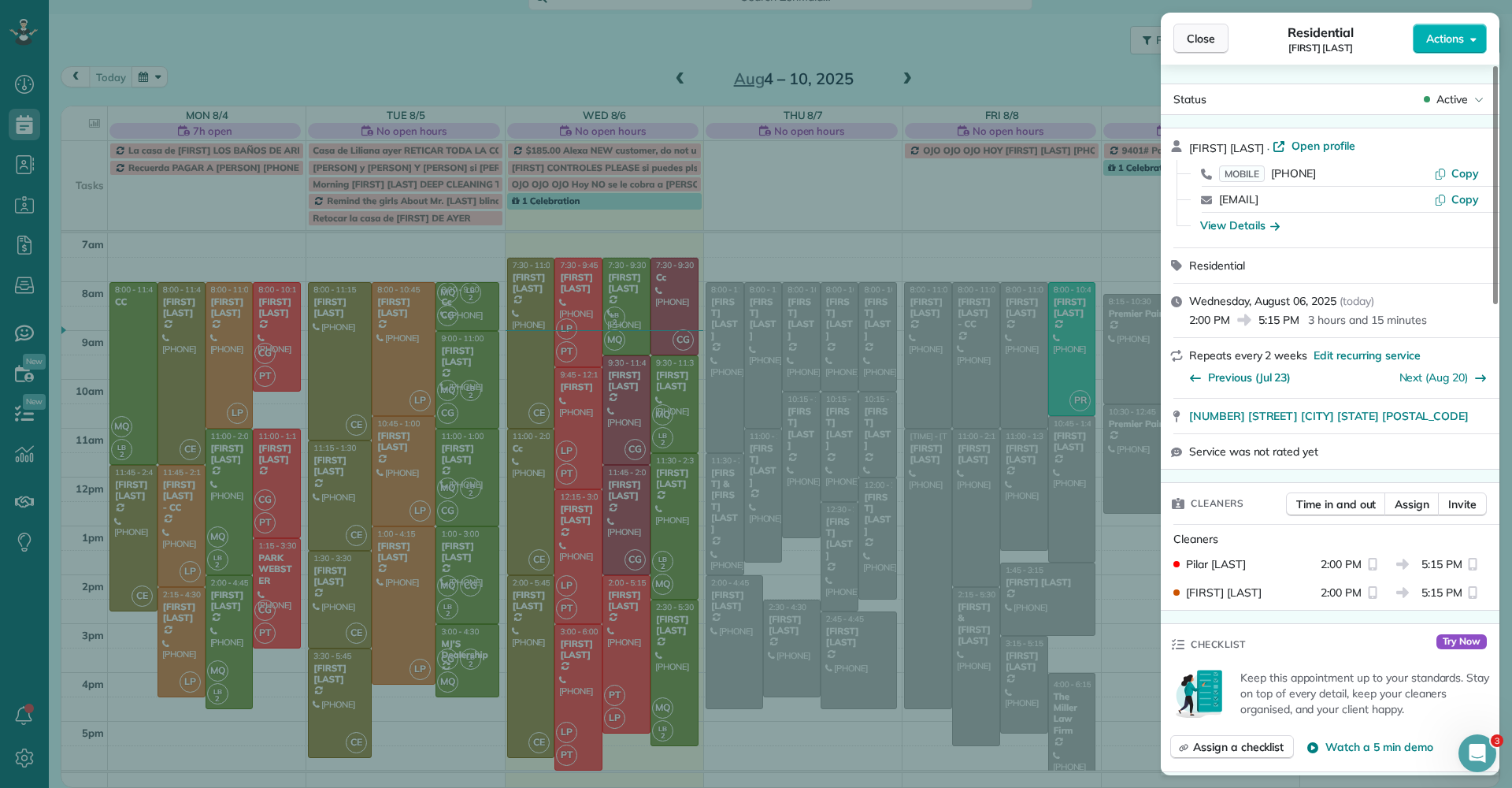 click on "Close" at bounding box center [1201, 39] 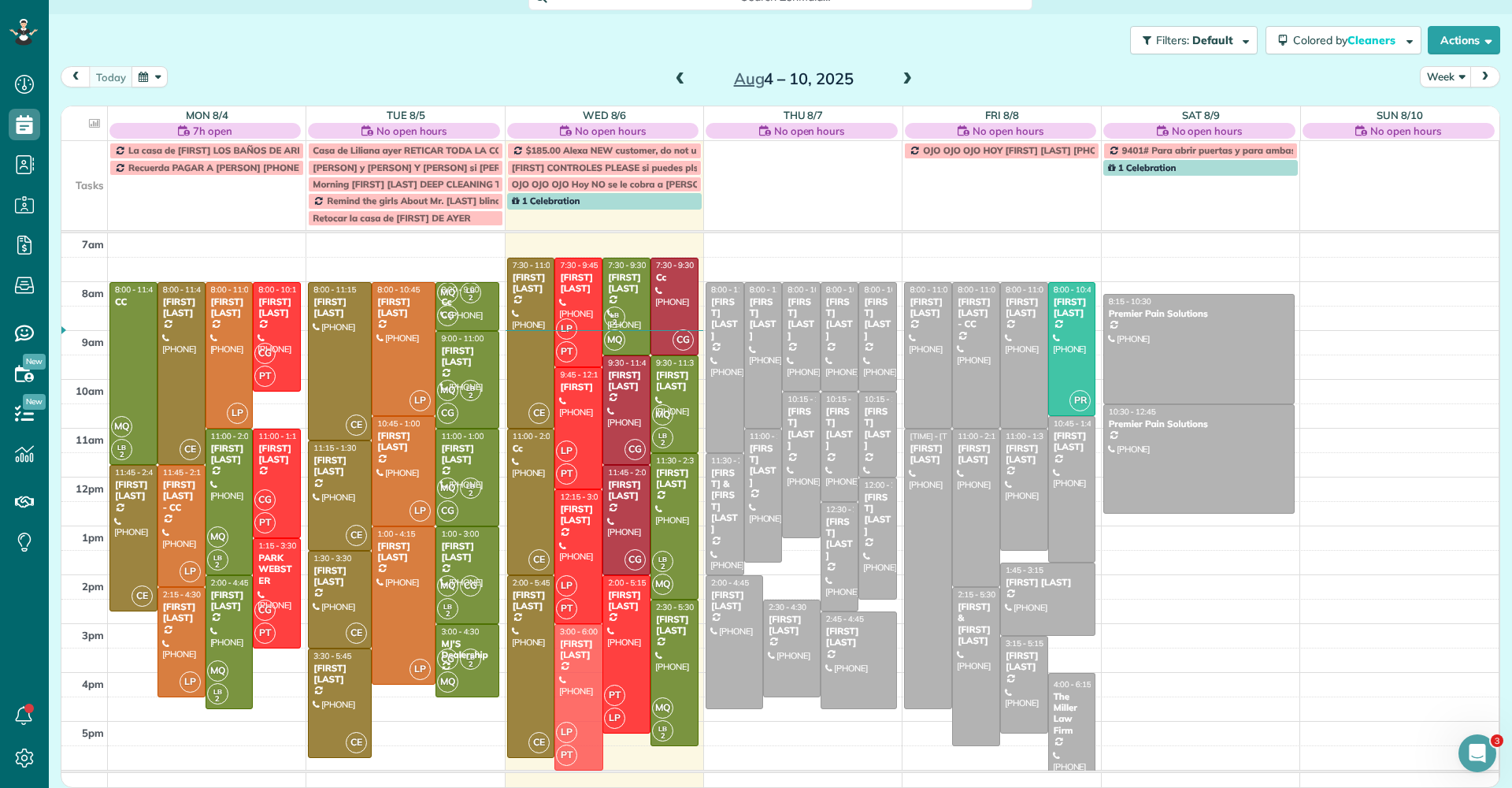 drag, startPoint x: 582, startPoint y: 676, endPoint x: 601, endPoint y: 677, distance: 19.026298 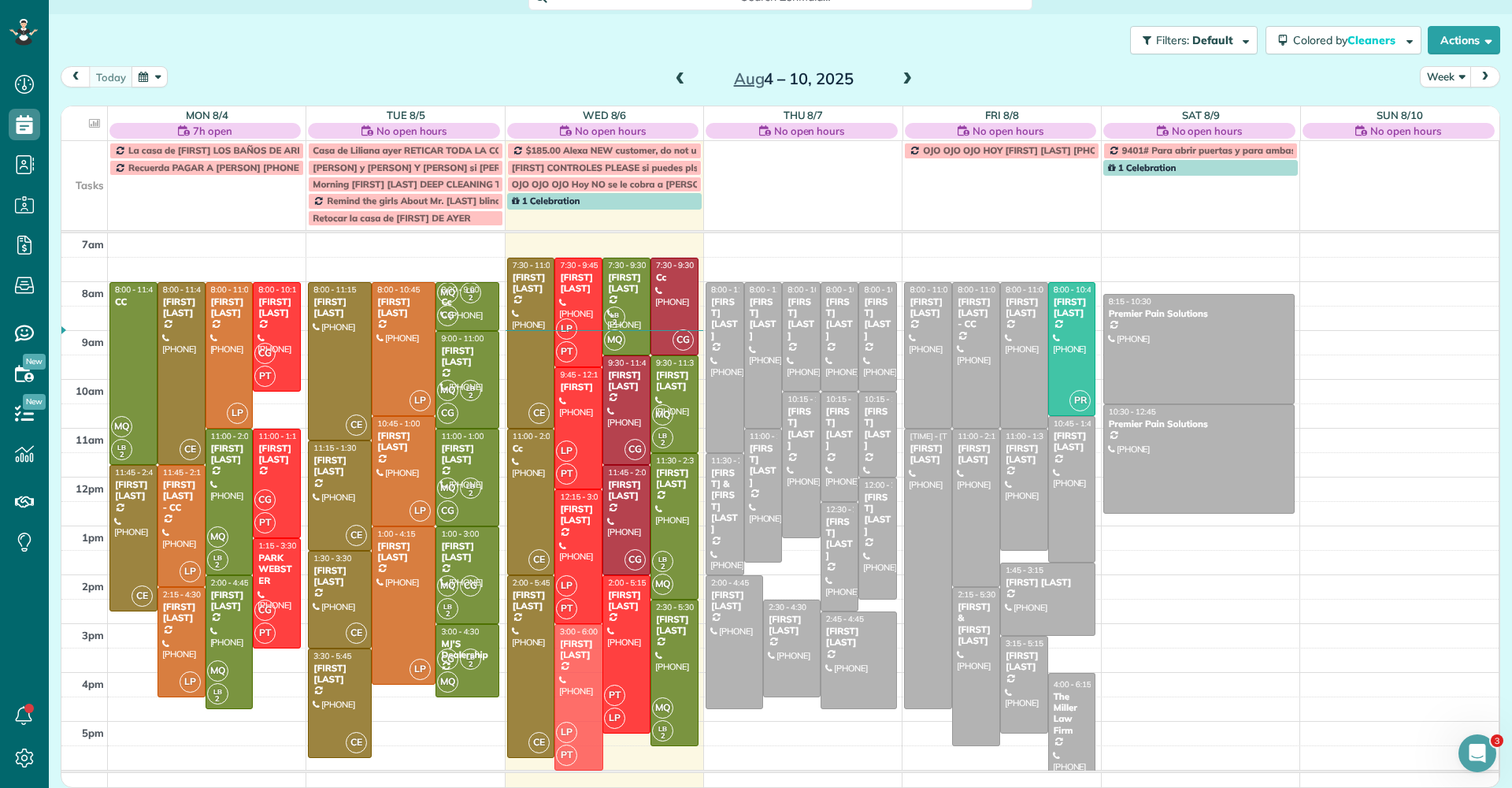 click on "CE 7:30 - 11:00 [FIRST] [LAST] ([PHONE]) [NUMBER] [STREET] [CITY], SC [ZIP] LP PT 7:30 - 9:45 [FIRST] [LAST] ([PHONE]) [NUMBER] [STREET] [CITY], SC [ZIP] LB 2 MQ 7:30 - 9:30 [FIRST] [LAST] ([PHONE]) [NUMBER] [STREET] [CITY], SC [ZIP] CG 7:30 - 9:30 Cc ([PHONE]) [NUMBER] [STREET] [CITY], SC [ZIP] CG 9:30 - 11:45 [FIRST] [LAST] ([PHONE]) [NUMBER] [STREET] [CITY], SC [ZIP] MQ LB 2 9:30 - 11:30 [FIRST] [LAST] ([PHONE]) [NUMBER] [STREET] [CITY], SC [ZIP] LP PT 9:45 - 12:15 [FIRST] ([PHONE]) [NUMBER] [STREET] [CITY], SC [ZIP] CE 11:00 - 2:00 Cc ([PHONE]) [NUMBER] [STREET] ?, SC [ZIP] LB 2 MQ 11:30 - 2:30 [FIRST] [LAST] ([PHONE]) [NUMBER] [STREET] [CITY], SC [ZIP] CG 11:45 - 2:00 [FIRST] [LAST] ([PHONE]) [NUMBER] [STREET] [CITY], SC [ZIP] LP PT 12:15 - 3:00 [FIRST] [LAST] ([PHONE]) [NUMBER] [STREET] [CITY], SC [ZIP] CE 2:00 - 5:45 [FIRST] [LAST] ([PHONE]) [NUMBER] [STREET] [CITY], SC [ZIP] PT LP 2:00 - 5:15 MQ" at bounding box center [602, 233] 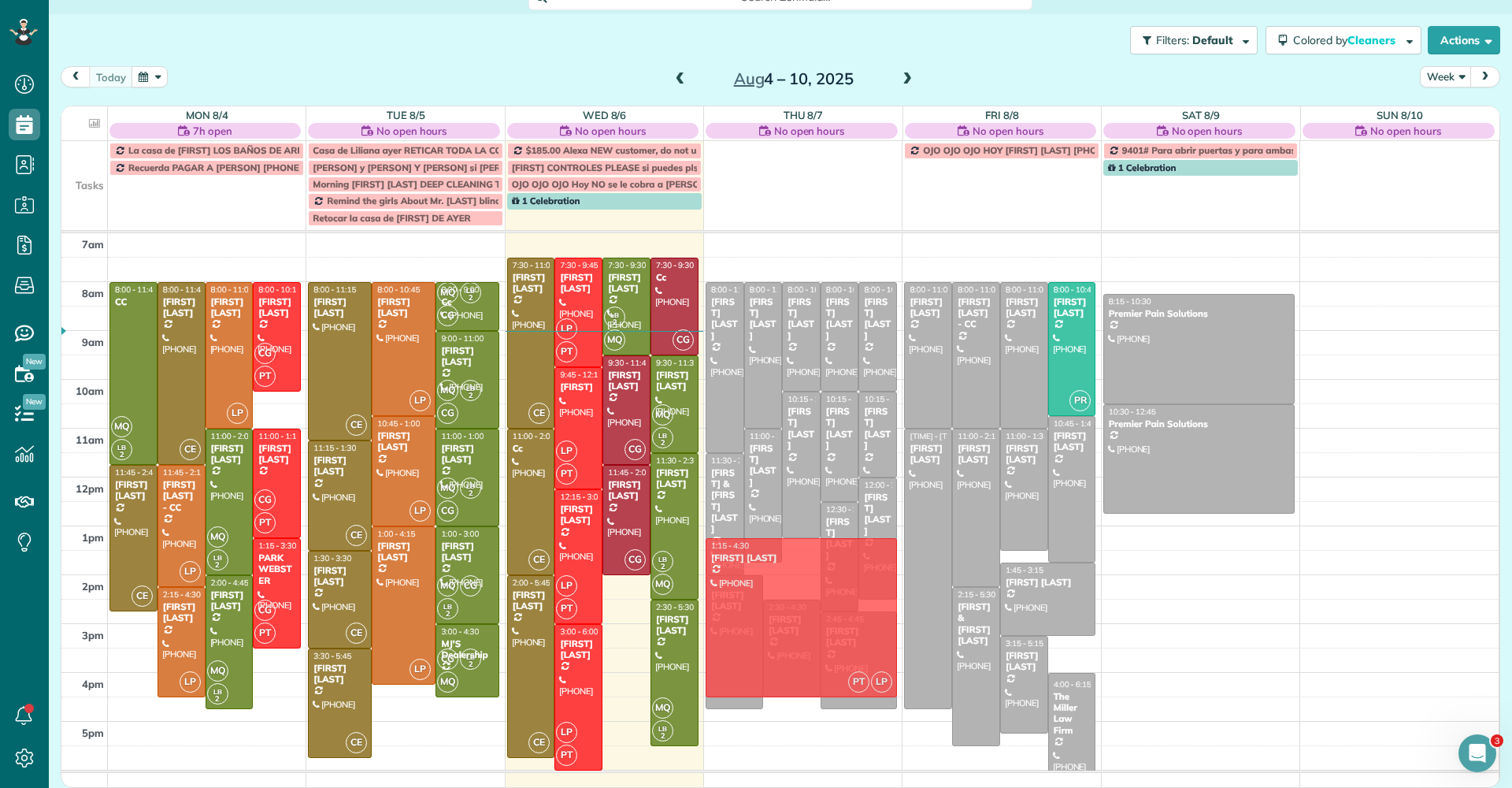 drag, startPoint x: 615, startPoint y: 626, endPoint x: 776, endPoint y: 595, distance: 163.95731 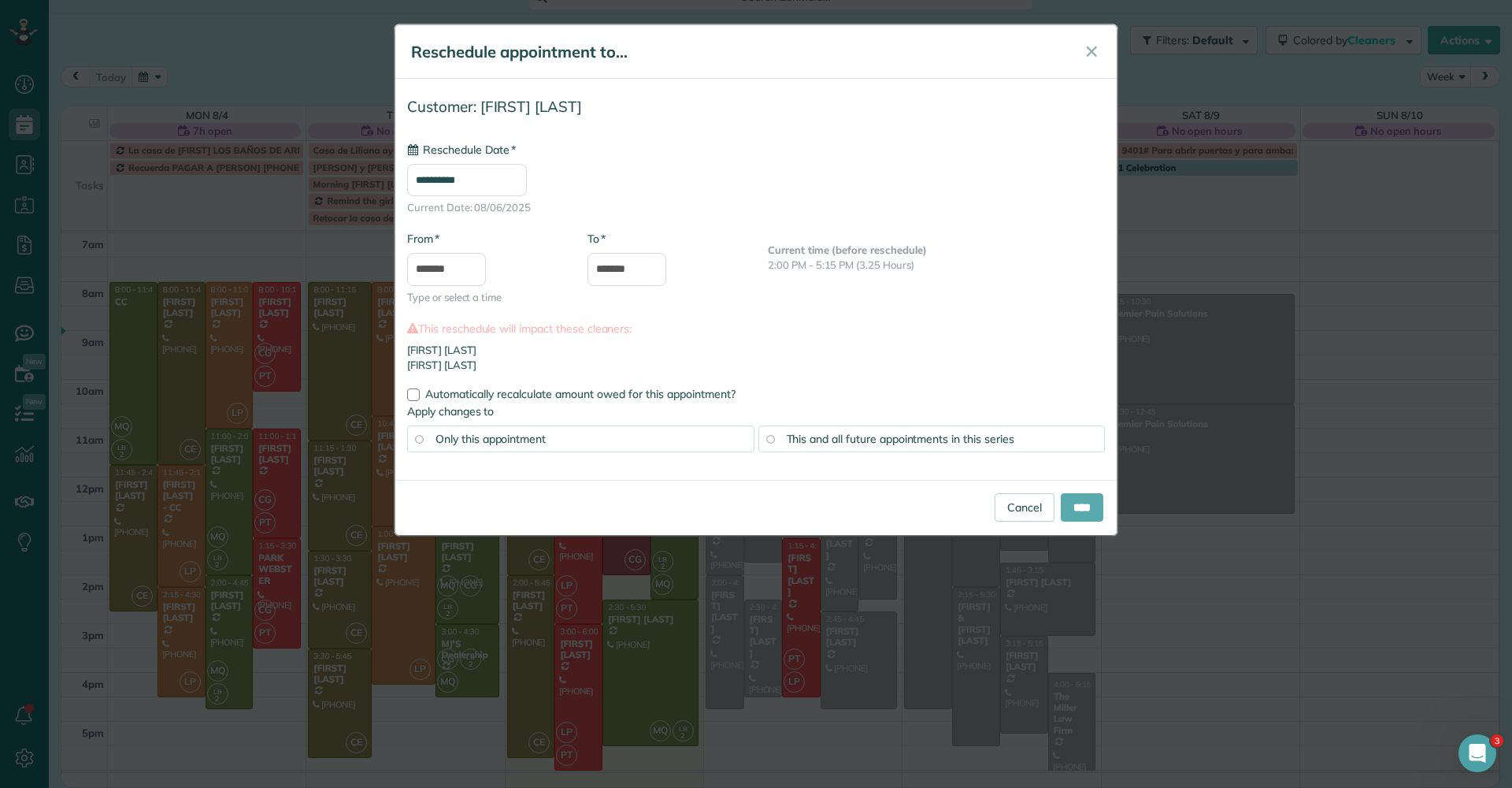 type on "**********" 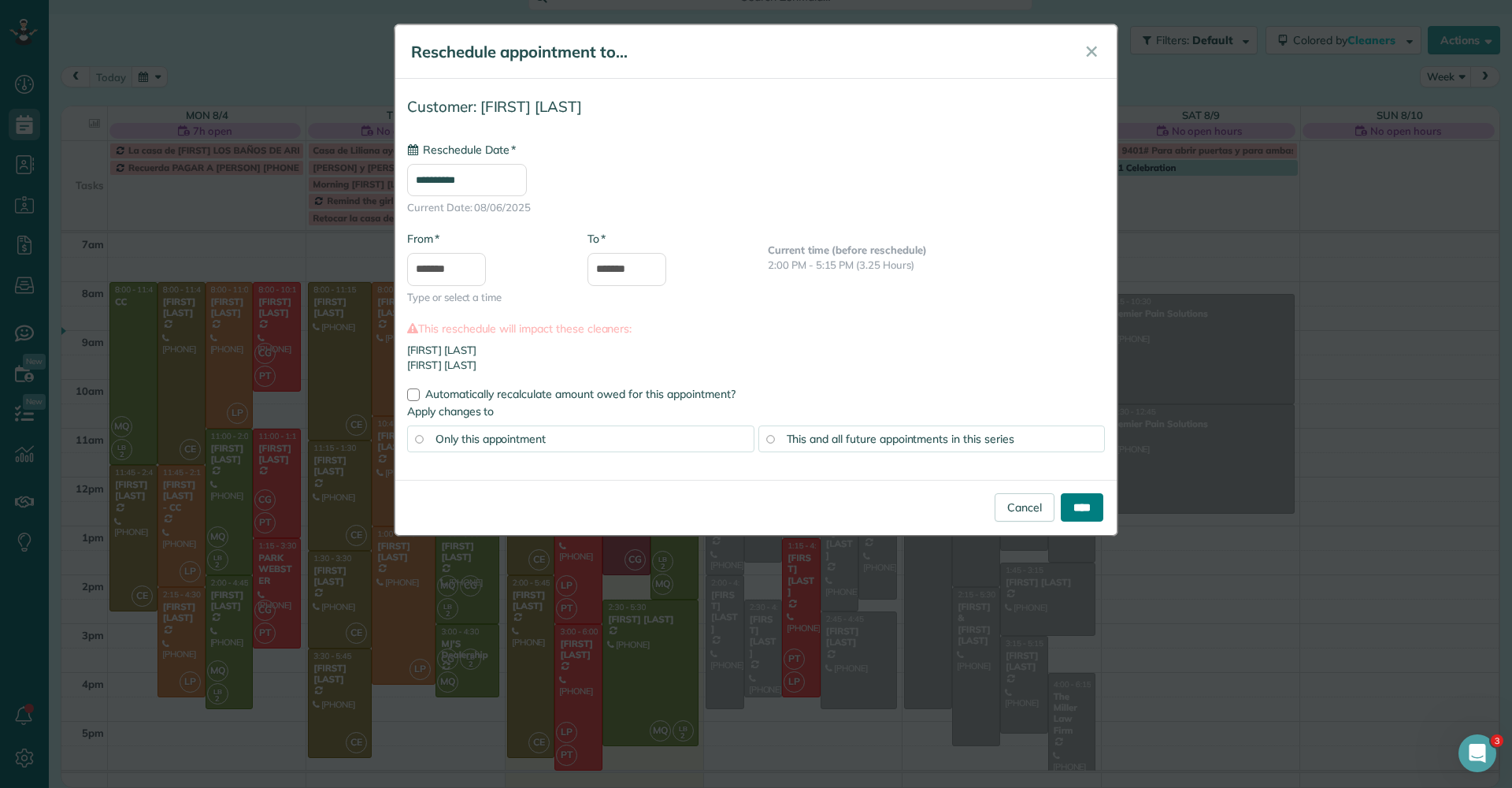 click on "****" at bounding box center [1082, 507] 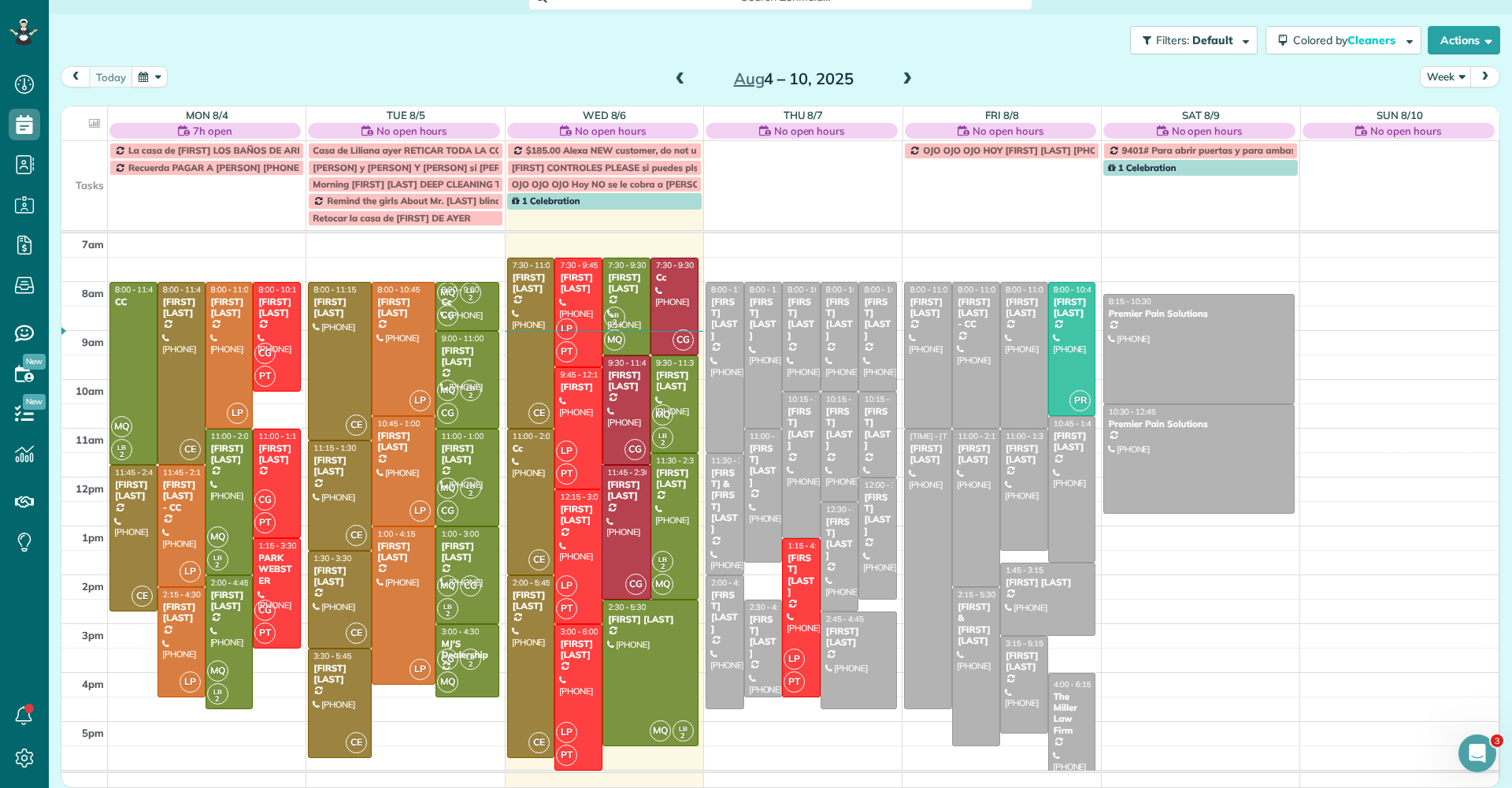 drag, startPoint x: 620, startPoint y: 571, endPoint x: 624, endPoint y: 590, distance: 19.416488 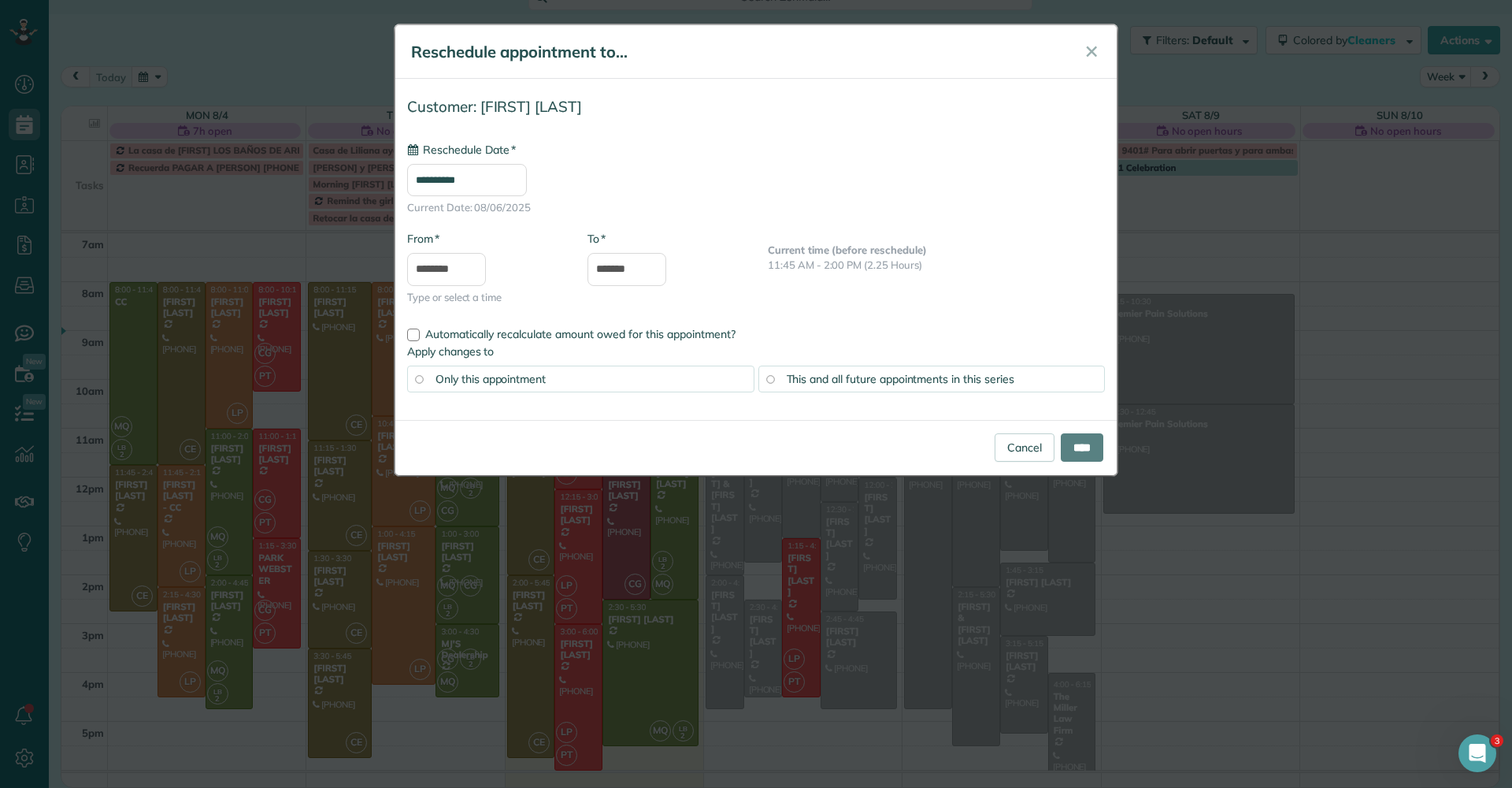 type on "**********" 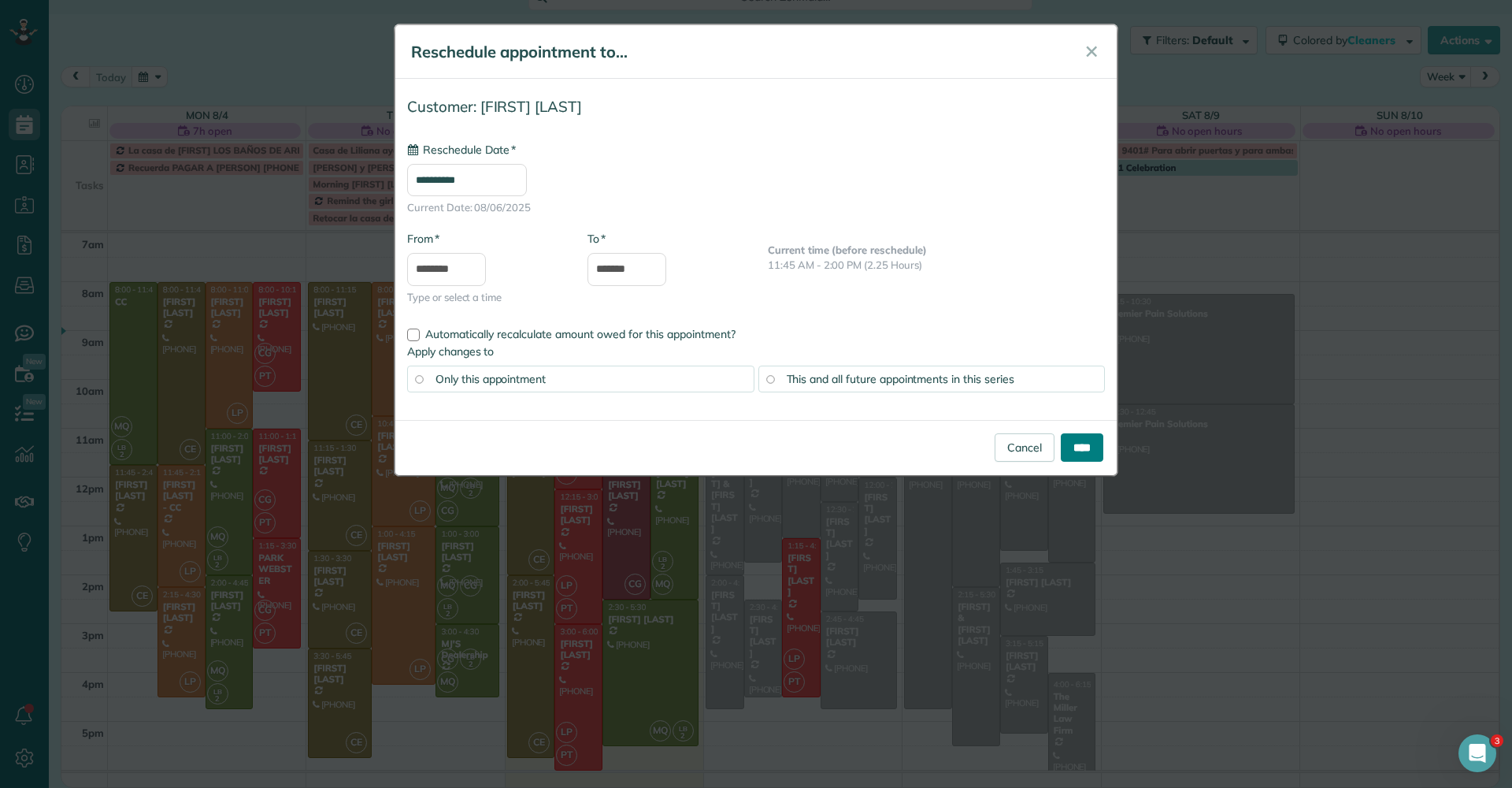 click on "****" at bounding box center [1082, 448] 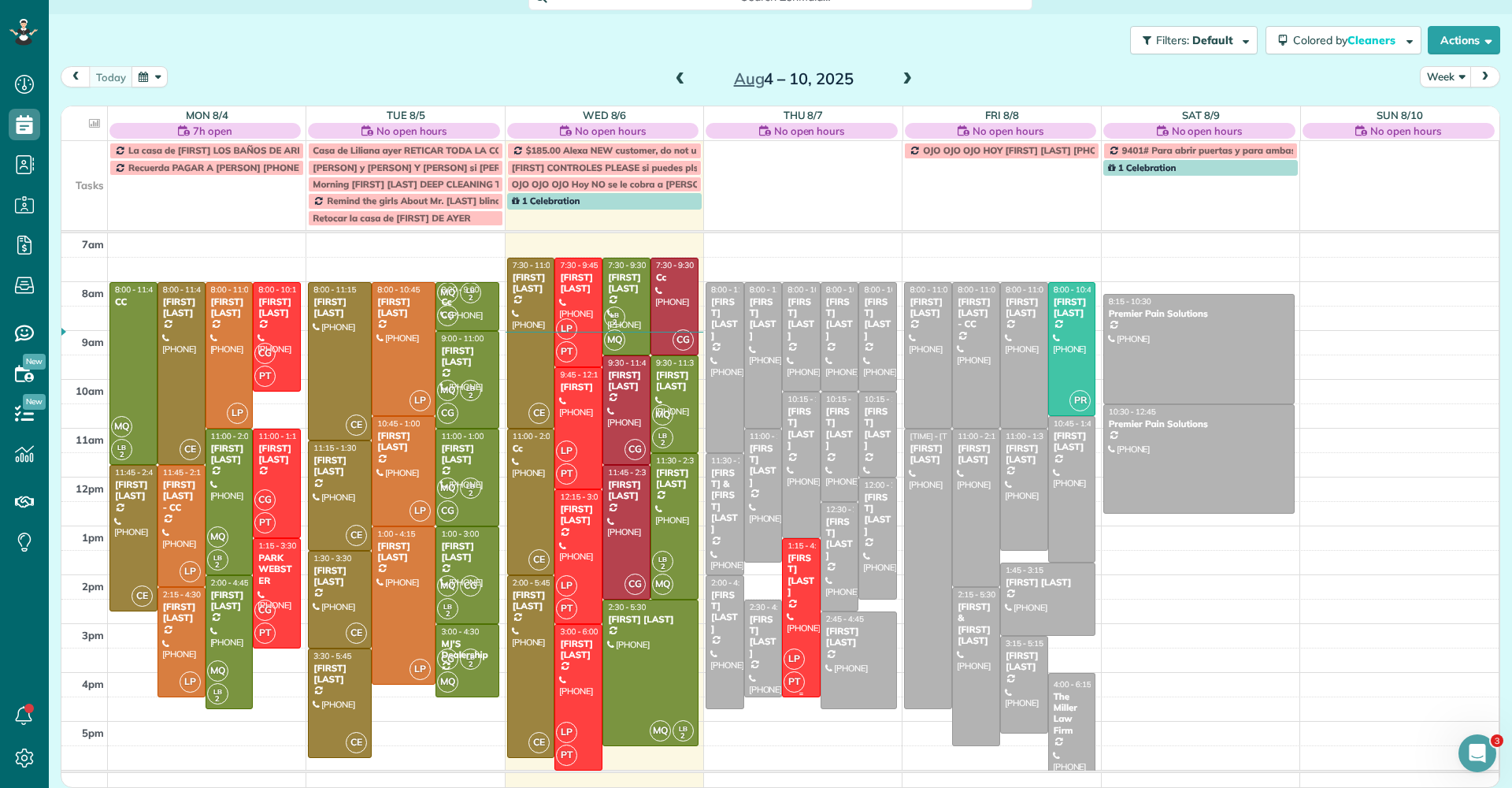click at bounding box center (801, 618) 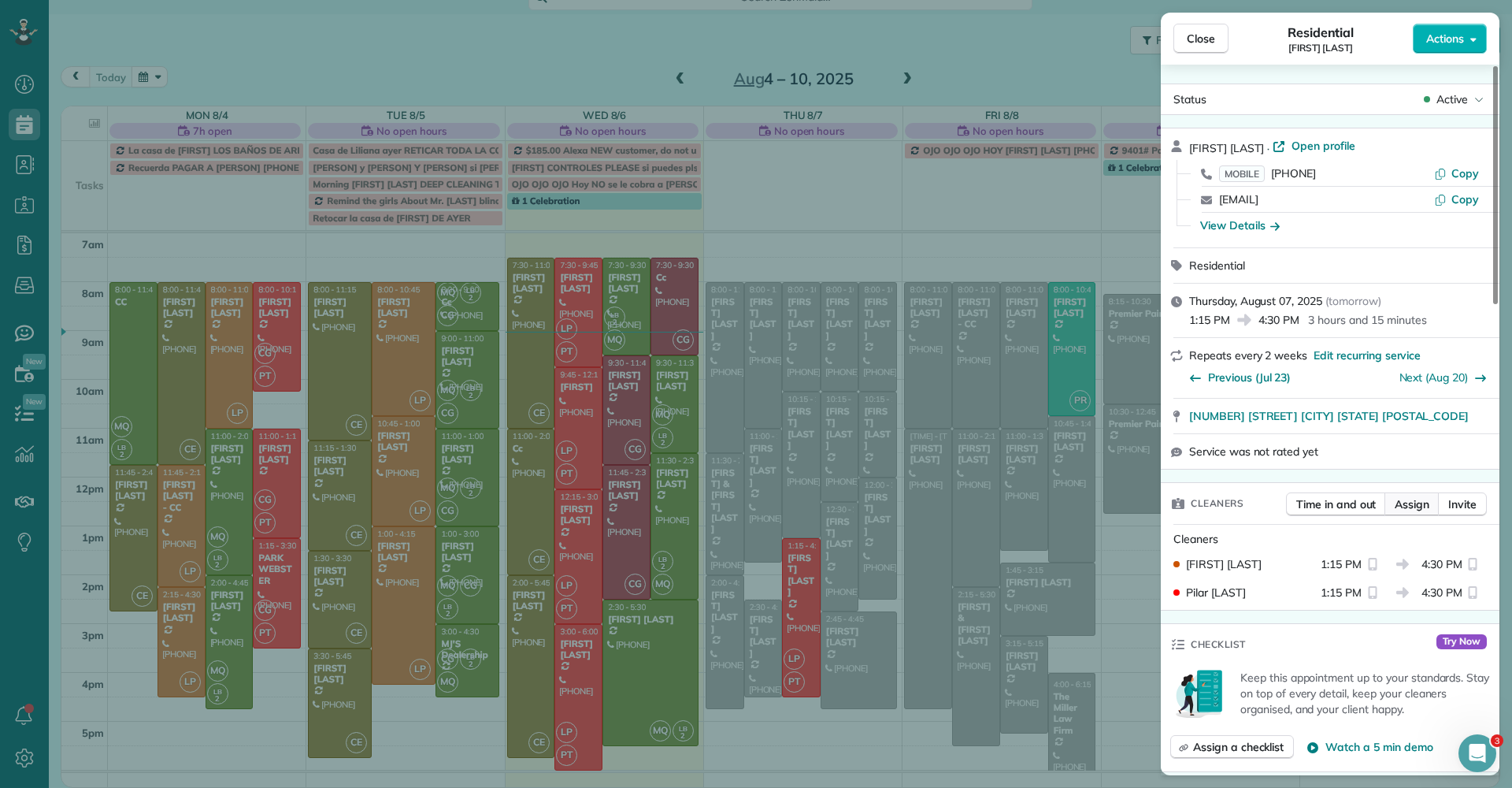 click on "Assign" at bounding box center (1412, 504) 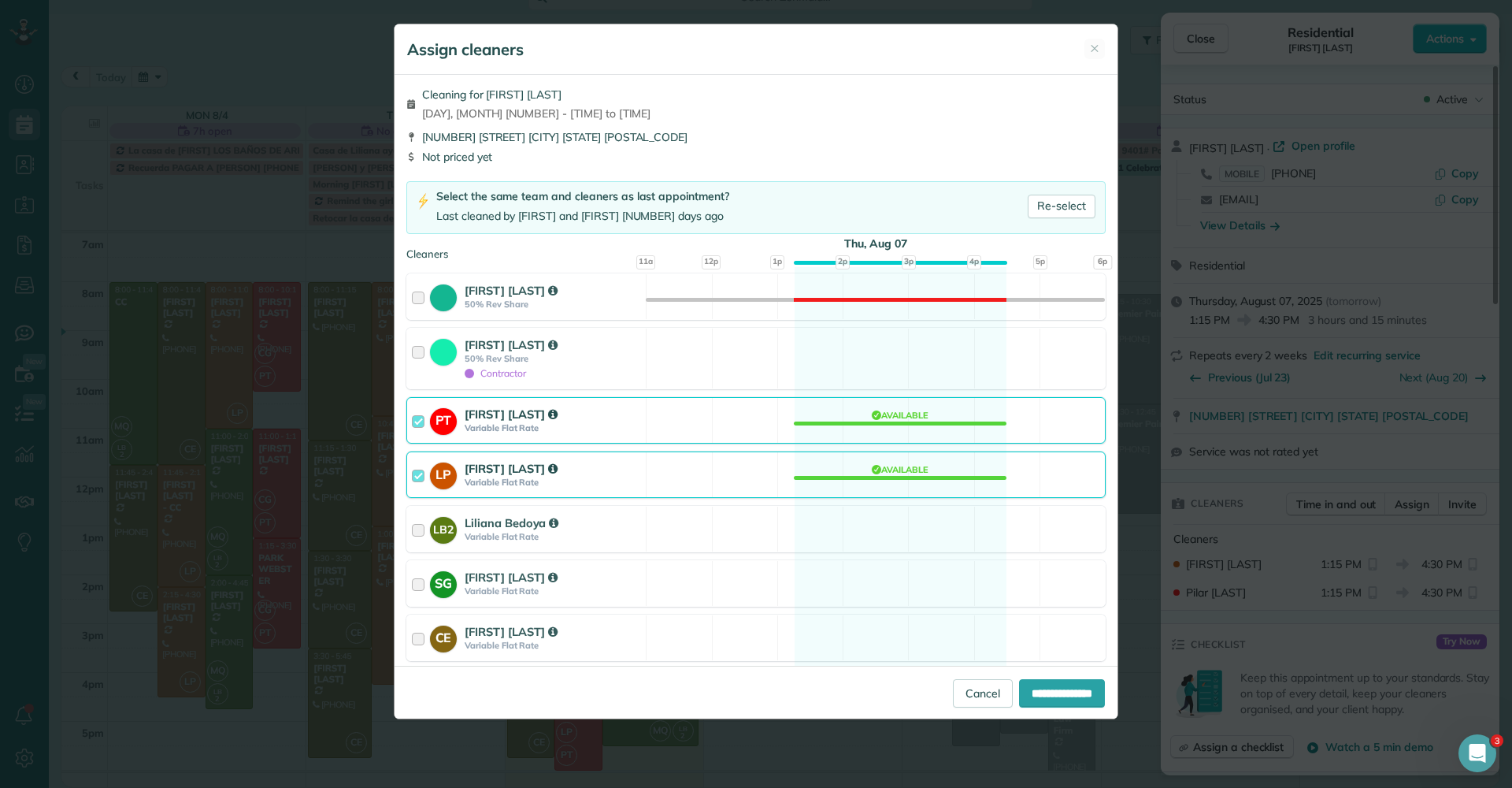 click on "PT
[FIRST] [LAST]
Variable Flat Rate
Available" at bounding box center (756, 420) 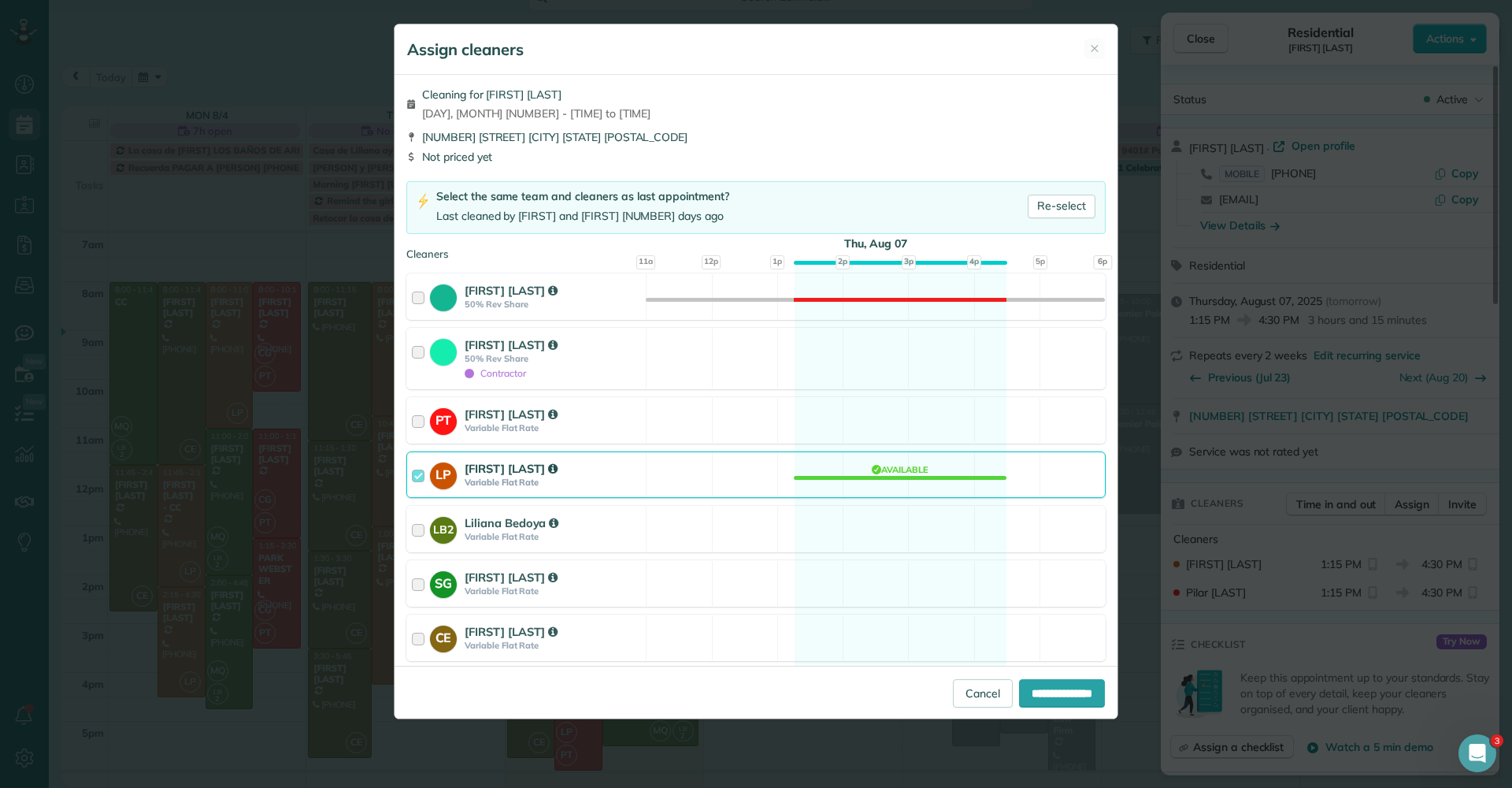 click on "LP
[FIRST] [LAST]
Variable Flat Rate
Available" at bounding box center [756, 474] 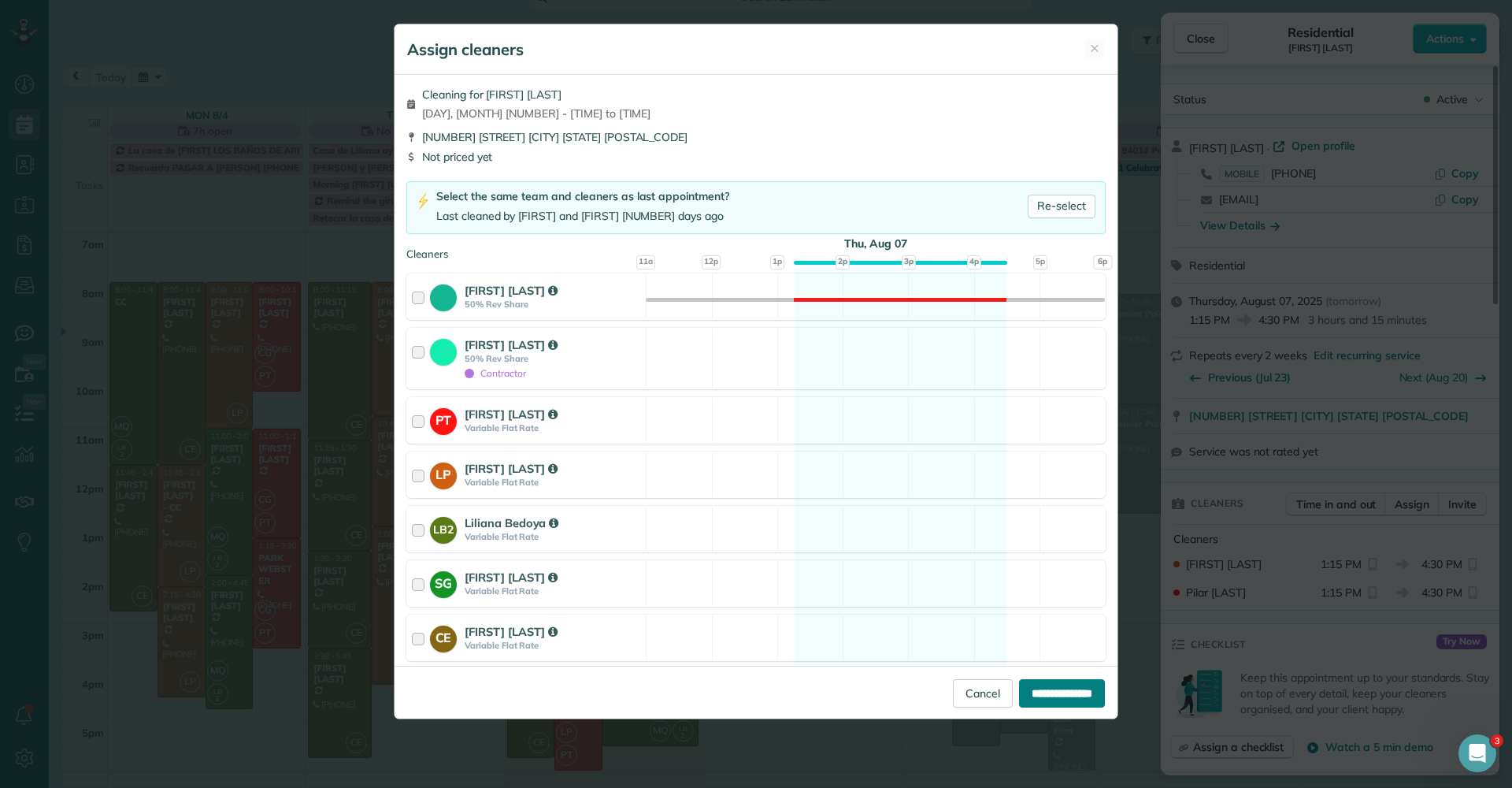 click on "**********" at bounding box center (1062, 693) 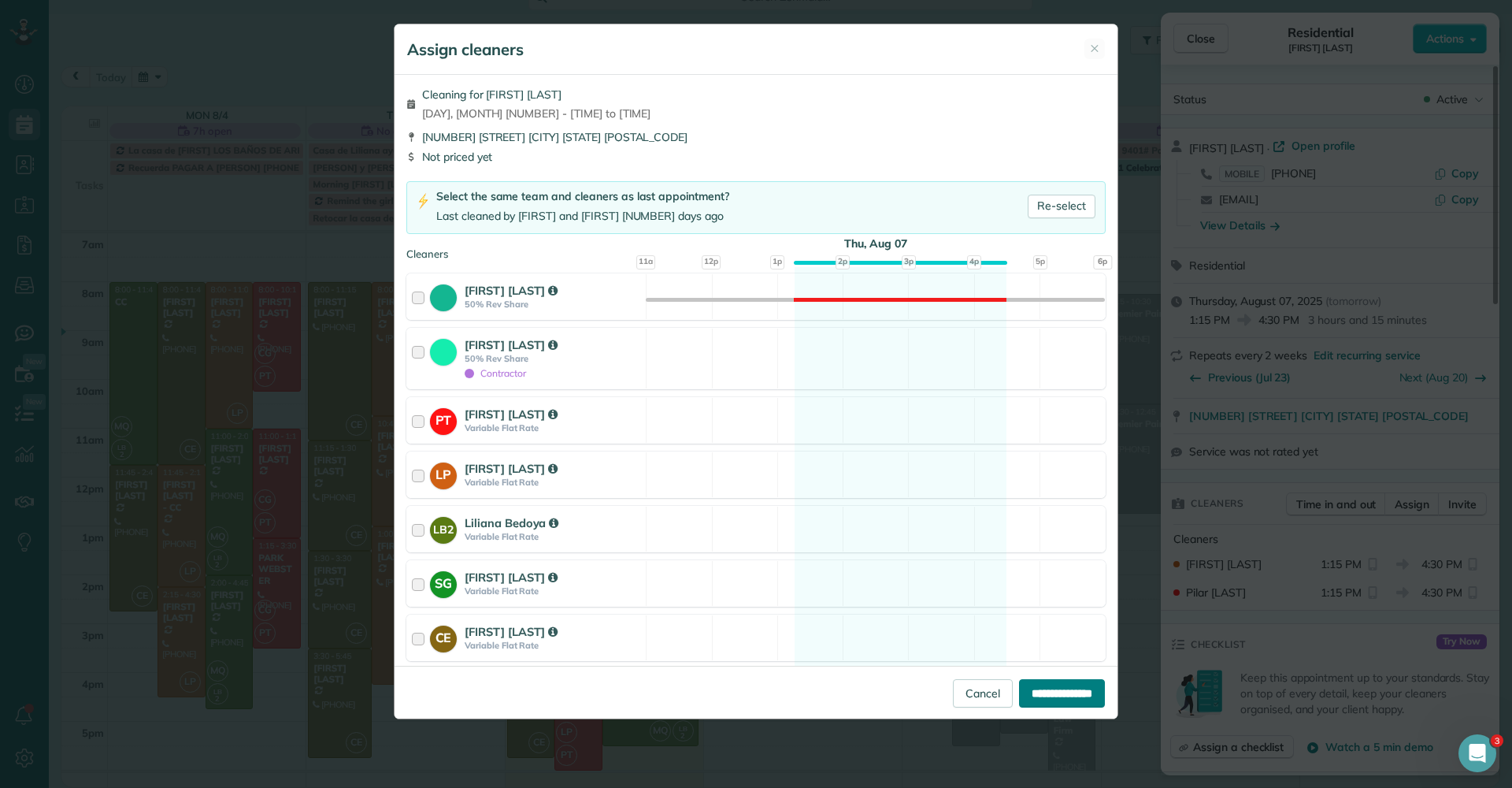 type on "**********" 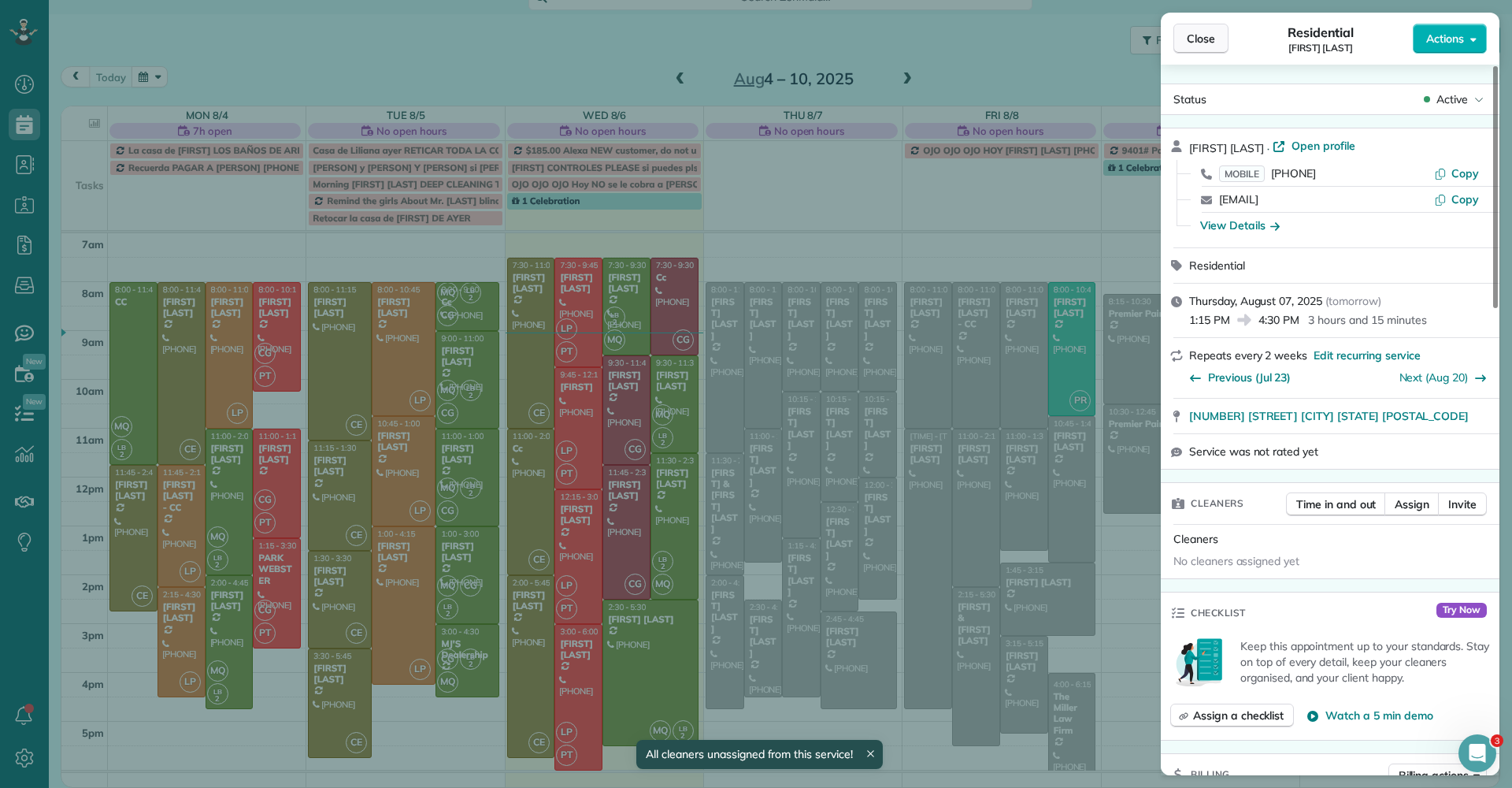 click on "Close" at bounding box center [1201, 39] 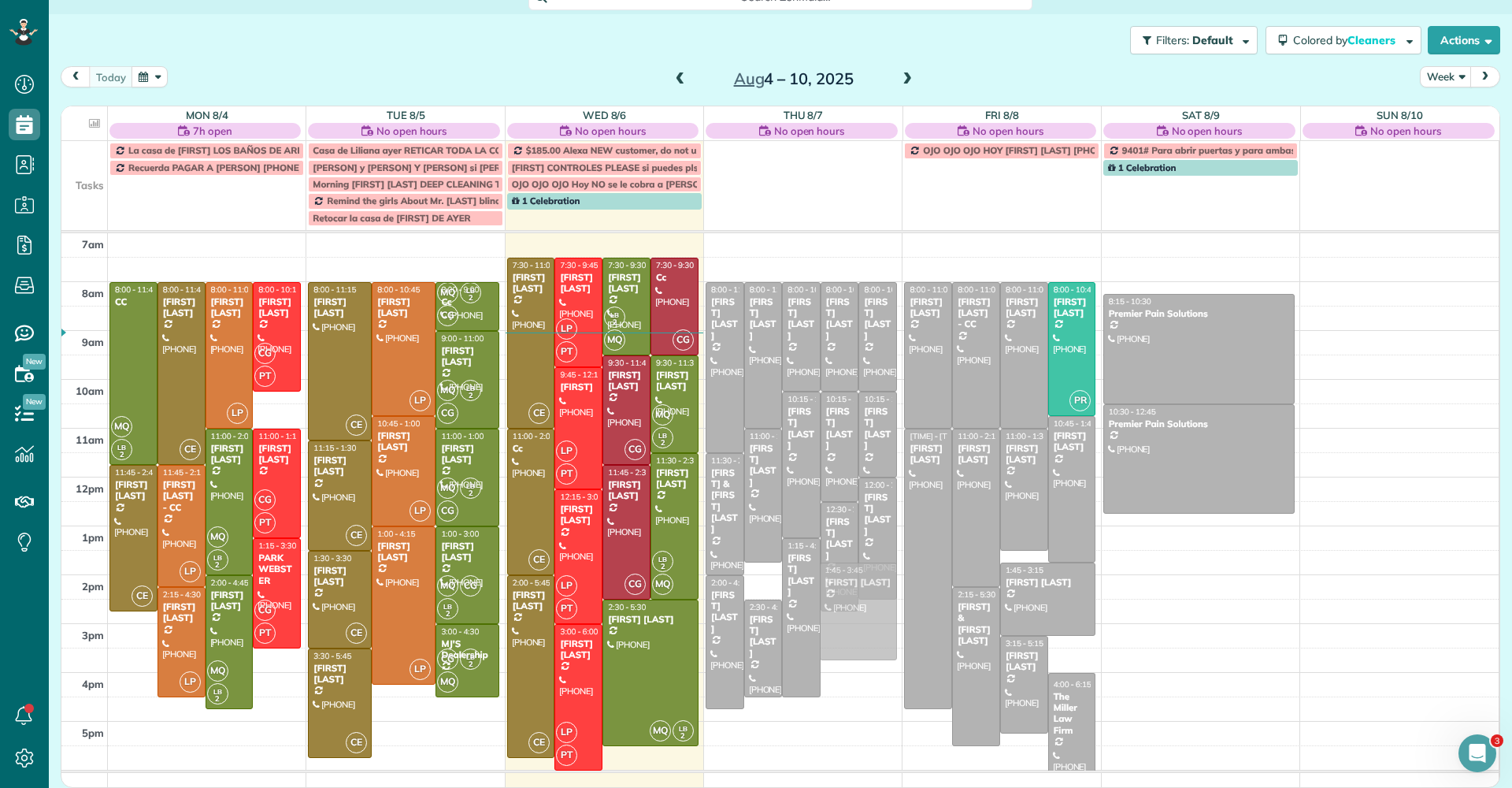 drag, startPoint x: 866, startPoint y: 639, endPoint x: 866, endPoint y: 619, distance: 20 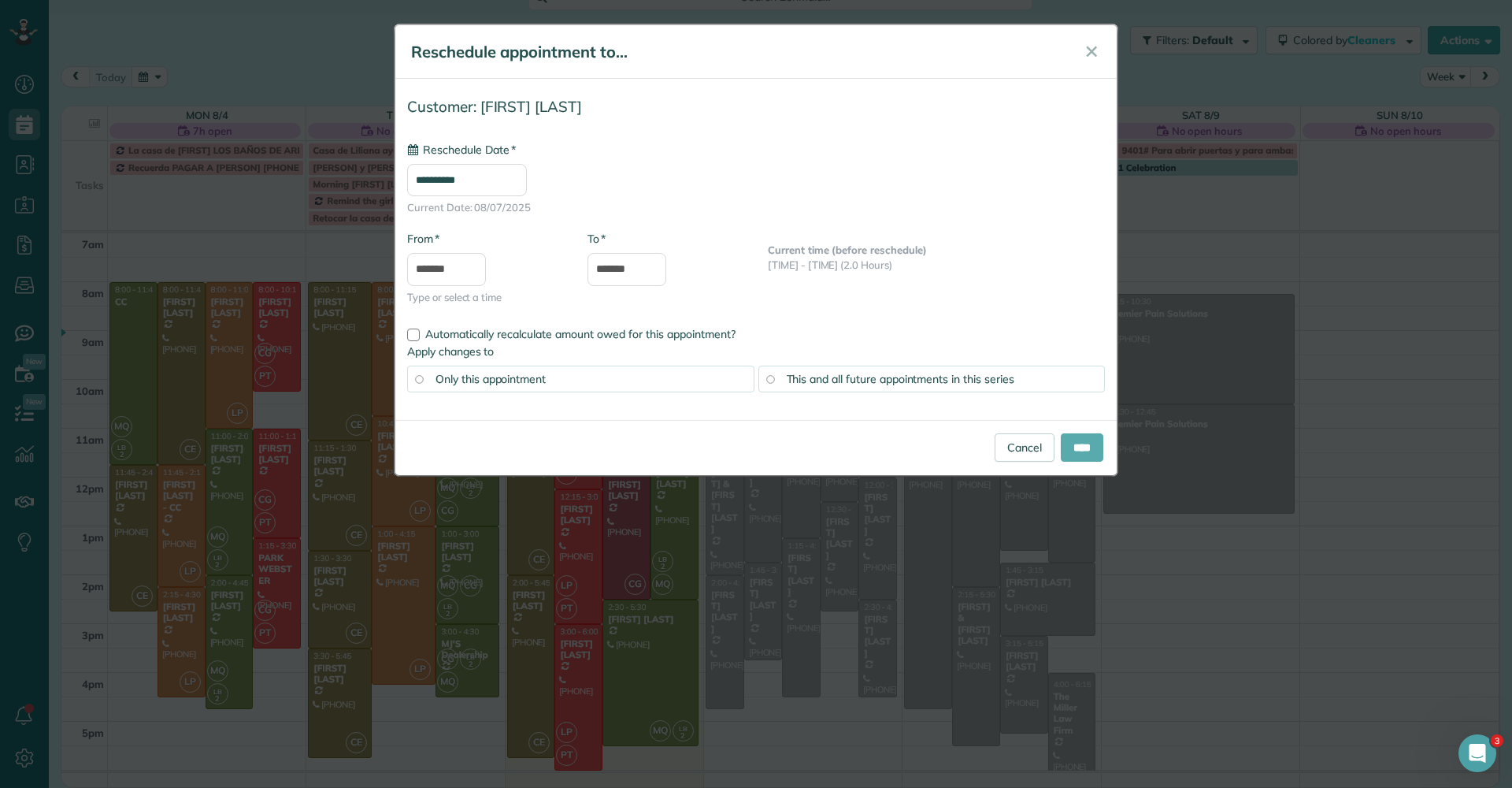 type on "**********" 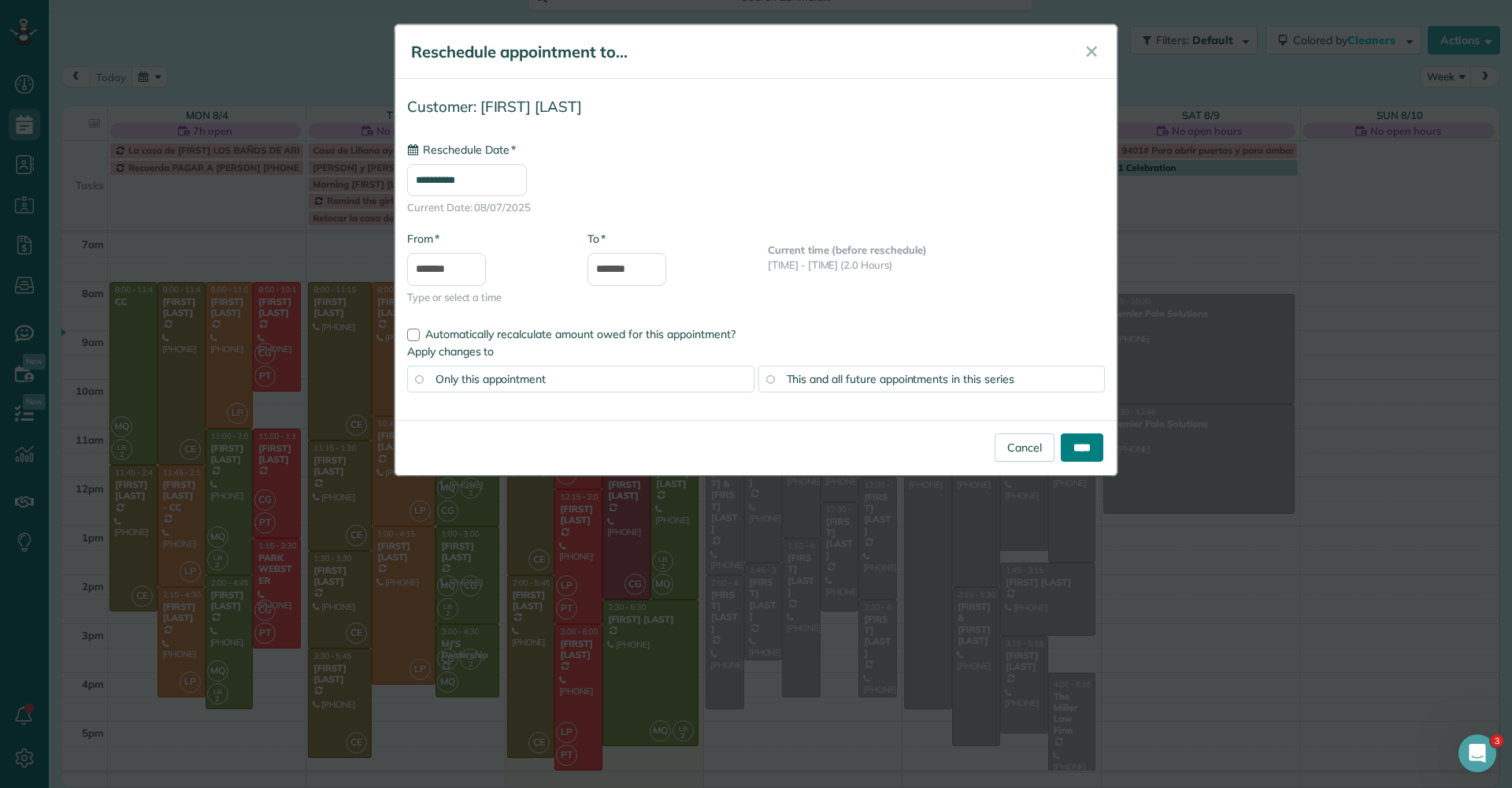 click on "****" at bounding box center (1082, 448) 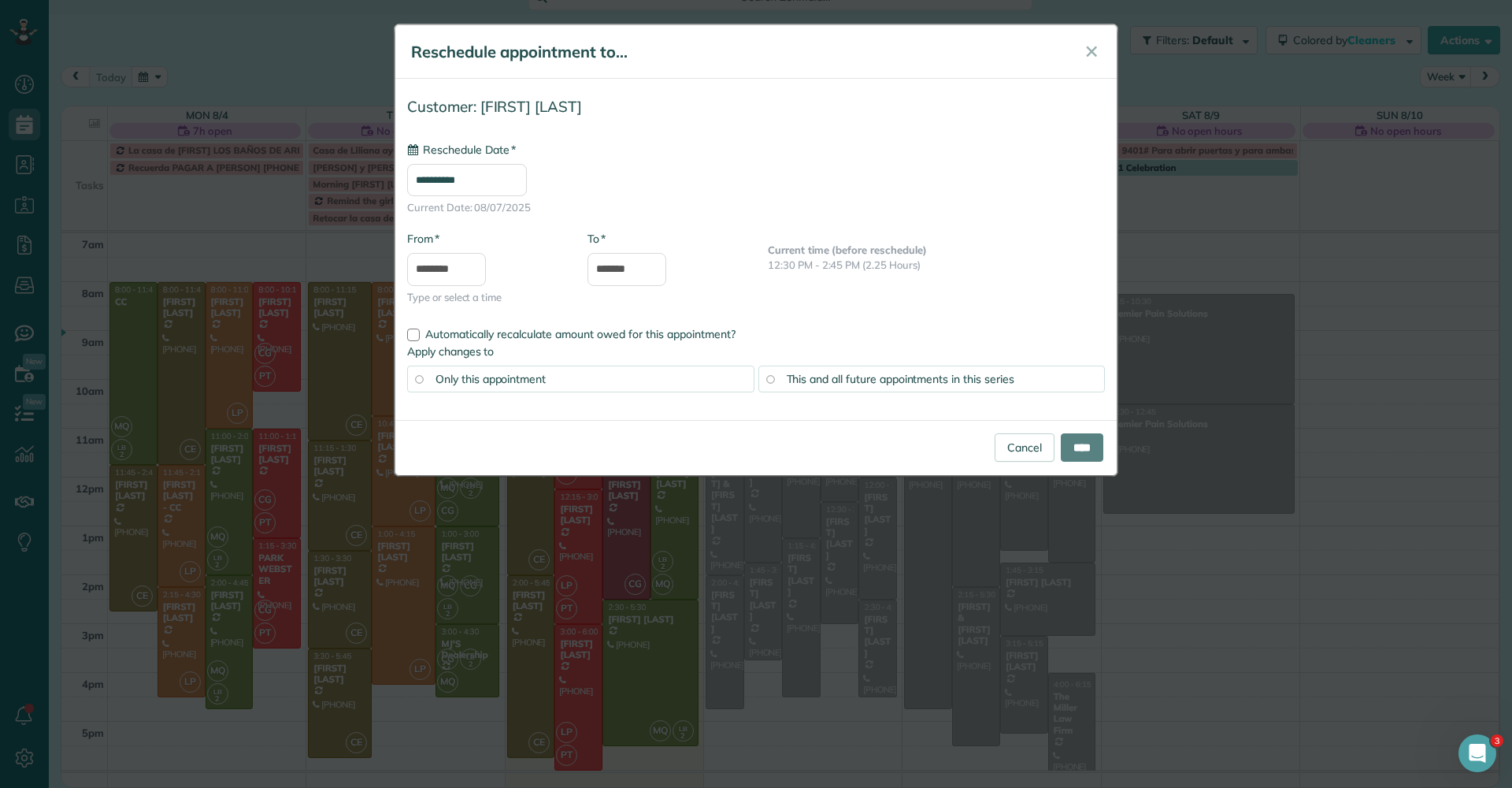 type on "**********" 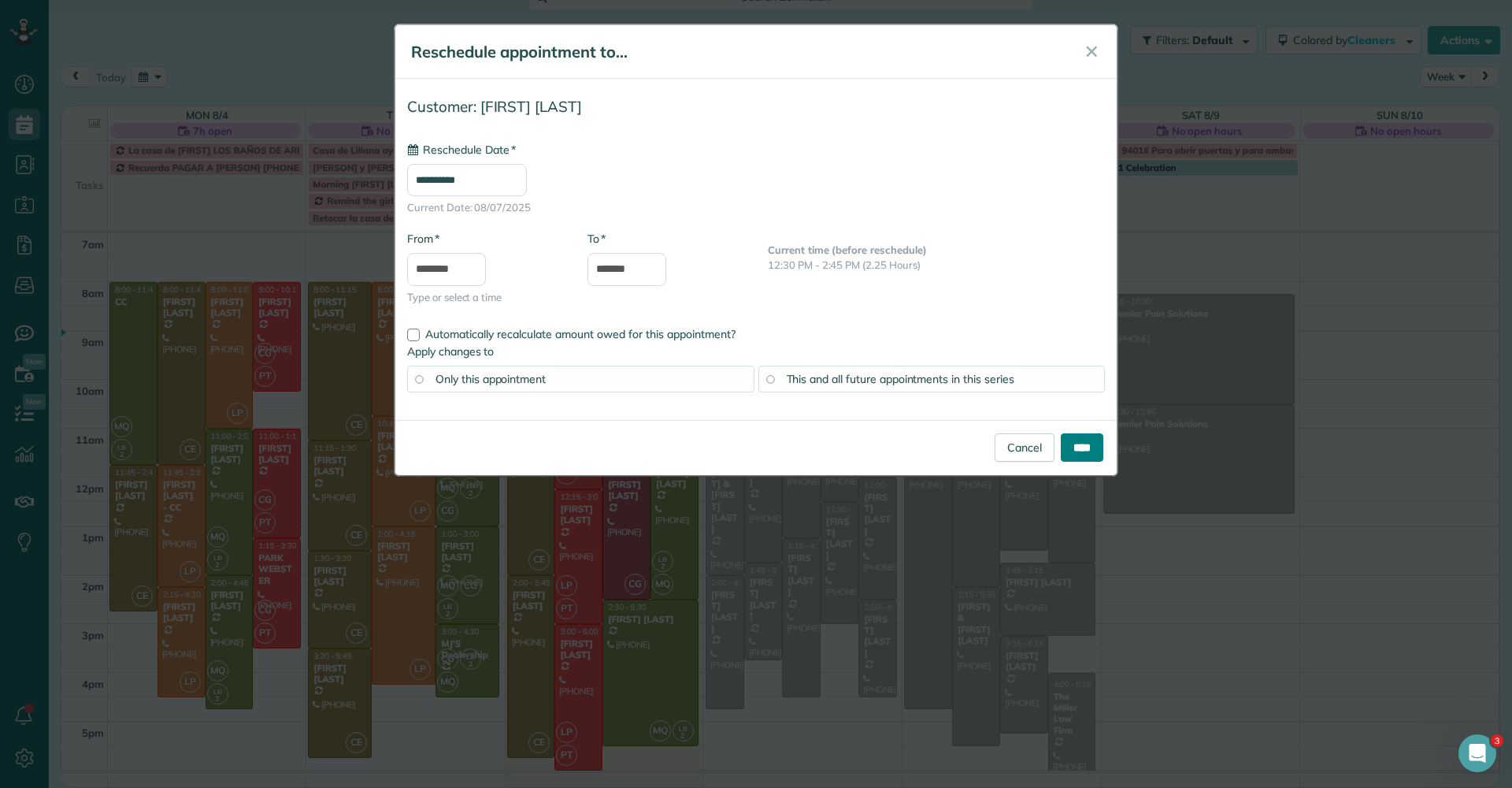 click on "****" at bounding box center [1082, 448] 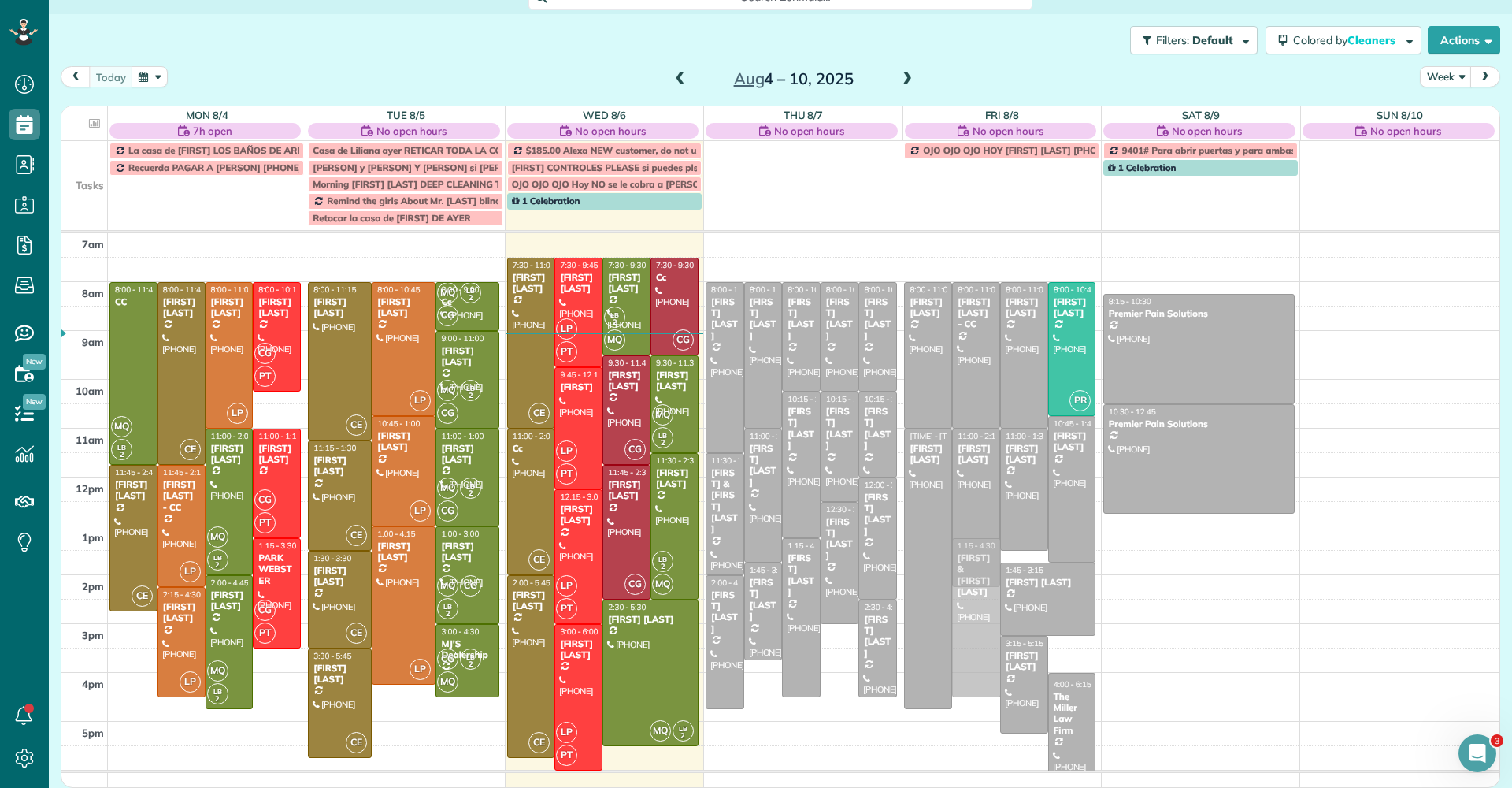 drag, startPoint x: 984, startPoint y: 628, endPoint x: 1001, endPoint y: 585, distance: 46.238512 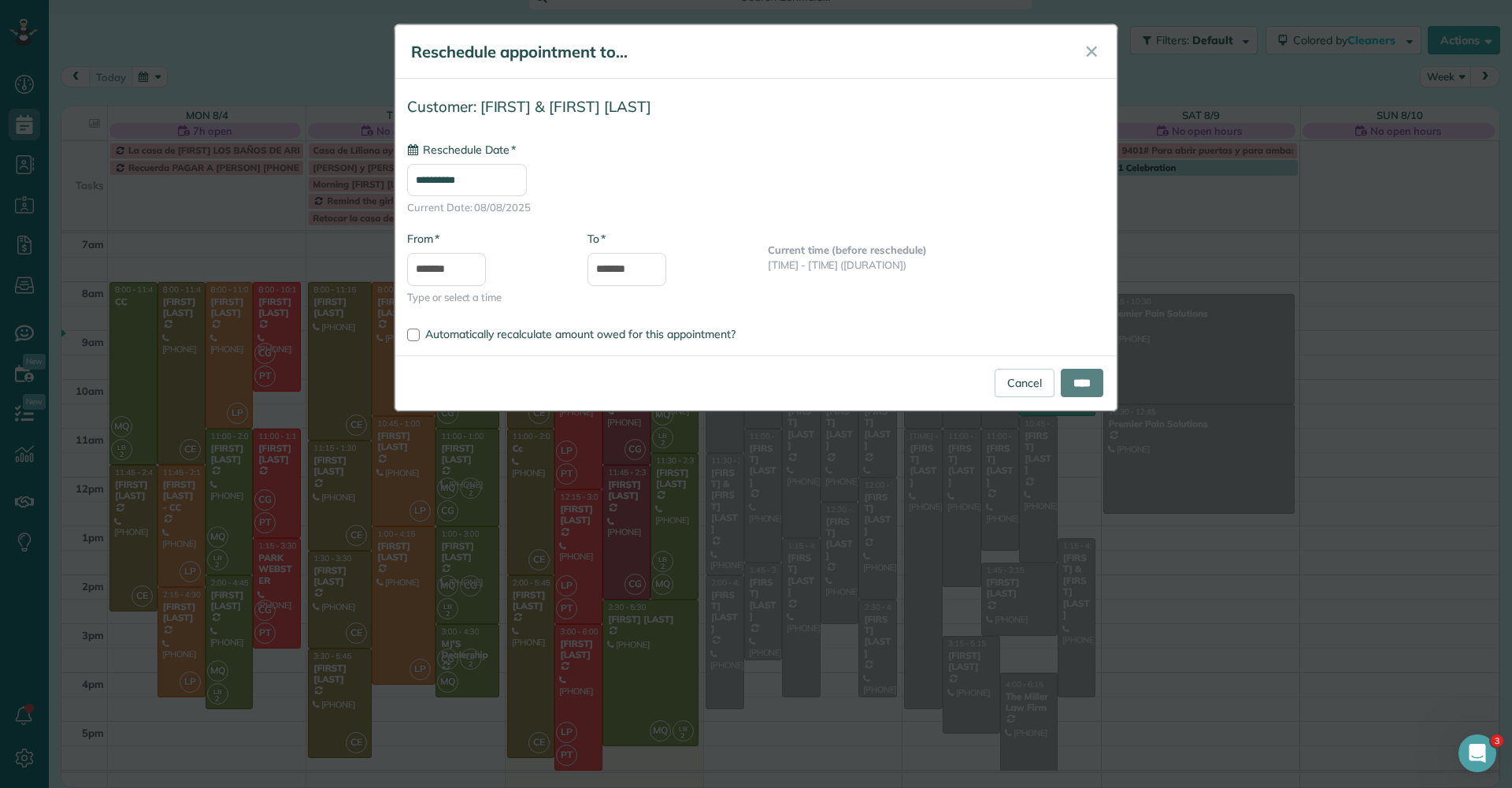 type on "**********" 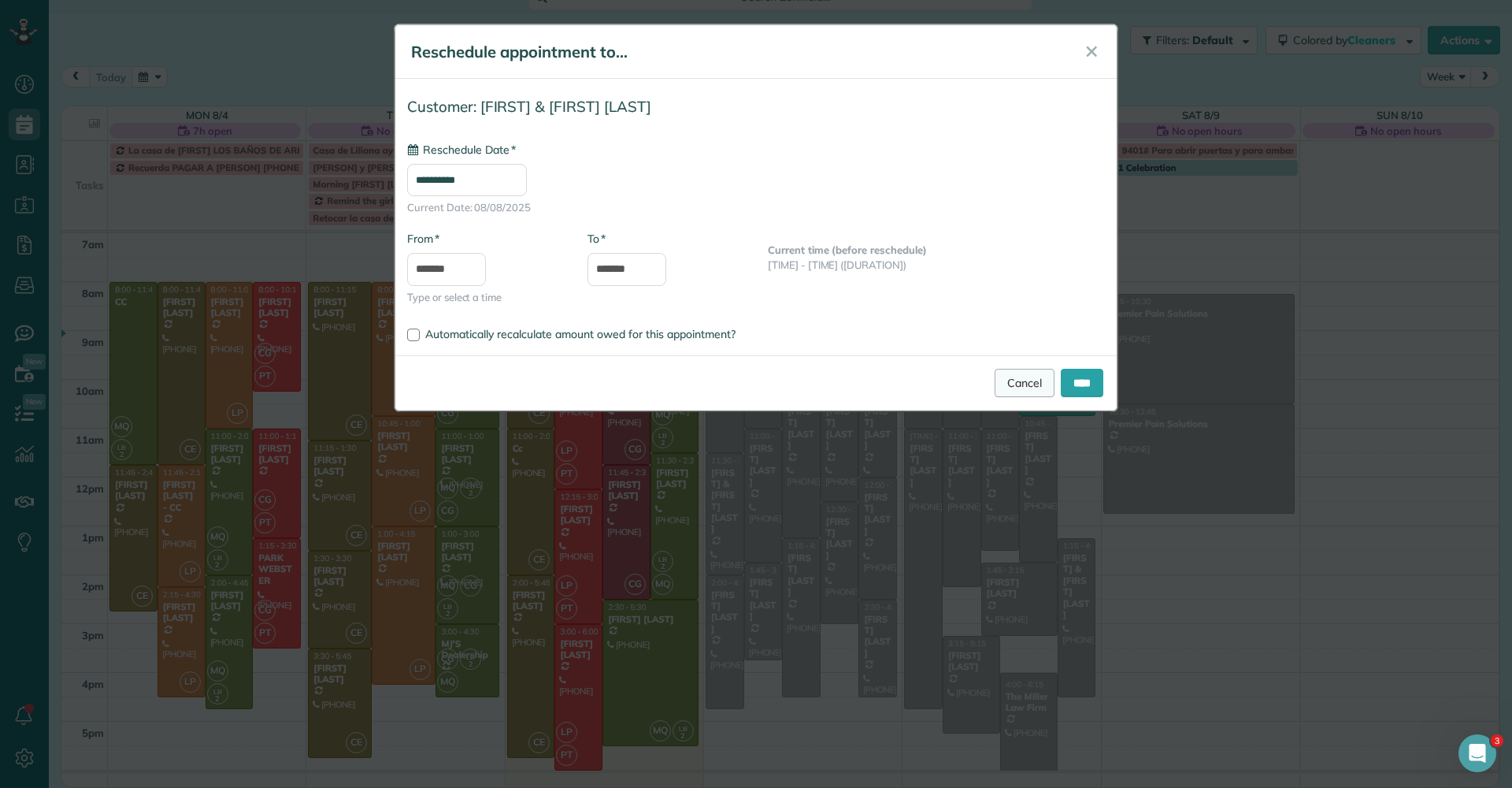 click on "Cancel" at bounding box center [1025, 383] 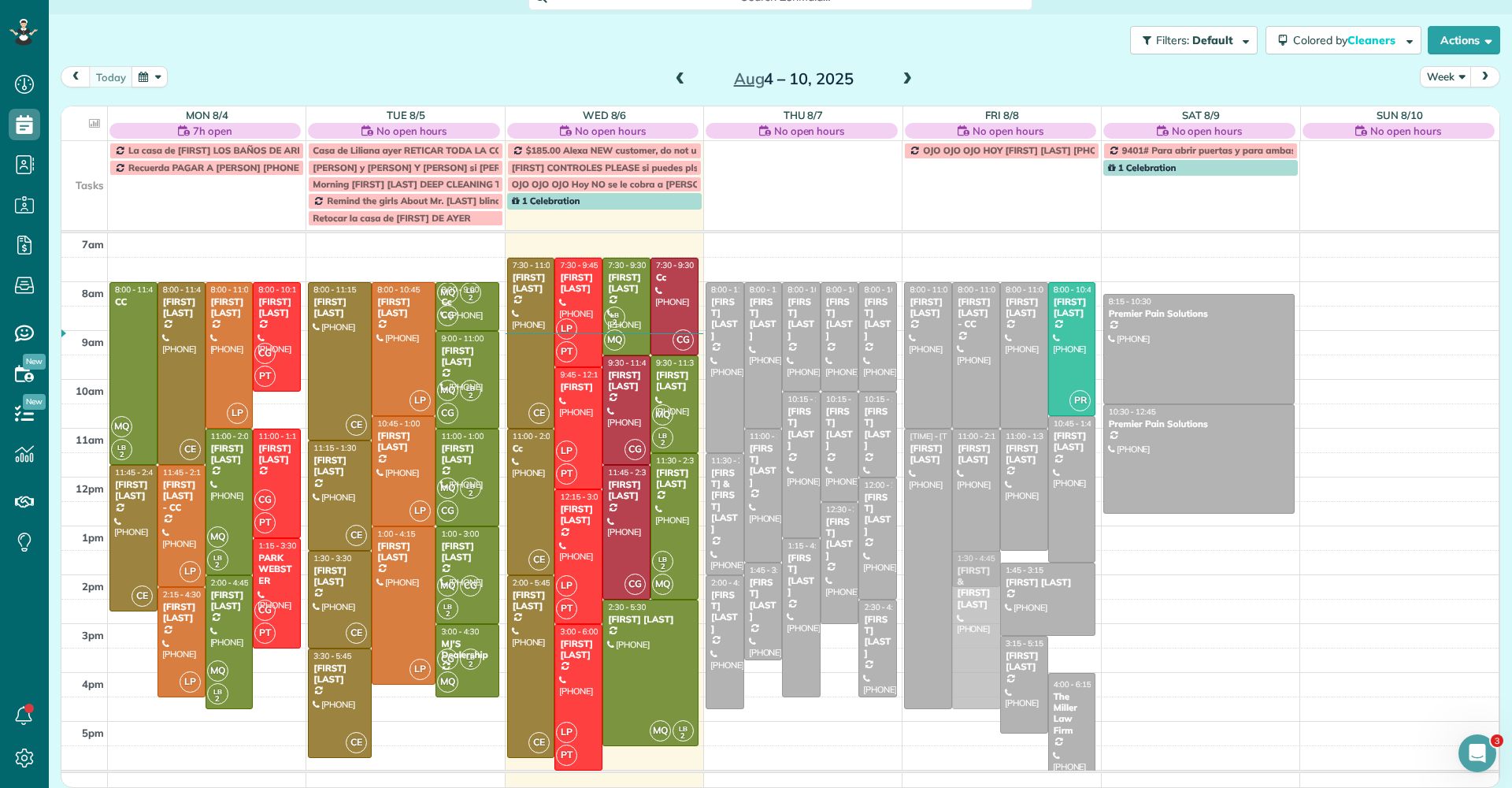 drag, startPoint x: 959, startPoint y: 632, endPoint x: 985, endPoint y: 600, distance: 41.231056 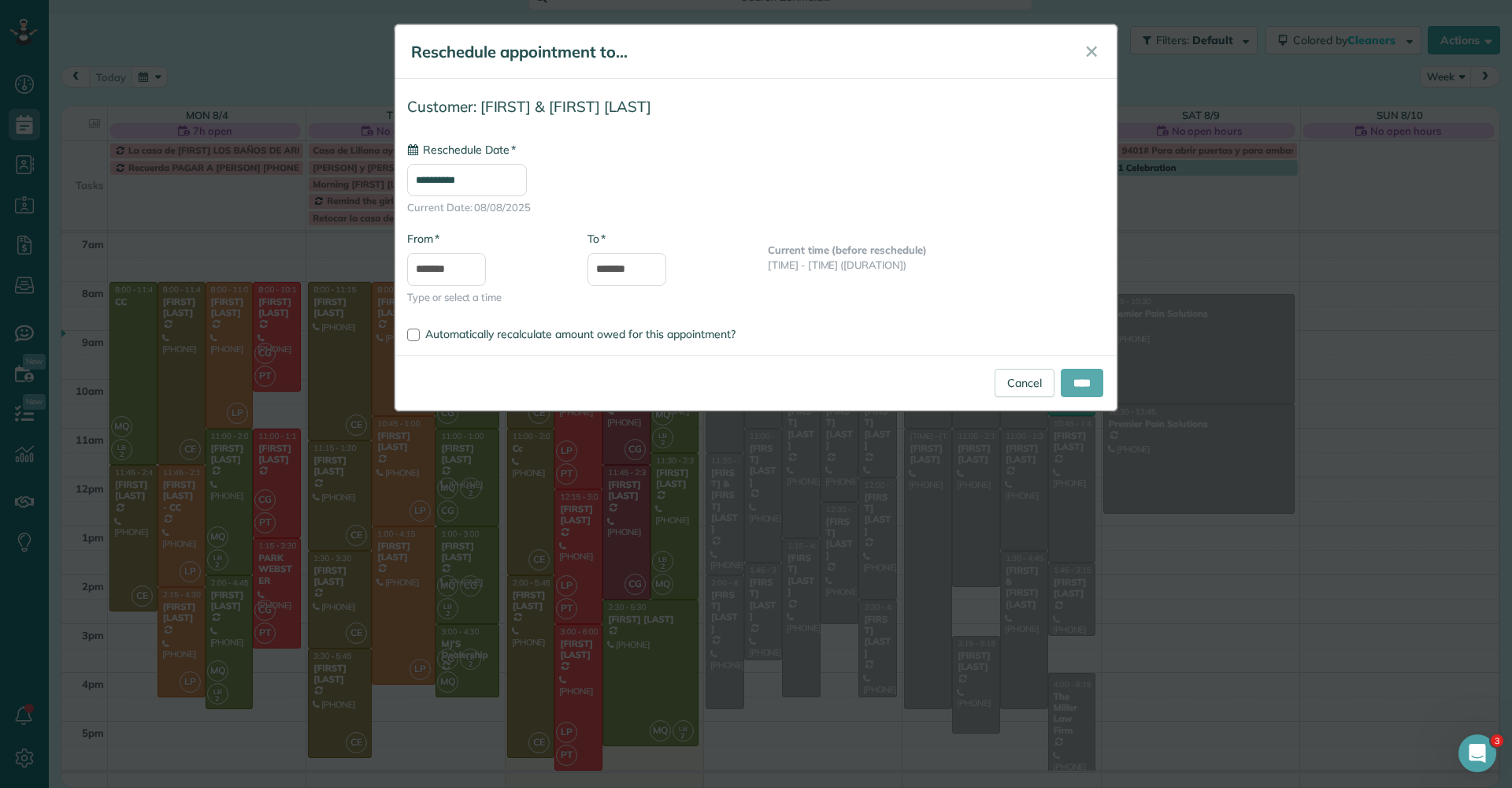 type on "**********" 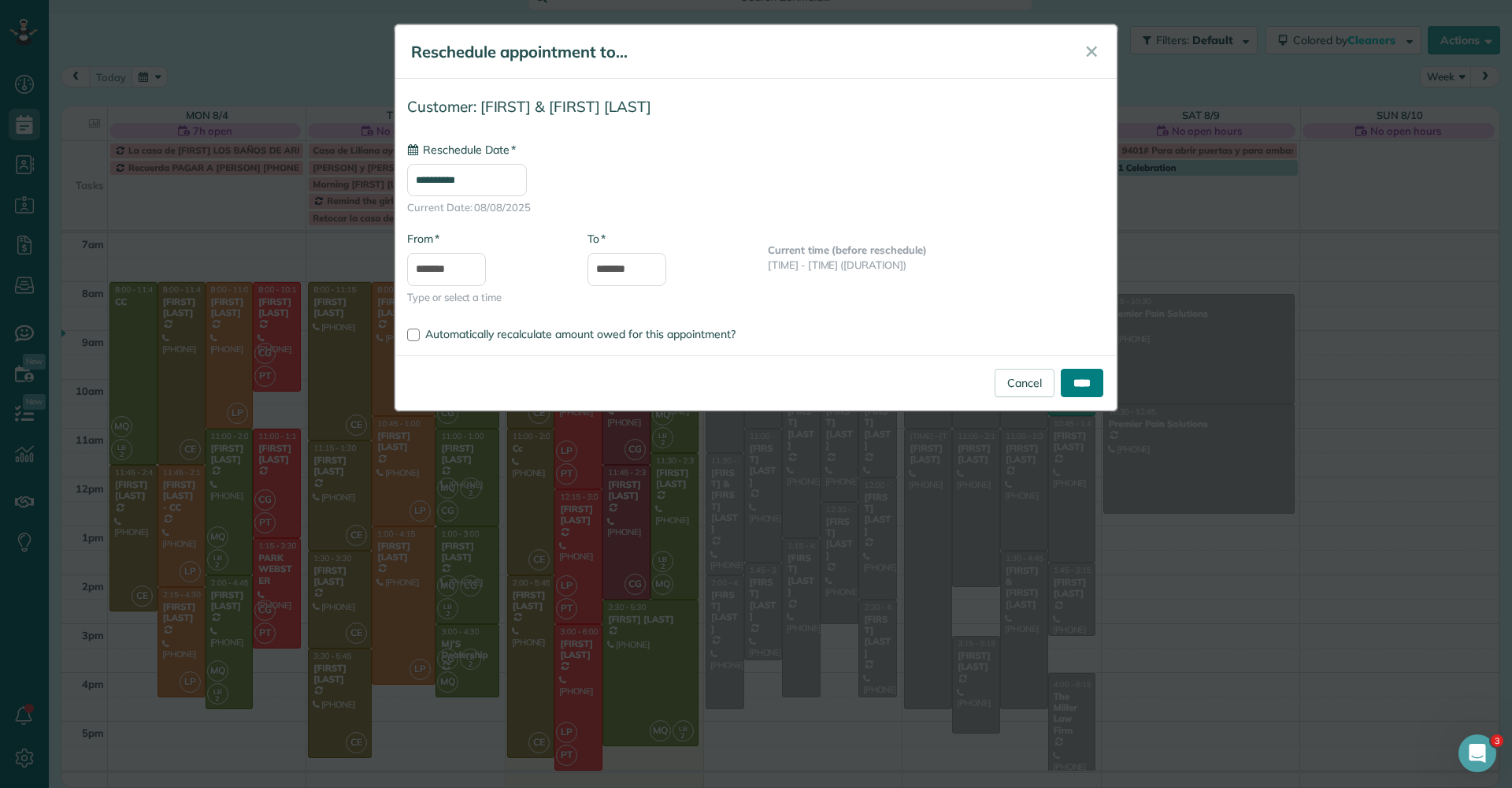 click on "****" at bounding box center (1082, 383) 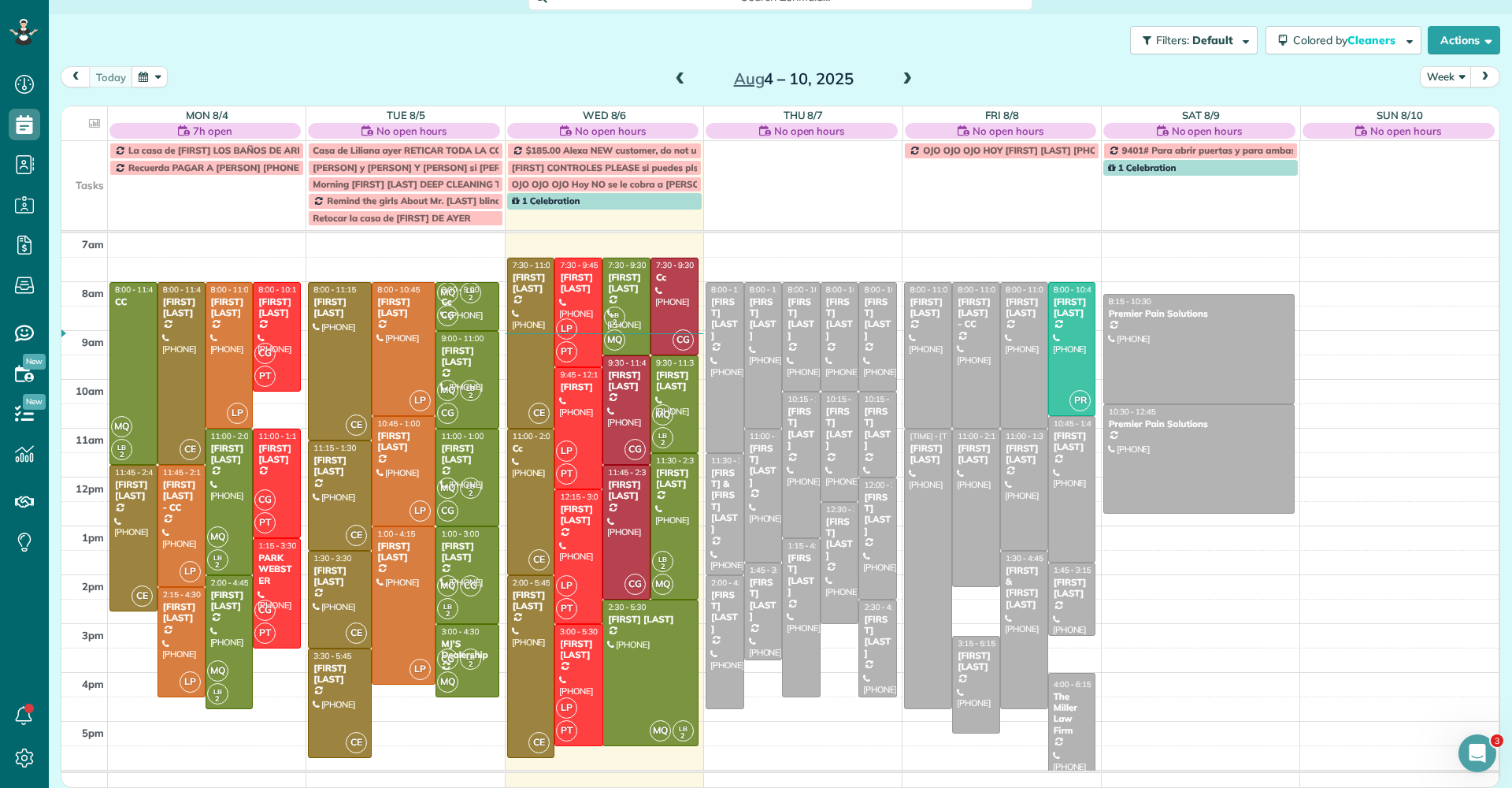 drag, startPoint x: 573, startPoint y: 768, endPoint x: 573, endPoint y: 745, distance: 23 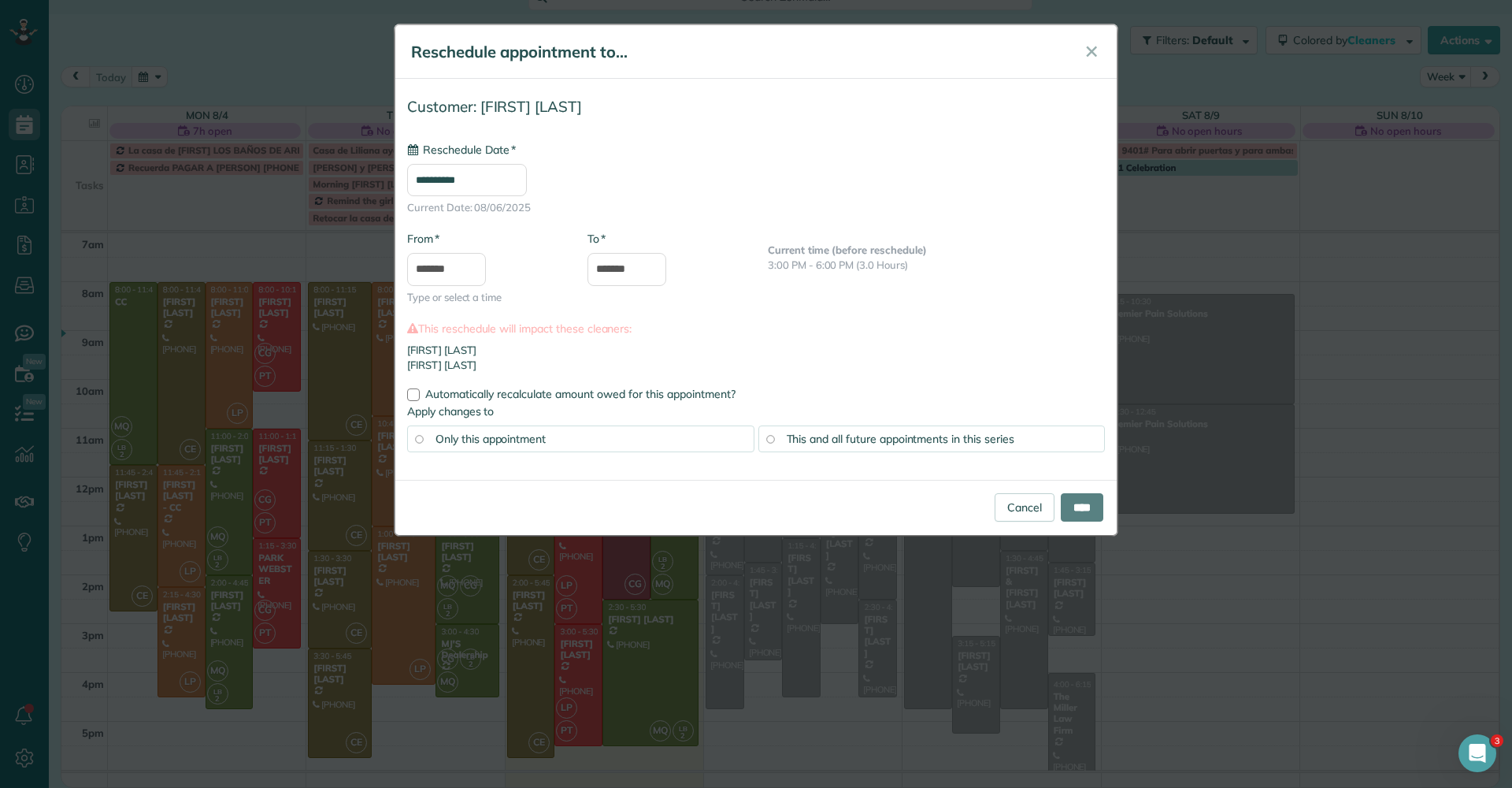 type on "**********" 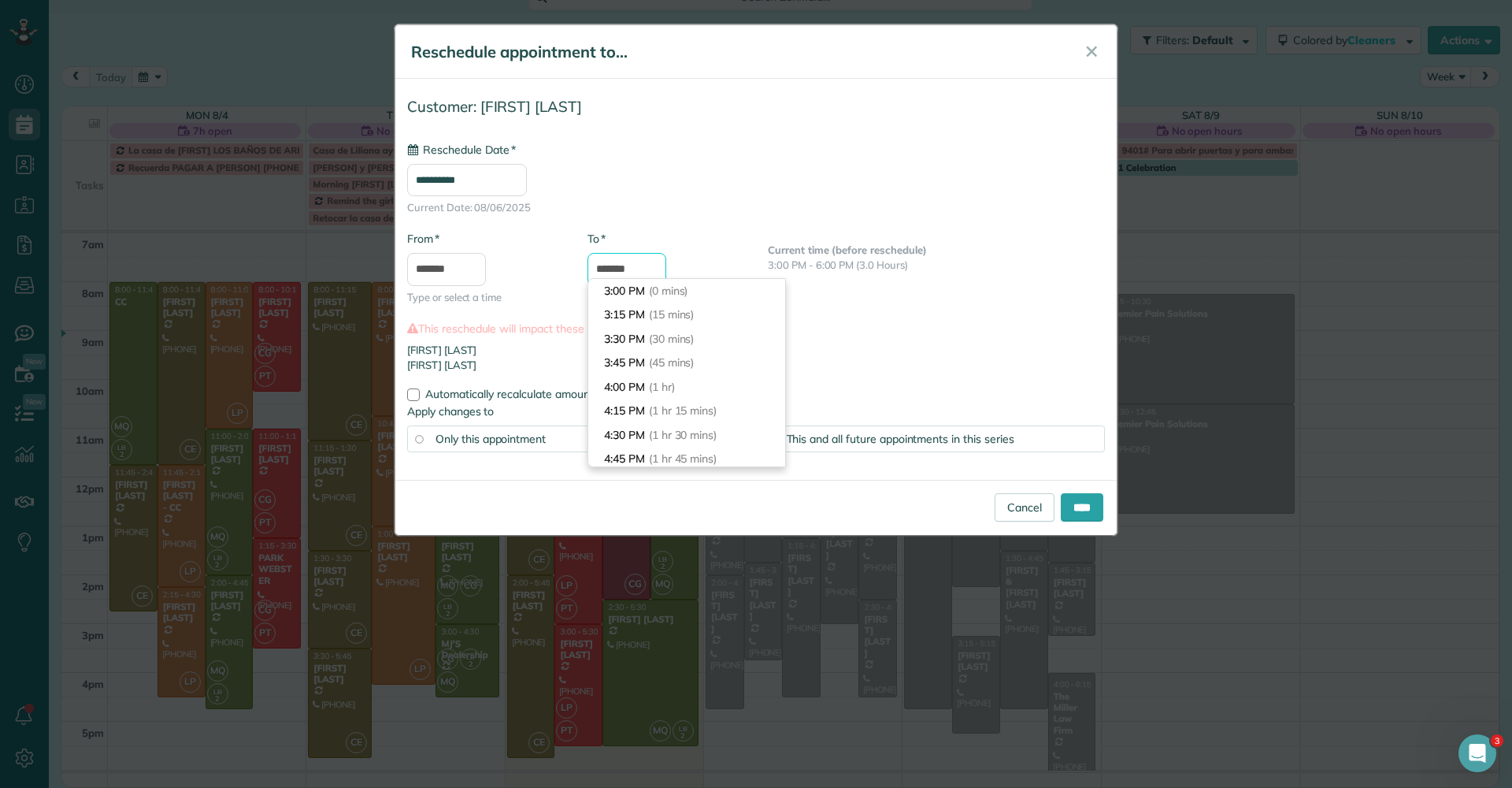 click on "*******" at bounding box center [627, 269] 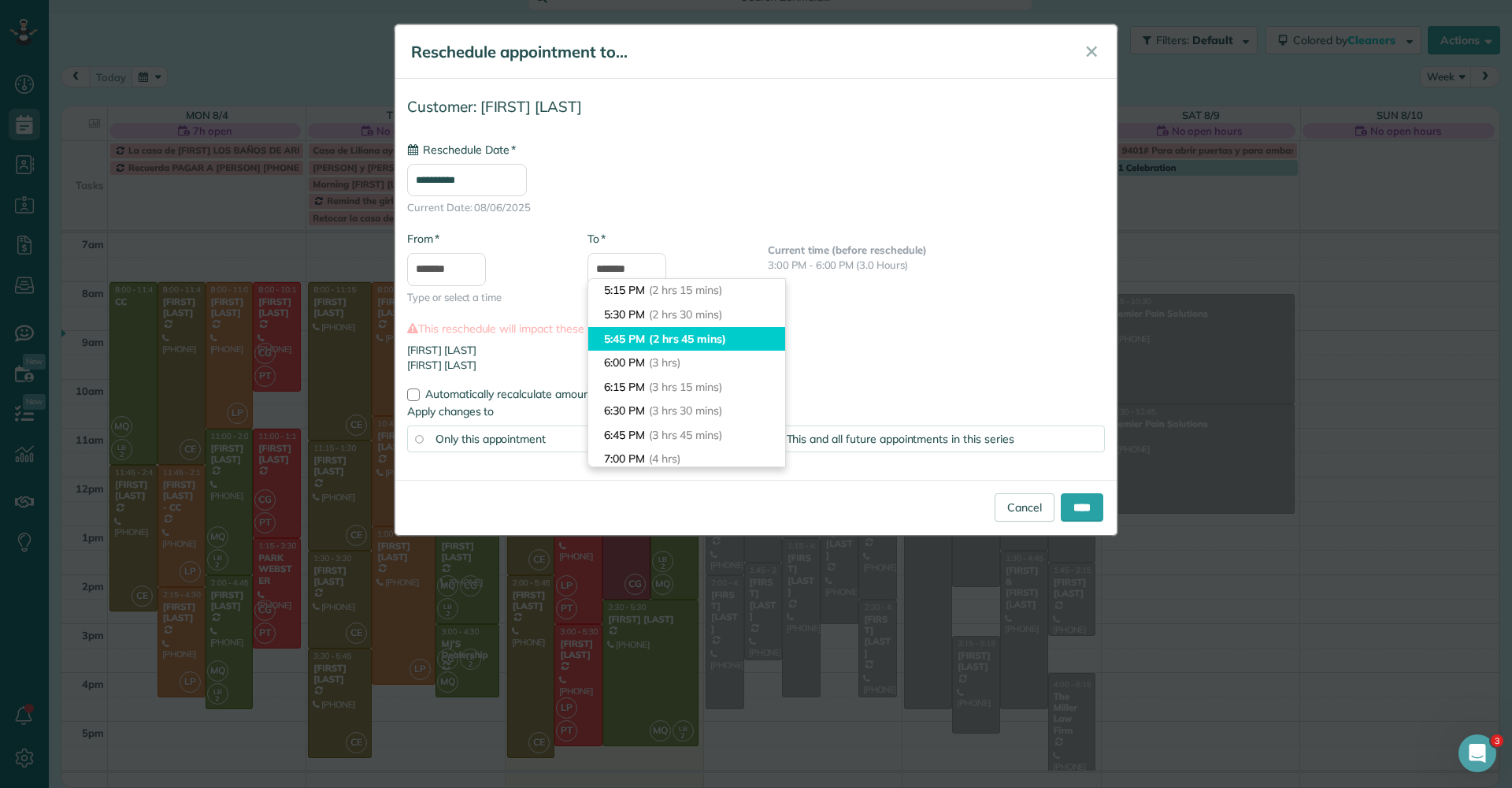 type on "*******" 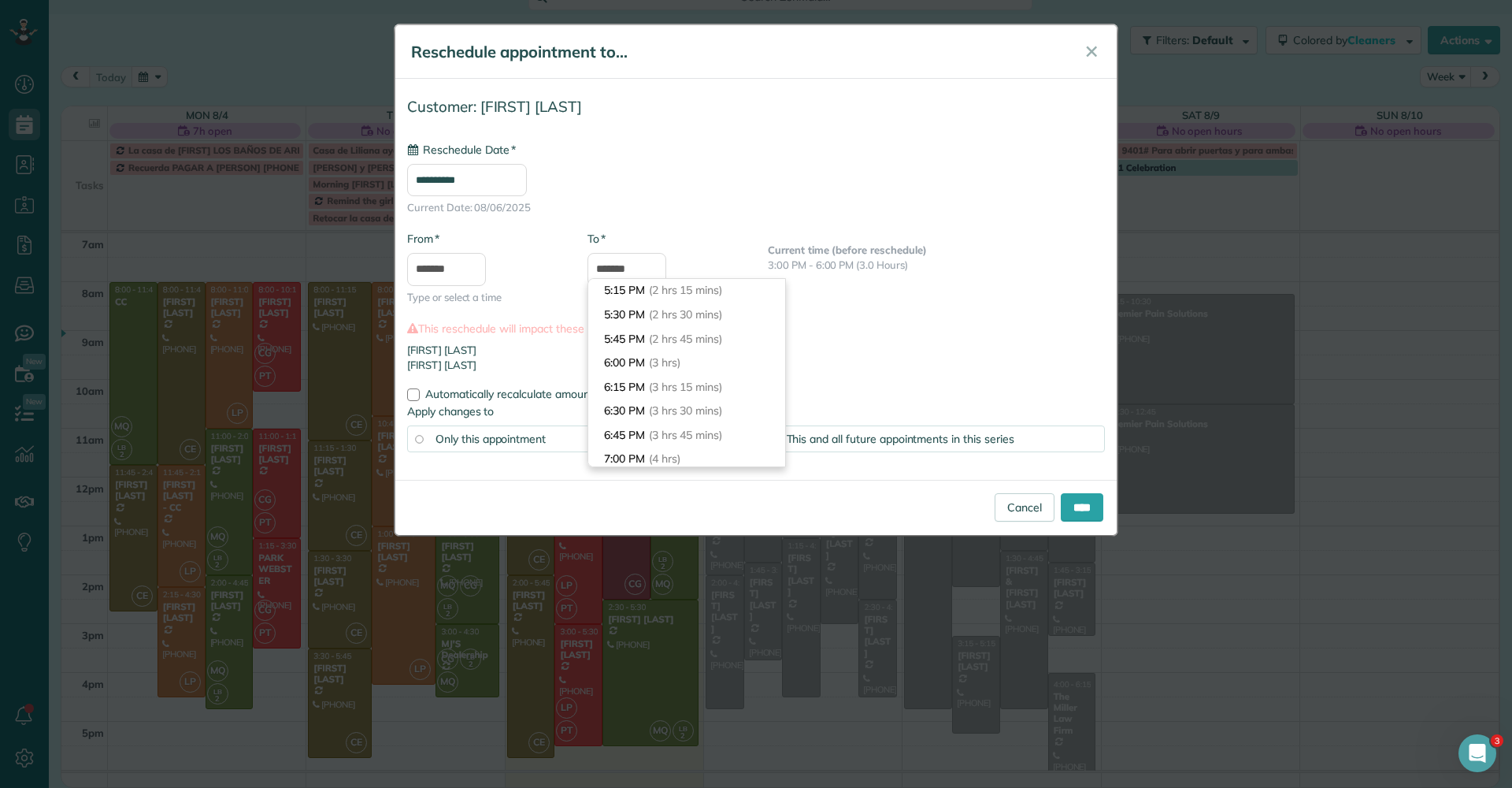 drag, startPoint x: 685, startPoint y: 340, endPoint x: 754, endPoint y: 361, distance: 72.12489 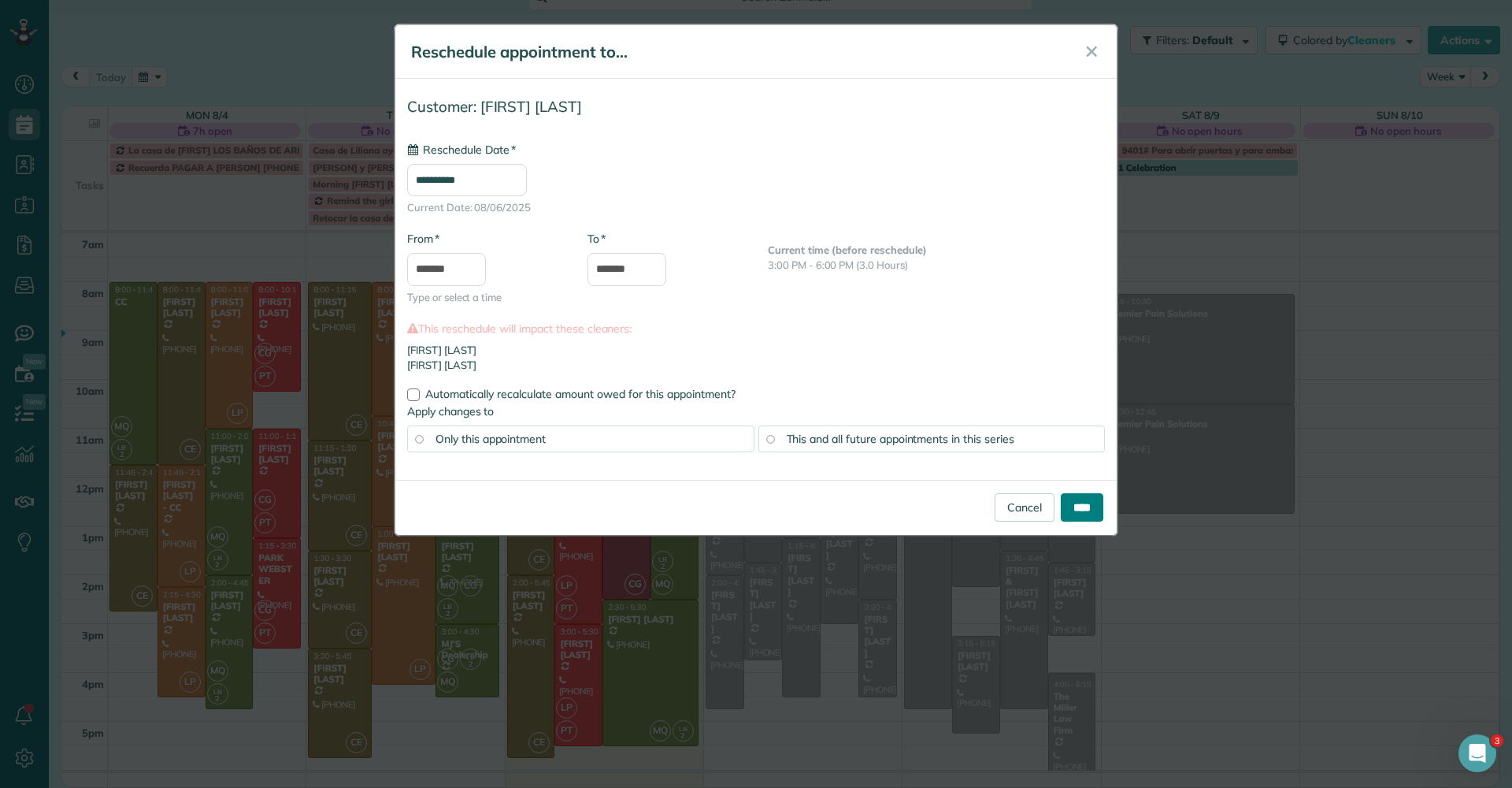 click on "****" at bounding box center [1082, 507] 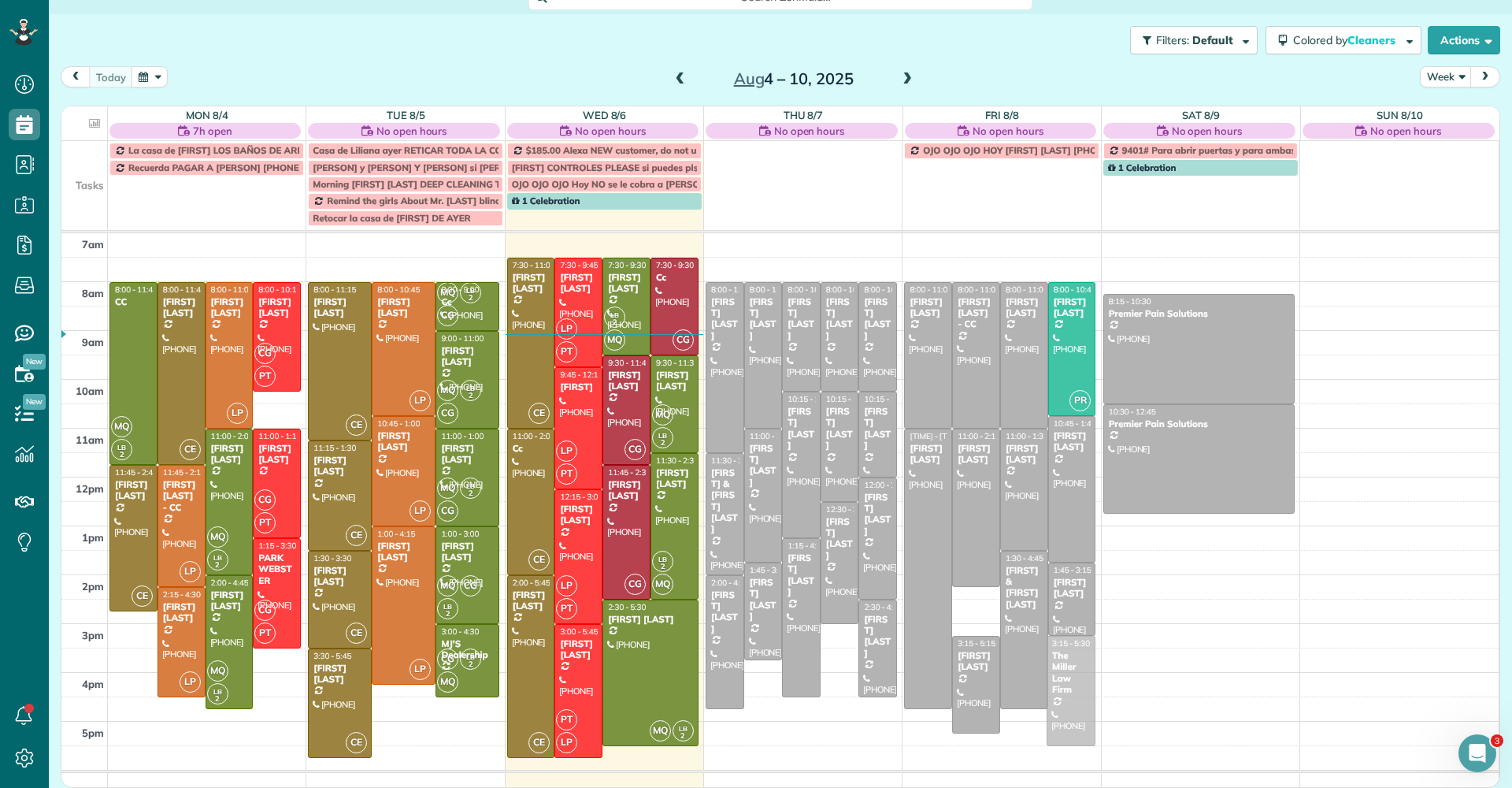 drag, startPoint x: 1065, startPoint y: 704, endPoint x: 1070, endPoint y: 674, distance: 30.41381 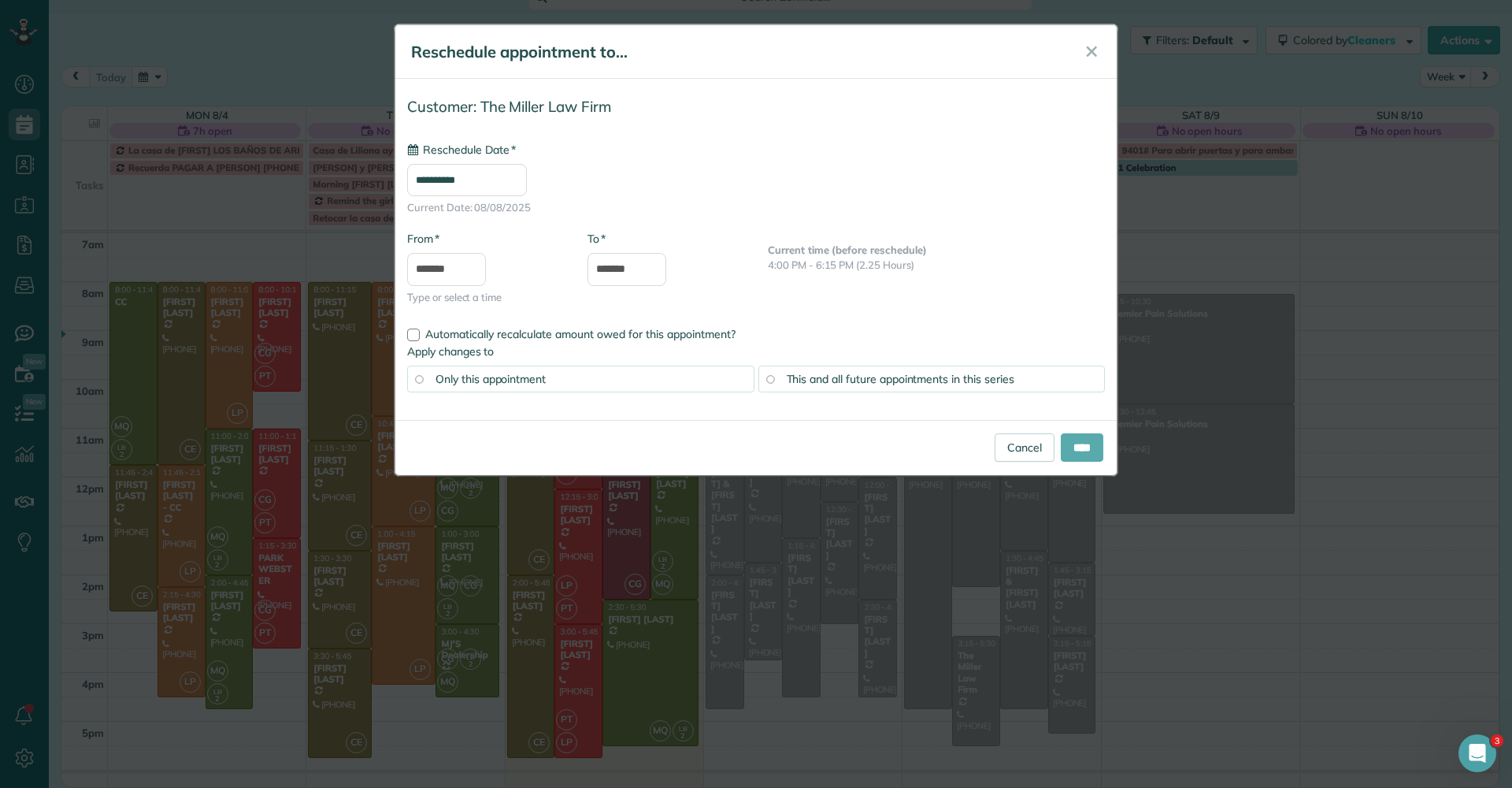 type on "**********" 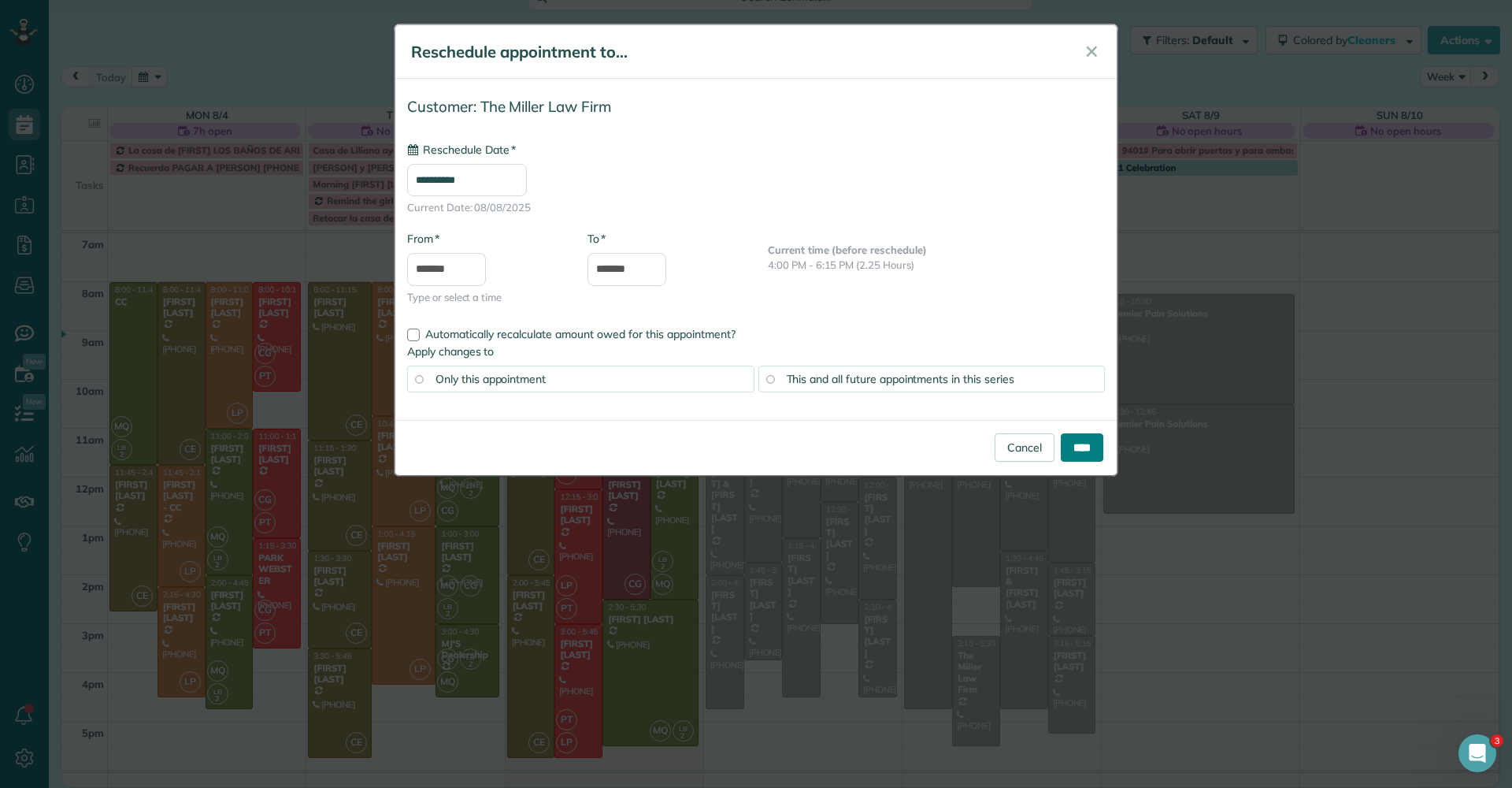 click on "****" at bounding box center [1082, 448] 